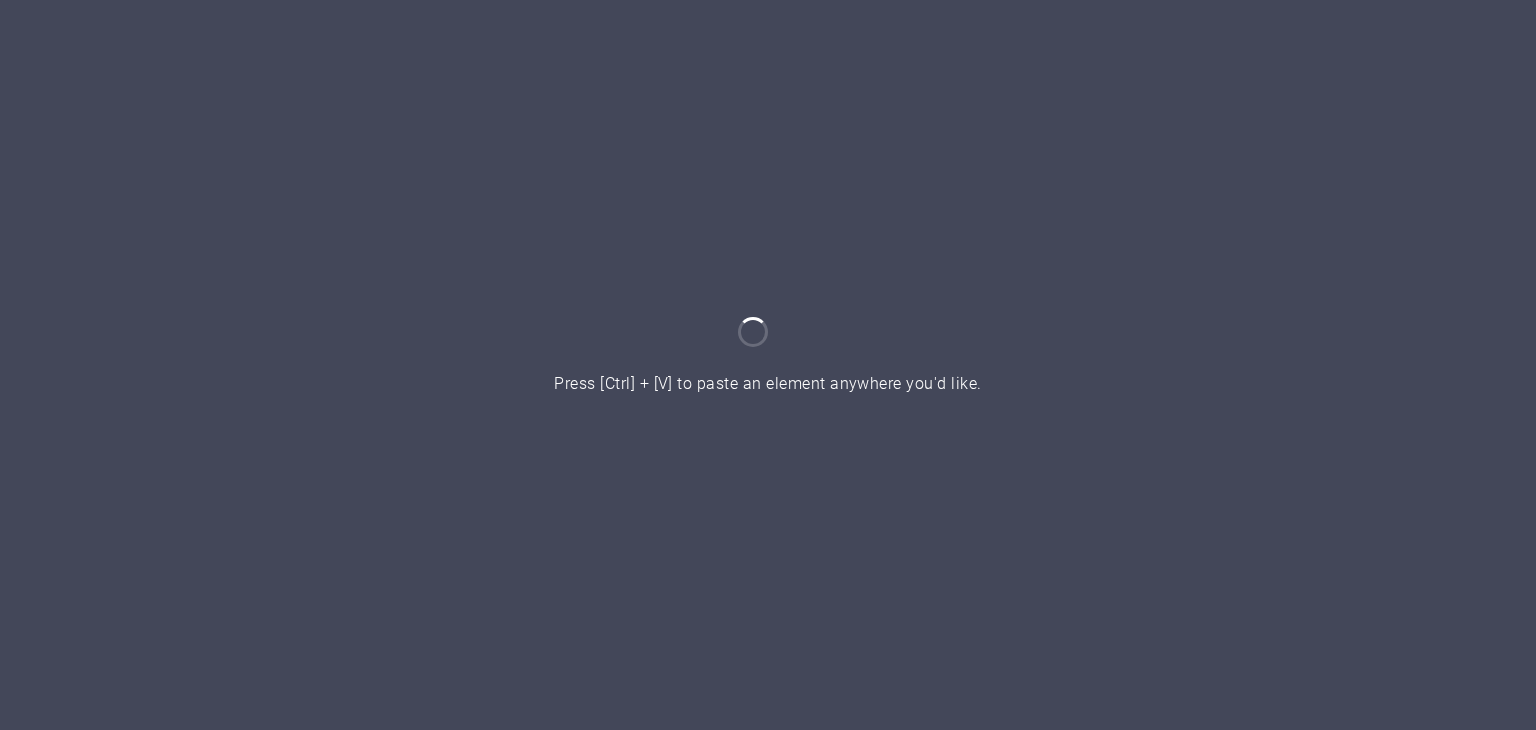 scroll, scrollTop: 0, scrollLeft: 0, axis: both 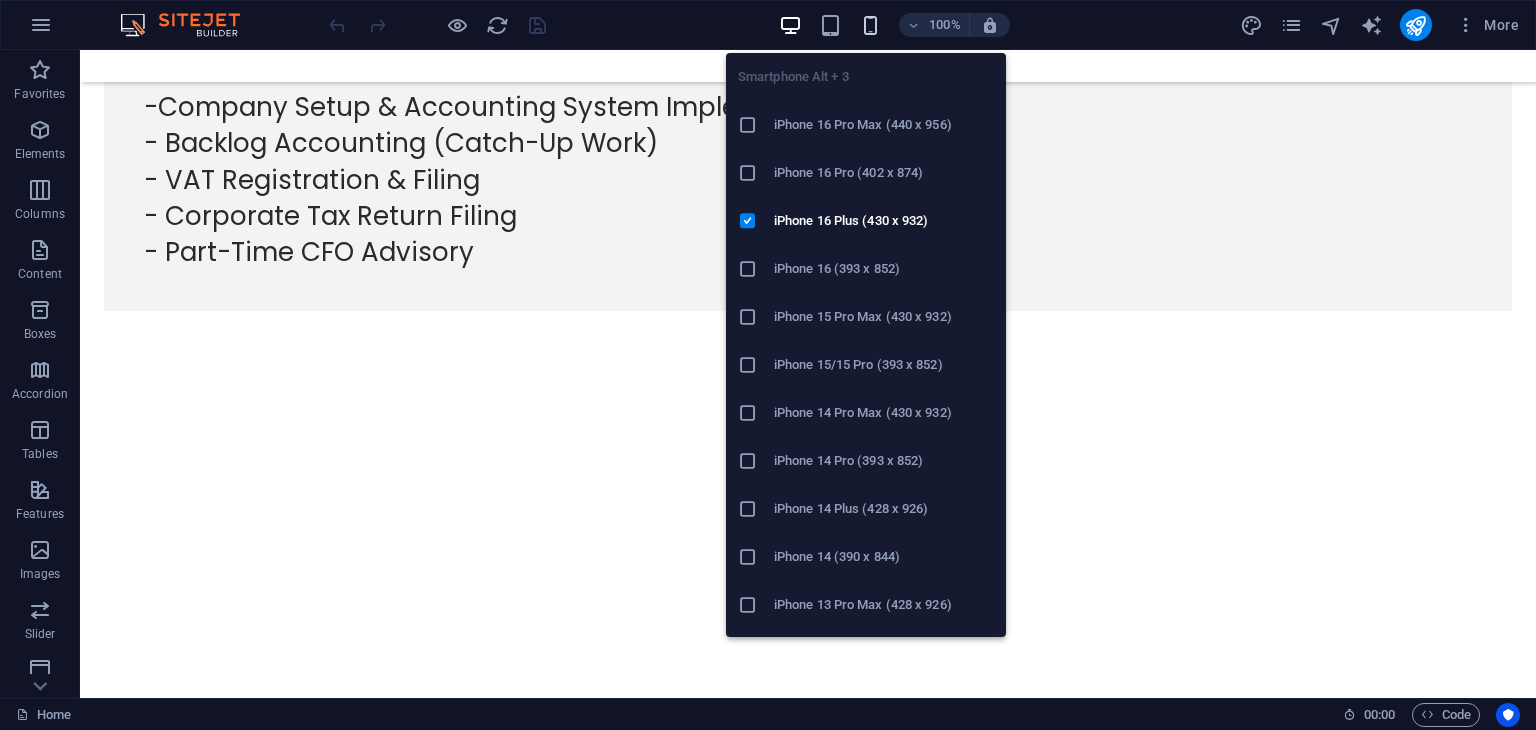 click at bounding box center [870, 25] 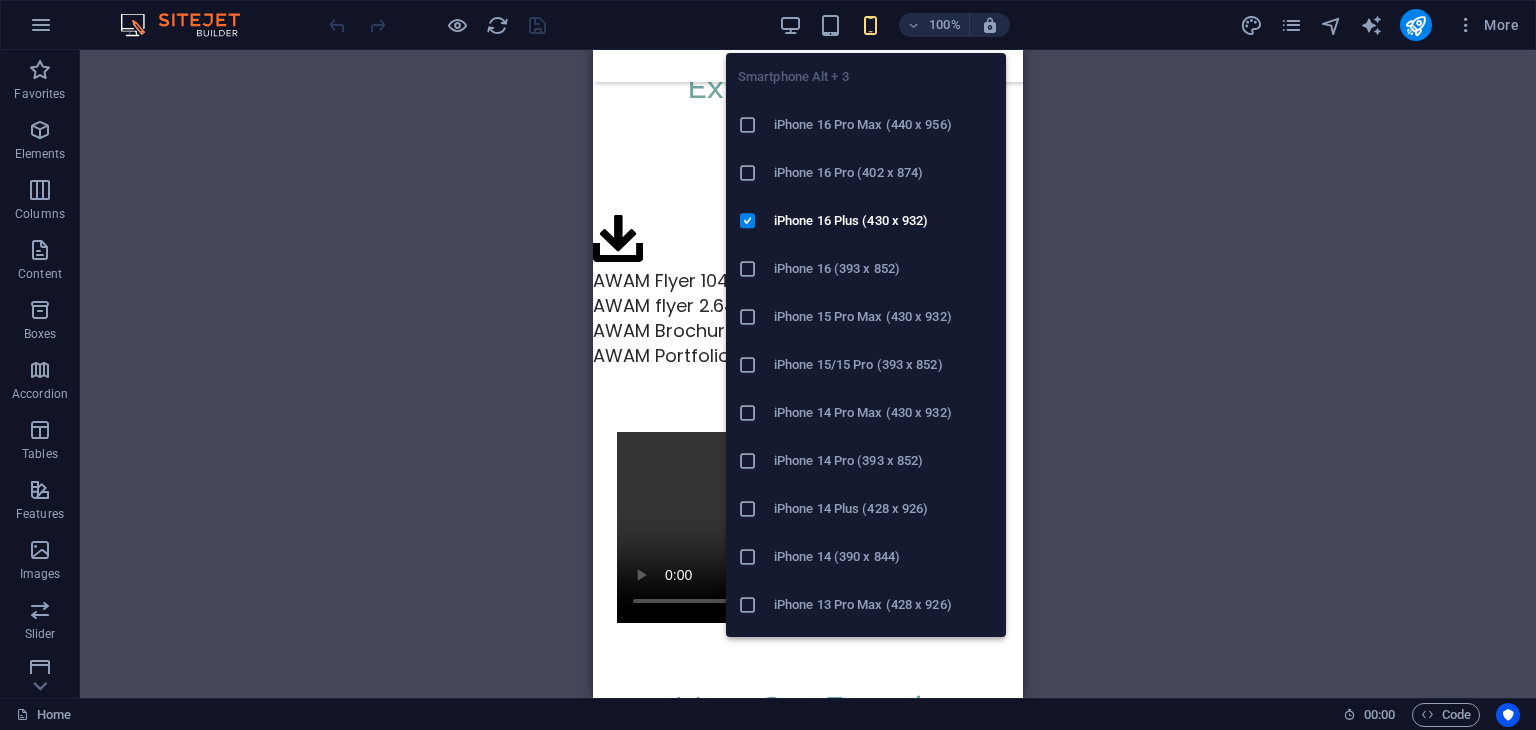 scroll, scrollTop: 7995, scrollLeft: 0, axis: vertical 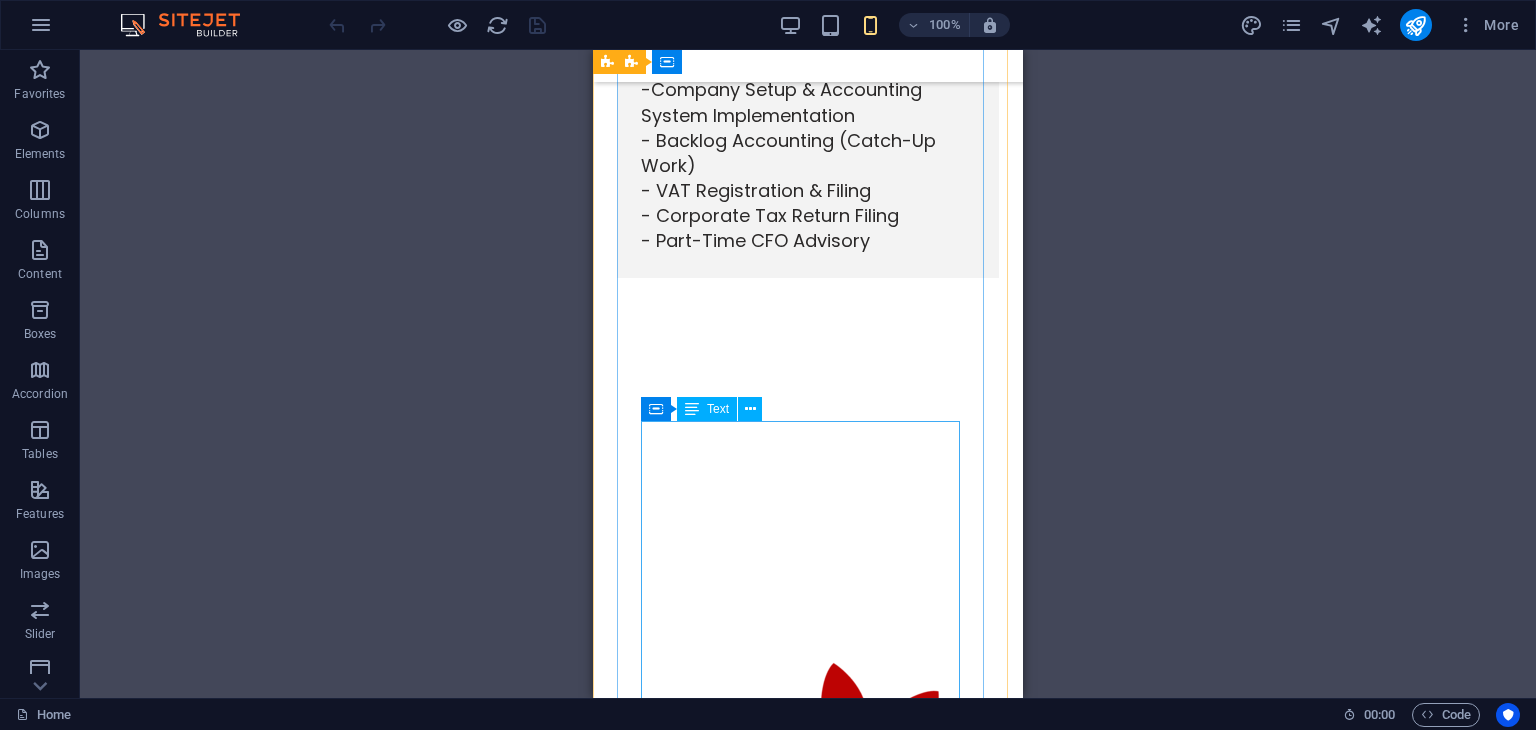 click on "[TITLE] & Chief Consultant, Al Ward Al Momaiz Accounting and Bookkeeping Services LLC With over 20 years of finance expertise, [FIRST] [LAST] leads Al Ward Al Momaiz in supporting startups, SMEs, and established businesses in the [COUNTRY] with accounting, compliance, and financial reporting. His extensive background includes finance roles at Oman Airports Management Company and proficiency in Oracle Financials, IFRS compliance, VAT implementation, and regulatory audits. [FIRST] specializes in bookkeeping, budgeting, payroll, financial planning, internal controls, and ERP system integration, ensuring clients receive compliant and reliable financial solutions. Whether starting or scaling your business, [FIRST] and his team are dedicated to guiding your financial journey." at bounding box center [808, 2626] 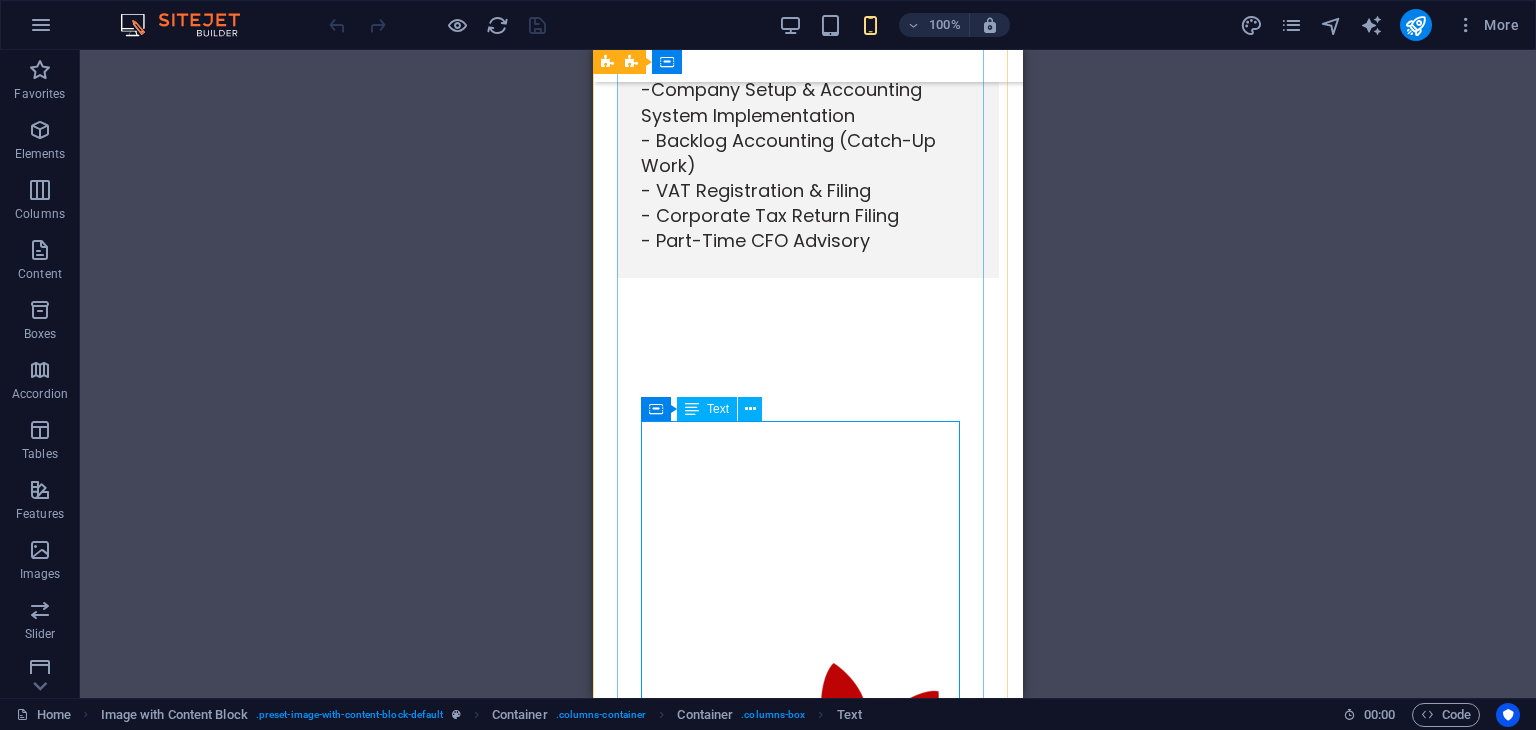 click at bounding box center [692, 409] 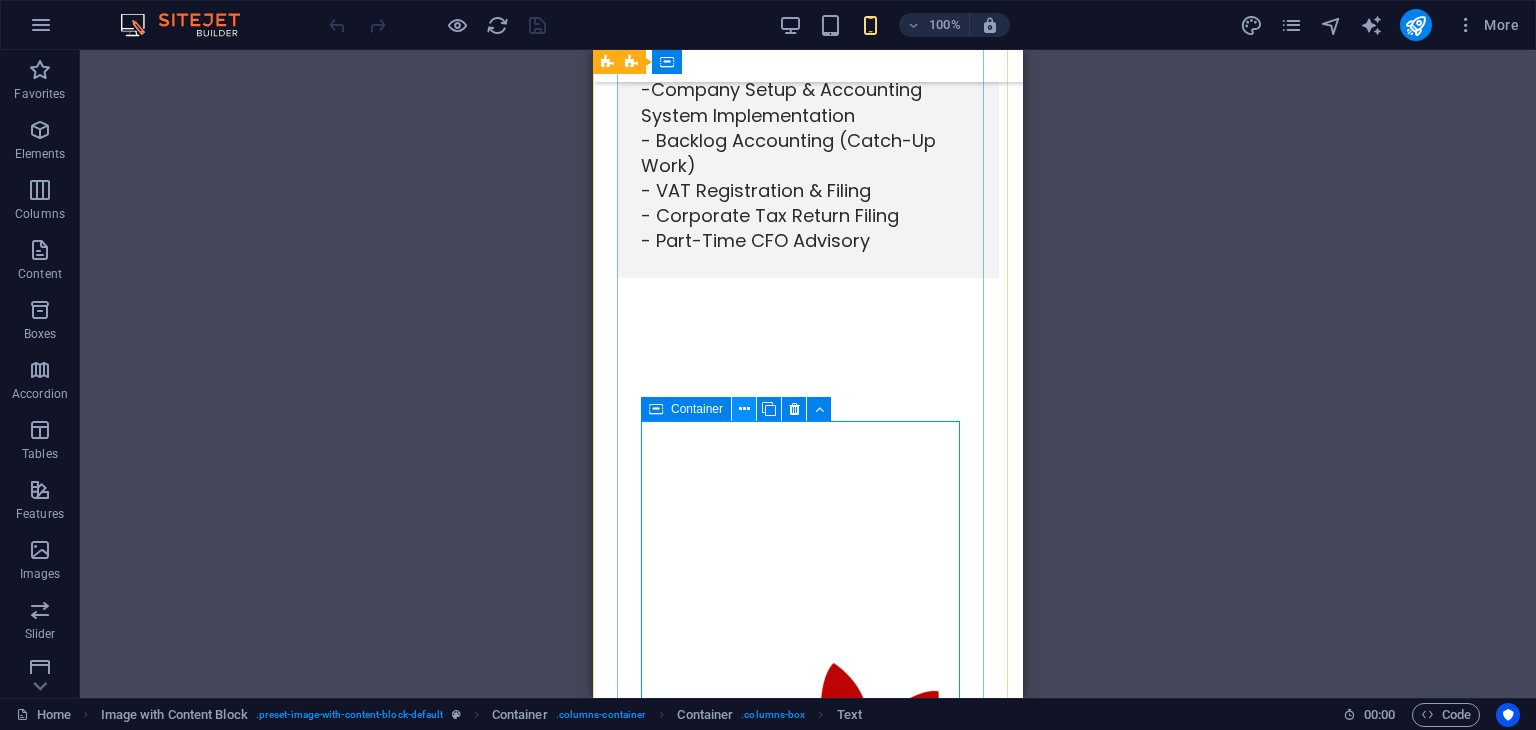 click at bounding box center [744, 409] 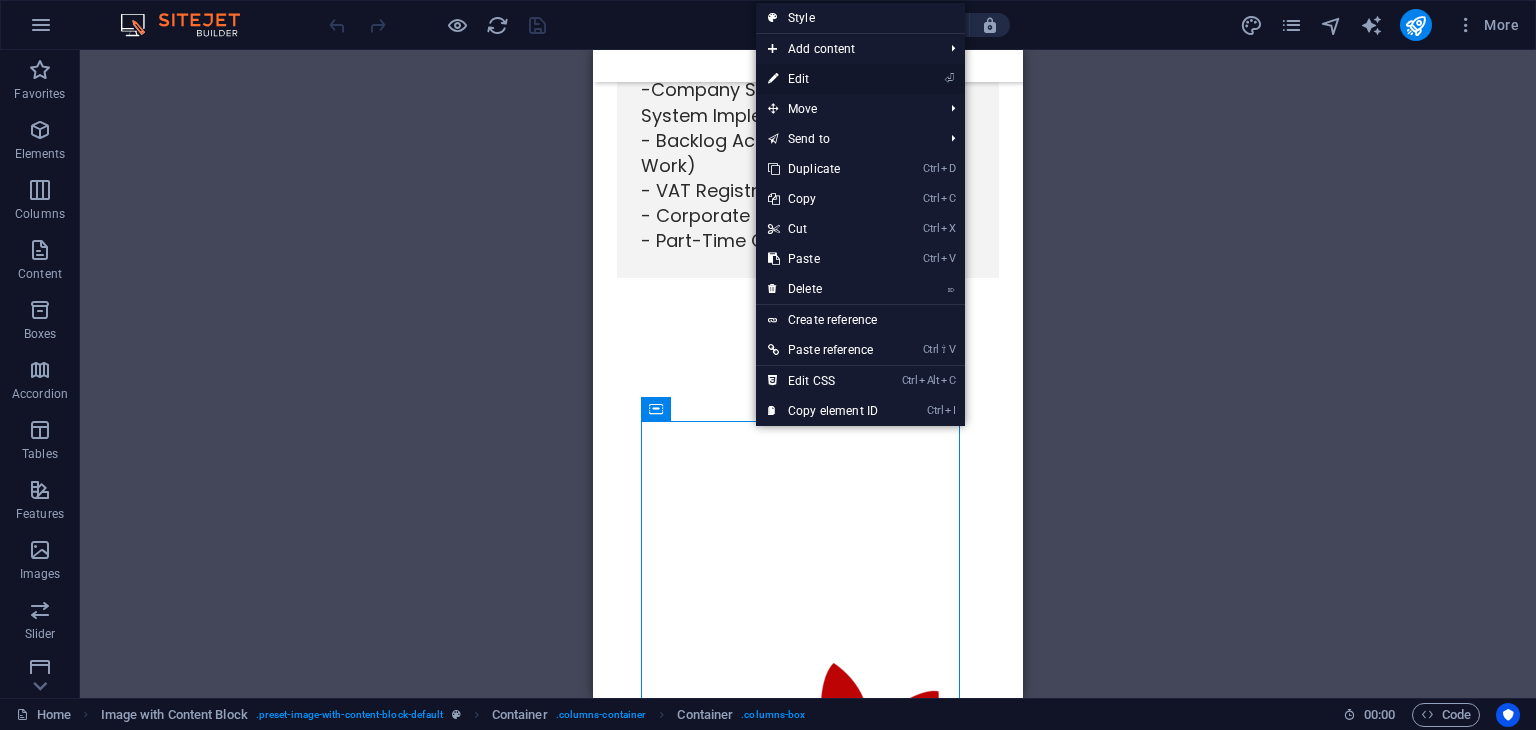 click on "⏎  Edit" at bounding box center (823, 79) 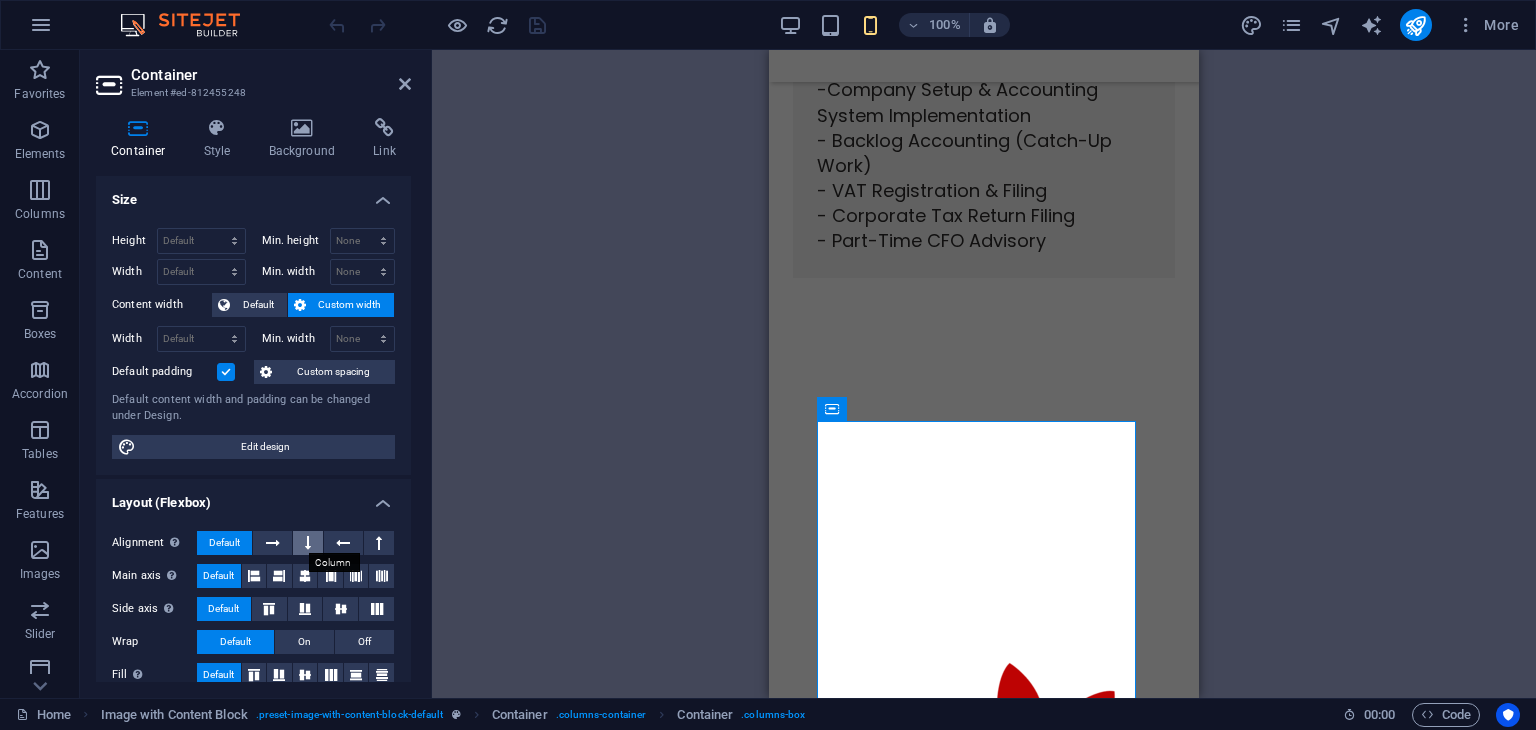 click at bounding box center [308, 543] 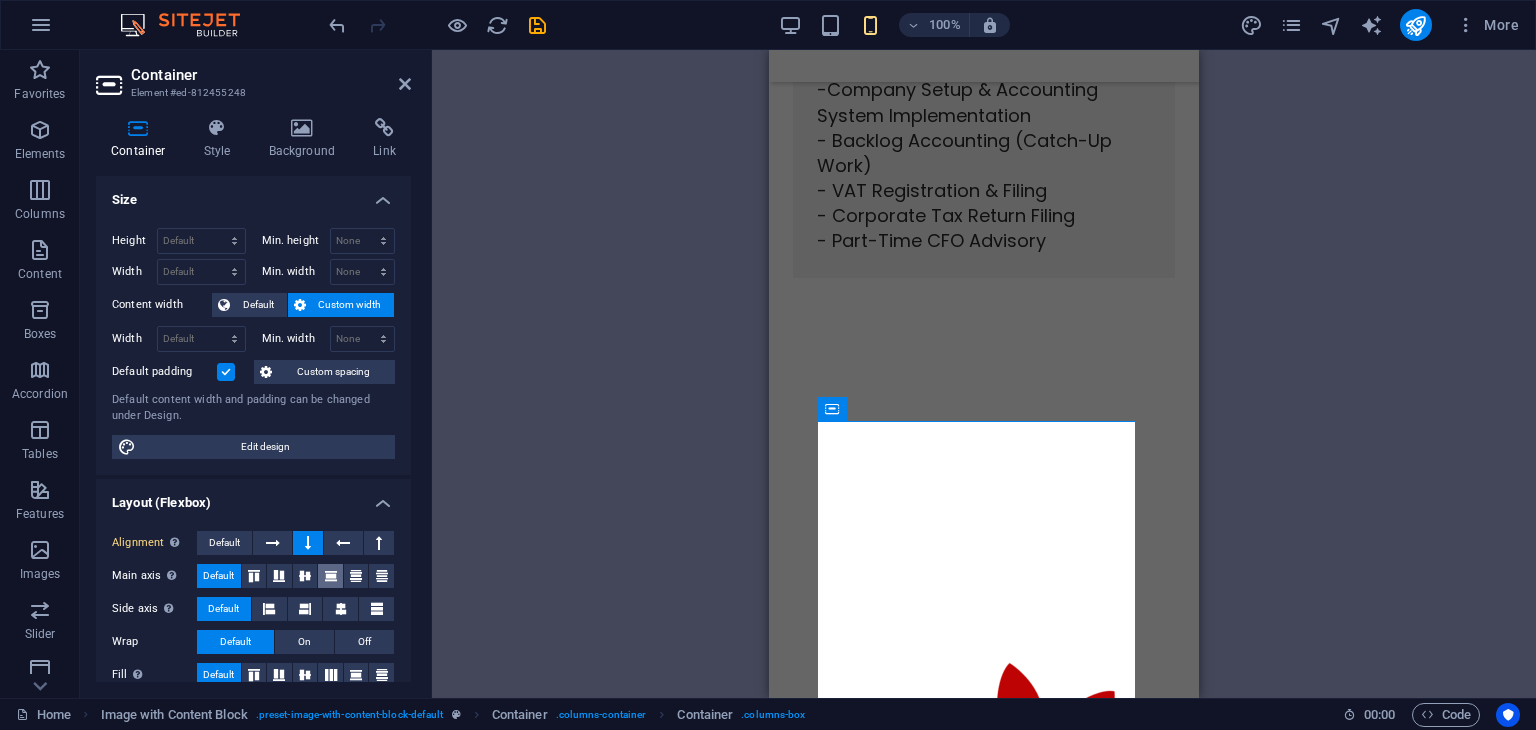 click at bounding box center [331, 576] 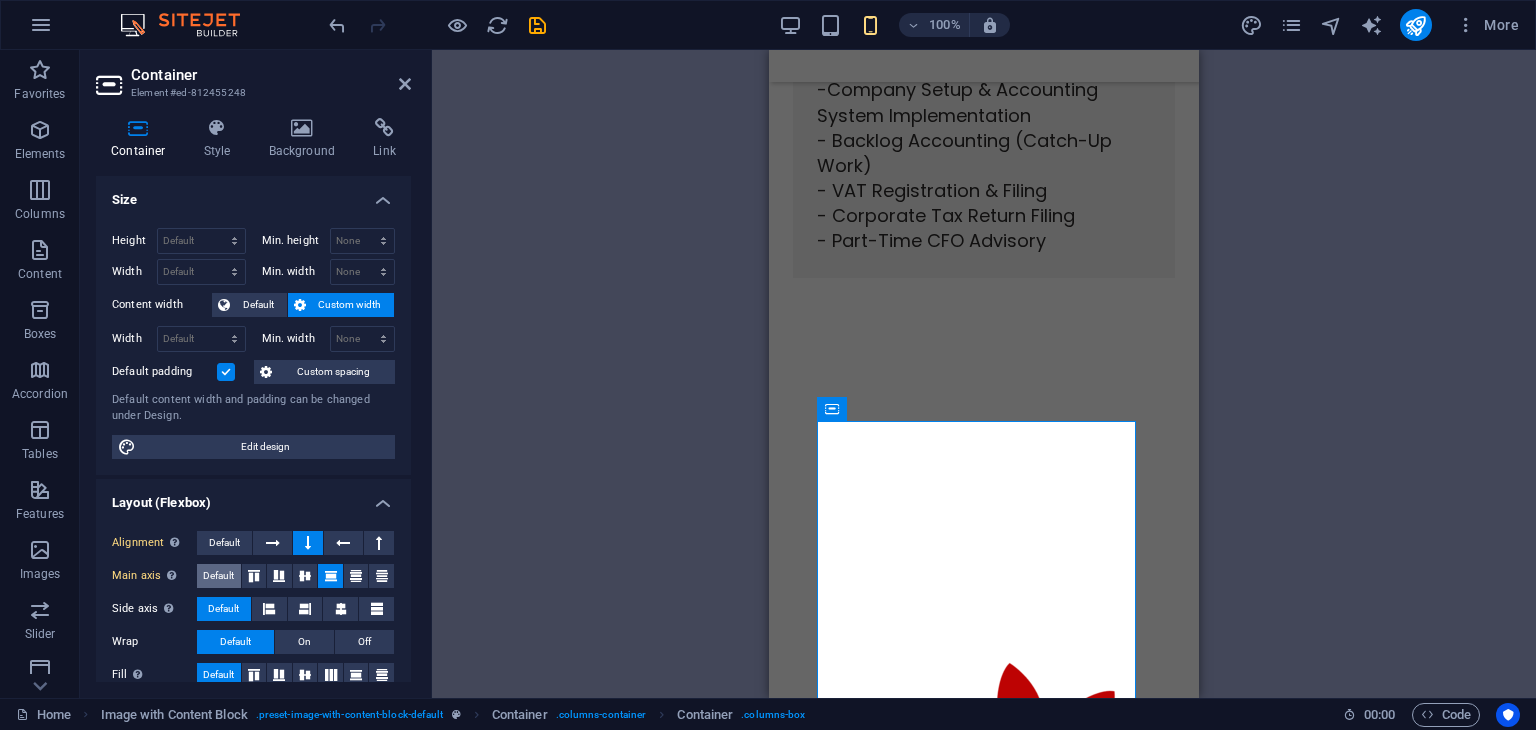 click on "Default" at bounding box center [218, 576] 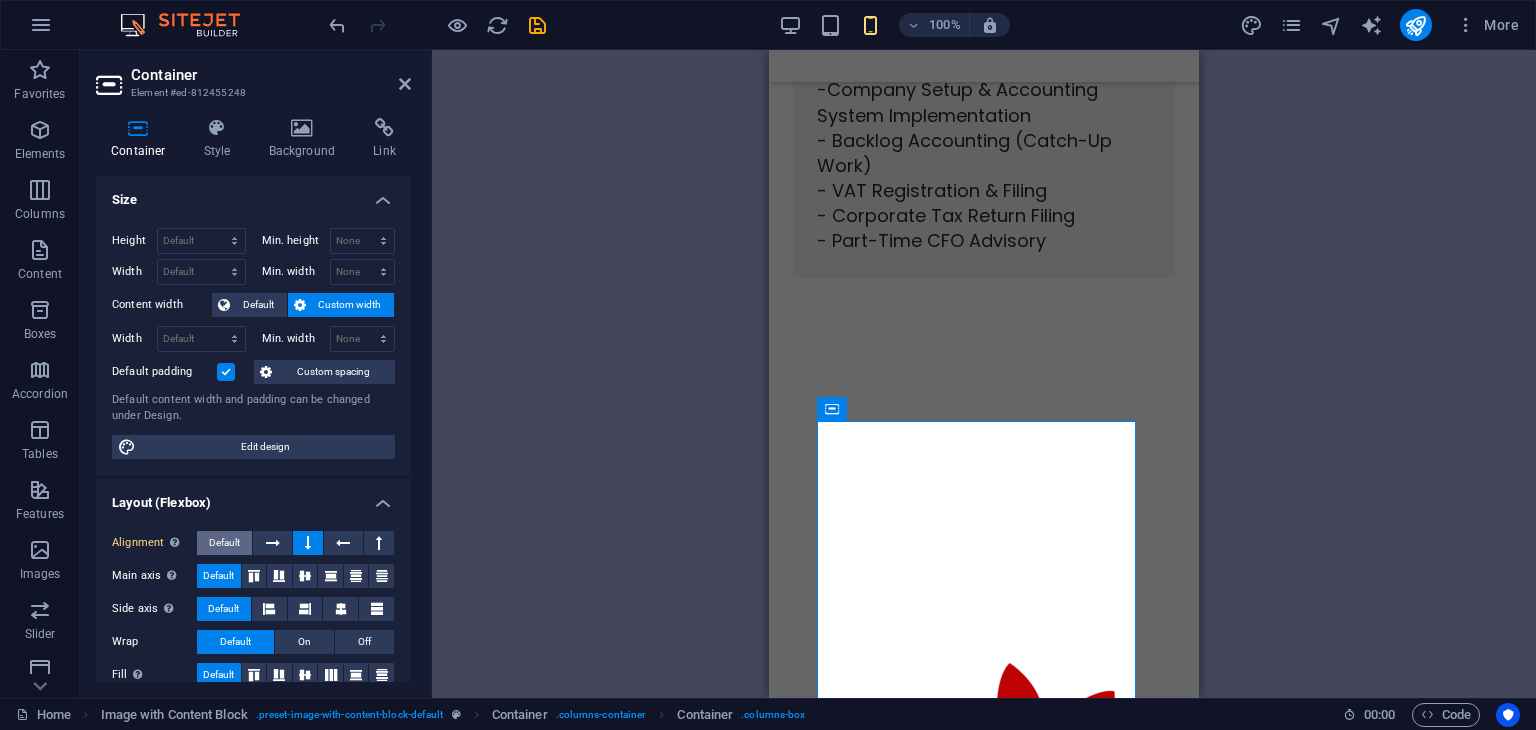 click on "Default" at bounding box center (224, 543) 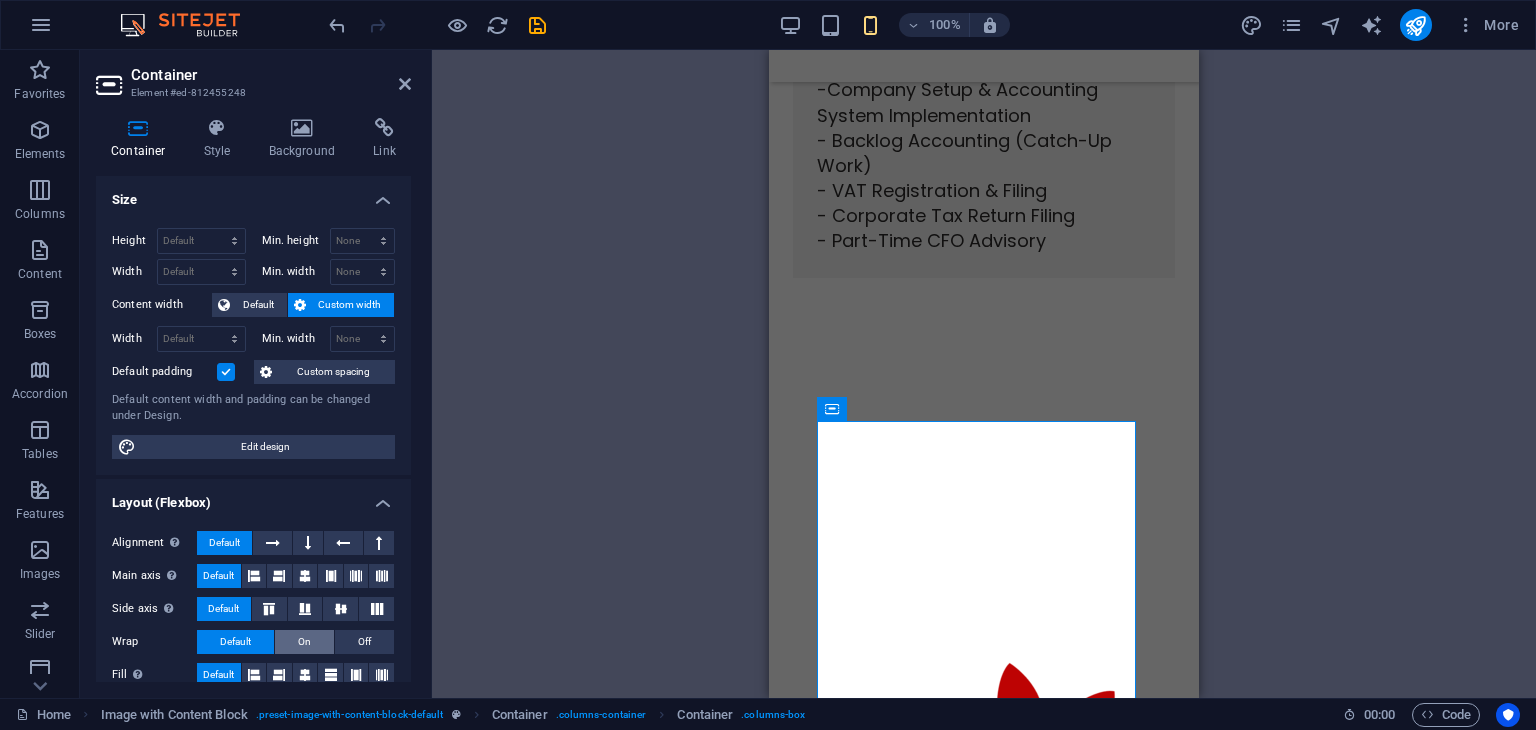click on "On" at bounding box center [304, 642] 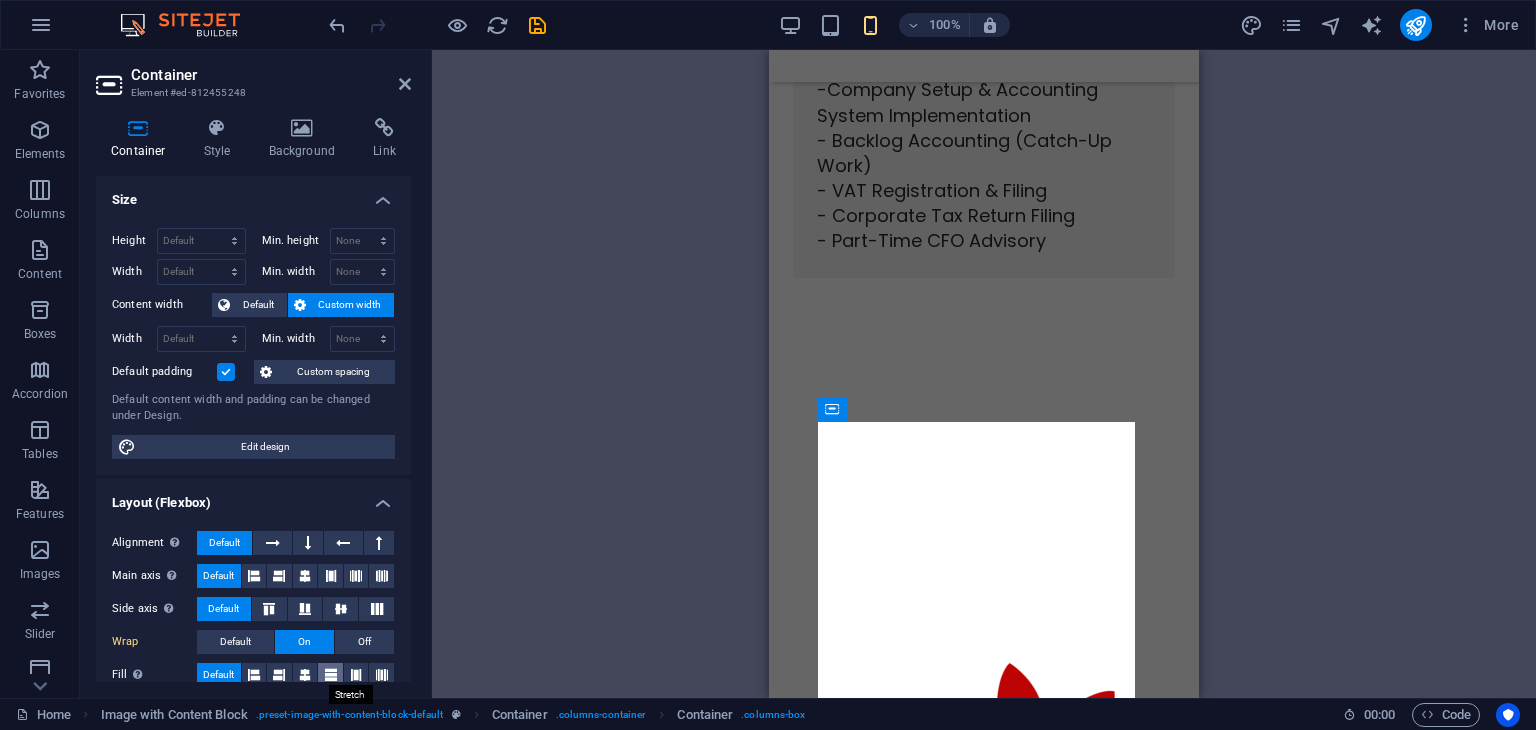 click at bounding box center (331, 675) 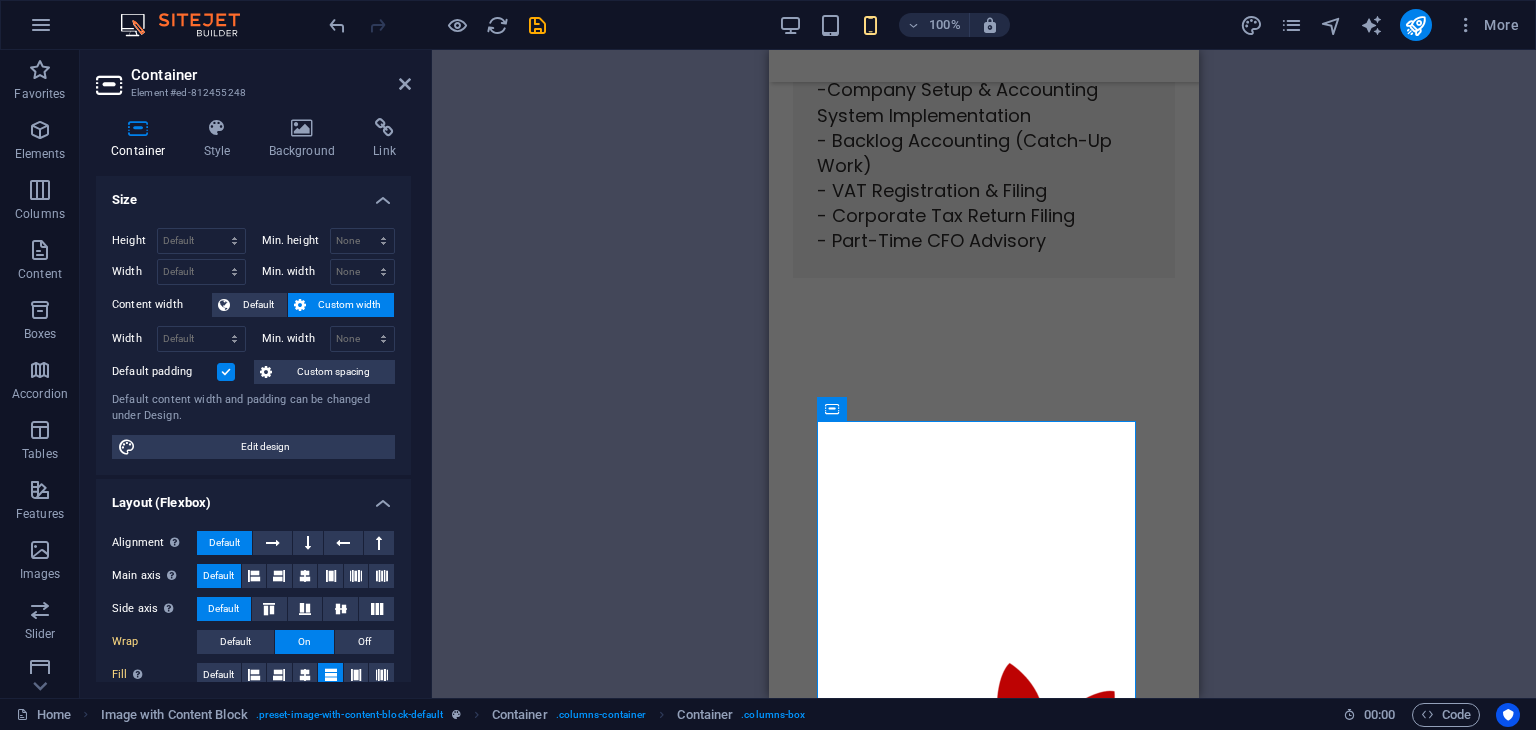 click on "Drag here to replace the existing content. Press “Ctrl” if you want to create a new element.
H1   Banner   Container   Menu Bar   Logo   Text   H2   Container   Container   Video   Image with Content Block   Container   Image with Content Block   Text   Container" at bounding box center [984, 374] 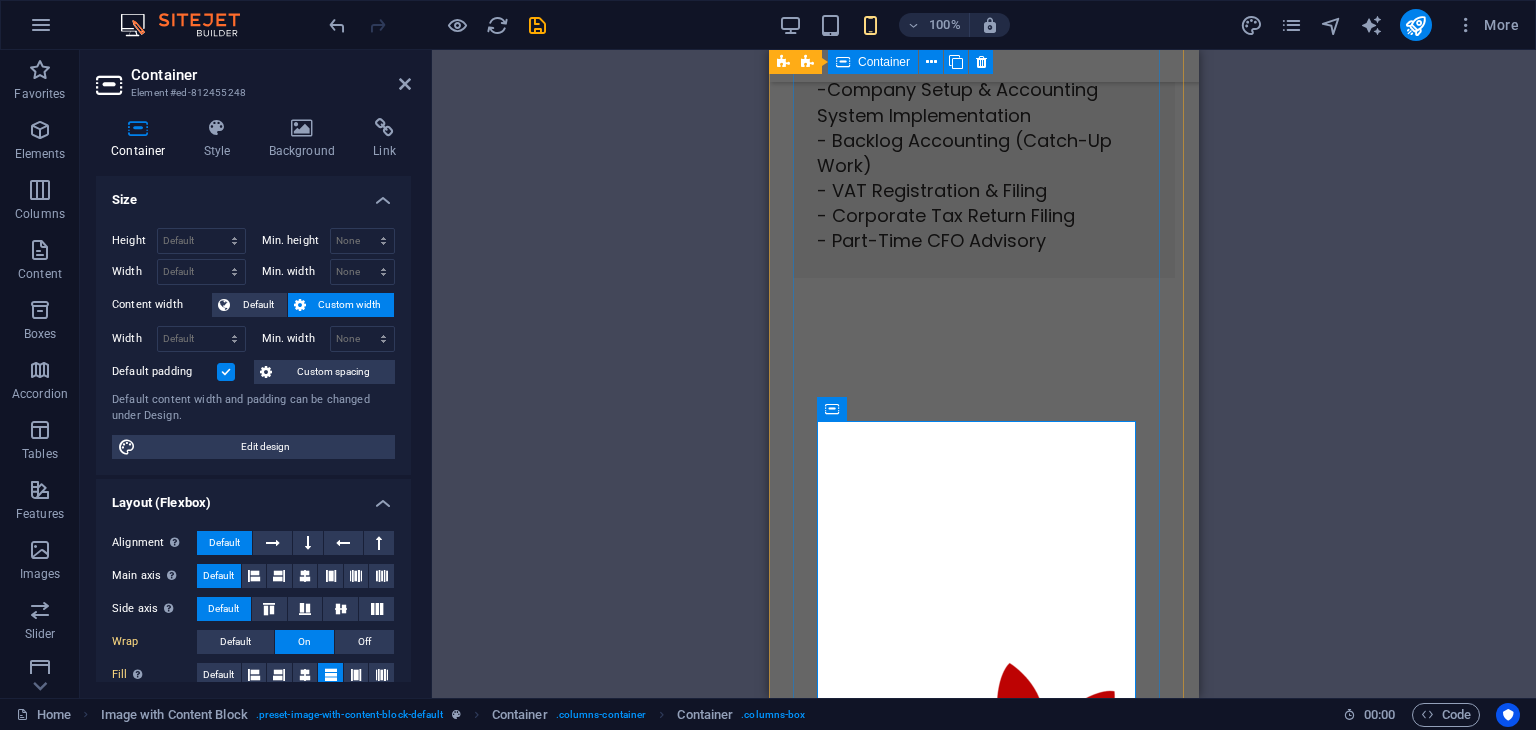 click on "[TITLE] & Chief Consultant, Al Ward Al Momaiz Accounting and Bookkeeping Services LLC With over 20 years of finance expertise, [FIRST] [LAST] leads Al Ward Al Momaiz in supporting startups, SMEs, and established businesses in the [COUNTRY] with accounting, compliance, and financial reporting. His extensive background includes finance roles at Oman Airports Management Company and proficiency in Oracle Financials, IFRS compliance, VAT implementation, and regulatory audits. [FIRST] specializes in bookkeeping, budgeting, payroll, financial planning, internal controls, and ERP system integration, ensuring clients receive compliant and reliable financial solutions. Whether starting or scaling your business, [FIRST] and his team are dedicated to guiding your financial journey." at bounding box center [984, 2418] 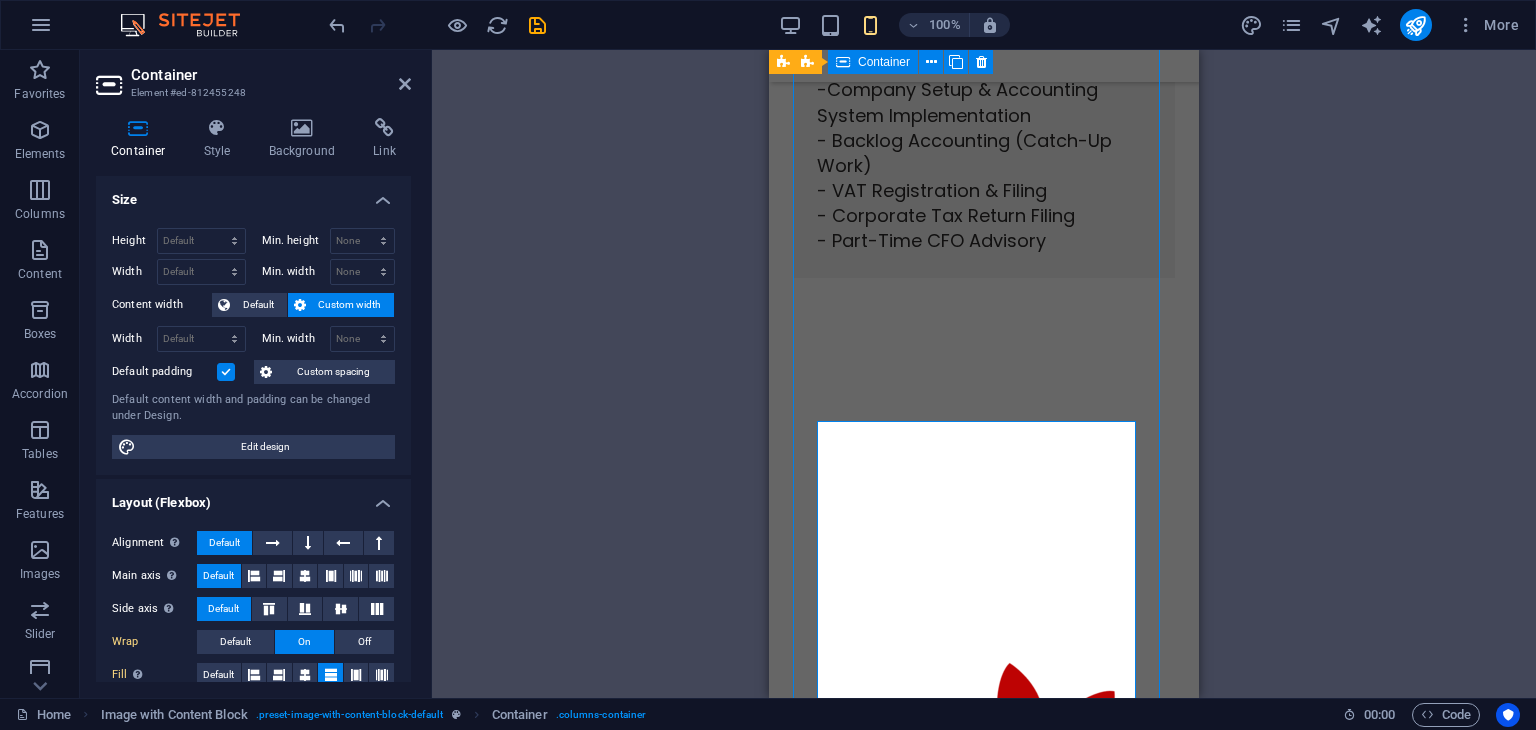 click on "[TITLE] & Chief Consultant, Al Ward Al Momaiz Accounting and Bookkeeping Services LLC With over 20 years of finance expertise, [FIRST] [LAST] leads Al Ward Al Momaiz in supporting startups, SMEs, and established businesses in the [COUNTRY] with accounting, compliance, and financial reporting. His extensive background includes finance roles at Oman Airports Management Company and proficiency in Oracle Financials, IFRS compliance, VAT implementation, and regulatory audits. [FIRST] specializes in bookkeeping, budgeting, payroll, financial planning, internal controls, and ERP system integration, ensuring clients receive compliant and reliable financial solutions. Whether starting or scaling your business, [FIRST] and his team are dedicated to guiding your financial journey." at bounding box center (984, 2418) 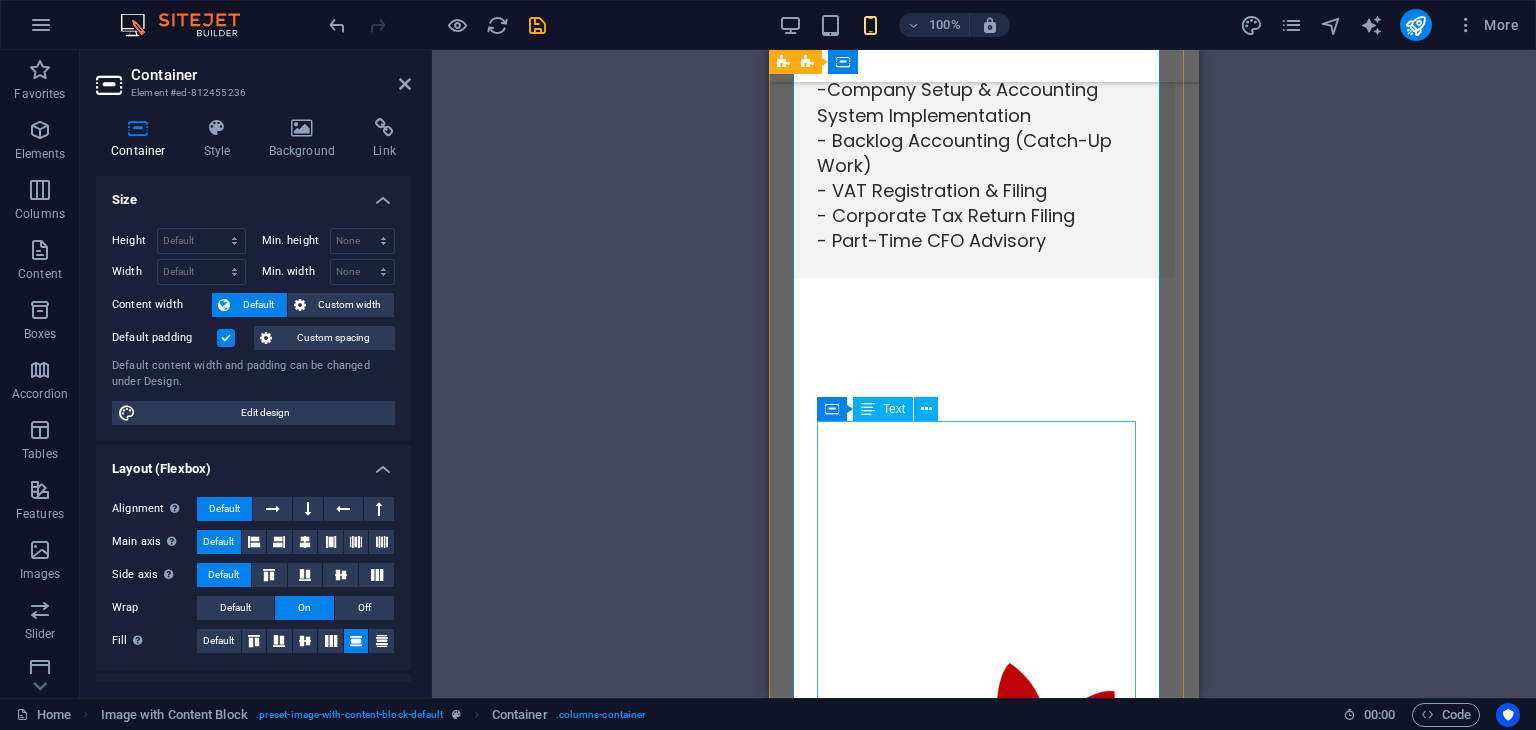 click on "[TITLE] & Chief Consultant, Al Ward Al Momaiz Accounting and Bookkeeping Services LLC With over 20 years of finance expertise, [FIRST] [LAST] leads Al Ward Al Momaiz in supporting startups, SMEs, and established businesses in the [COUNTRY] with accounting, compliance, and financial reporting. His extensive background includes finance roles at Oman Airports Management Company and proficiency in Oracle Financials, IFRS compliance, VAT implementation, and regulatory audits. [FIRST] specializes in bookkeeping, budgeting, payroll, financial planning, internal controls, and ERP system integration, ensuring clients receive compliant and reliable financial solutions. Whether starting or scaling your business, [FIRST] and his team are dedicated to guiding your financial journey." at bounding box center [984, 2626] 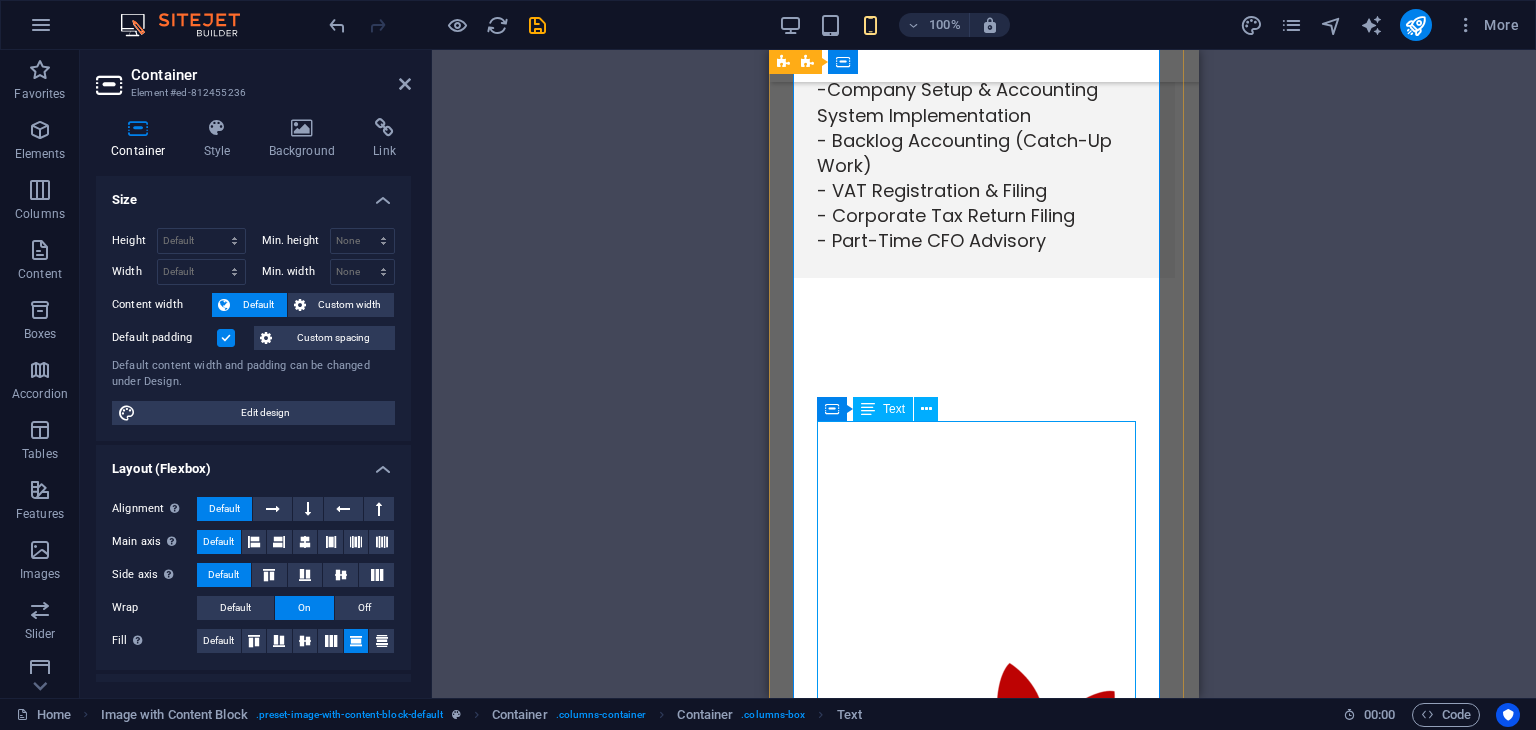 click at bounding box center (868, 409) 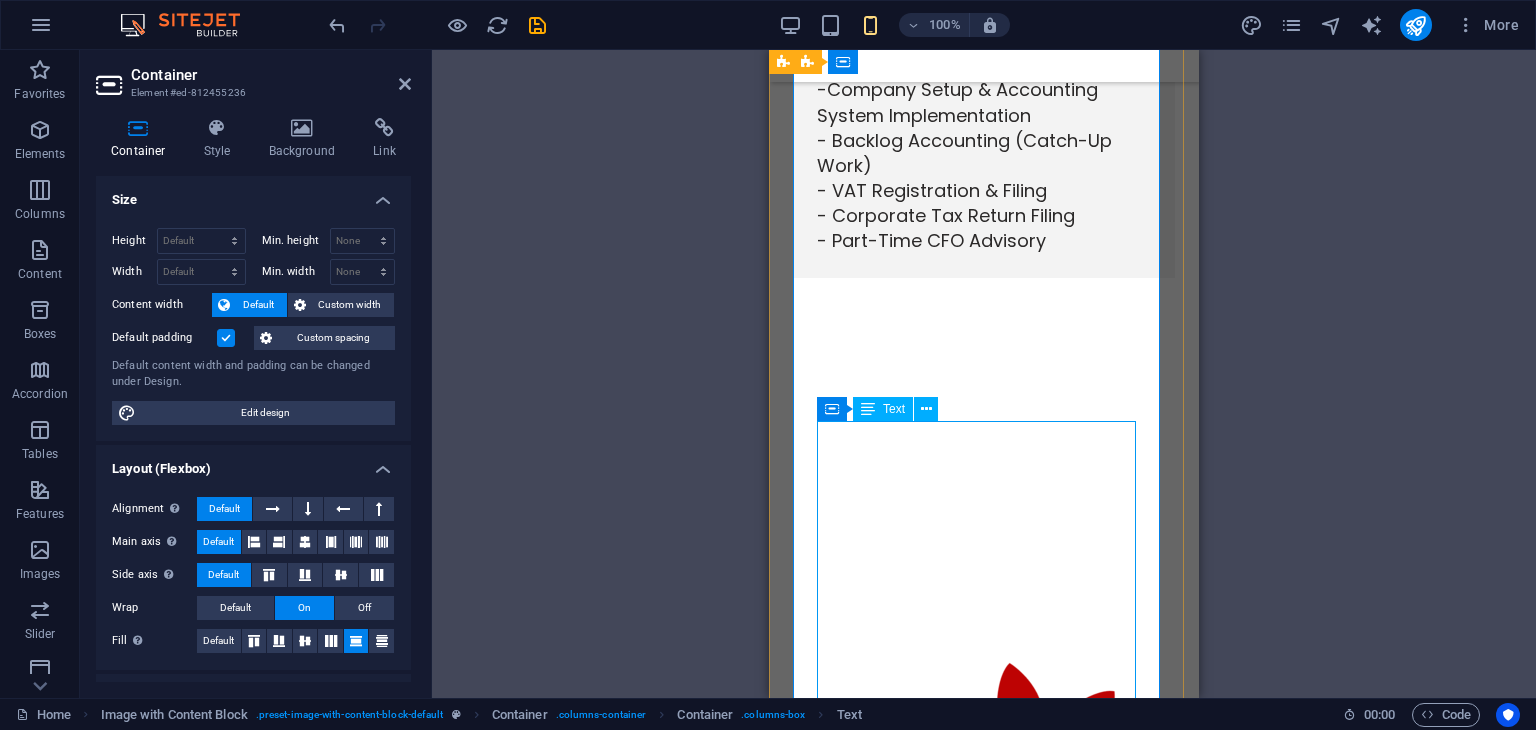 click on "Text" at bounding box center (894, 409) 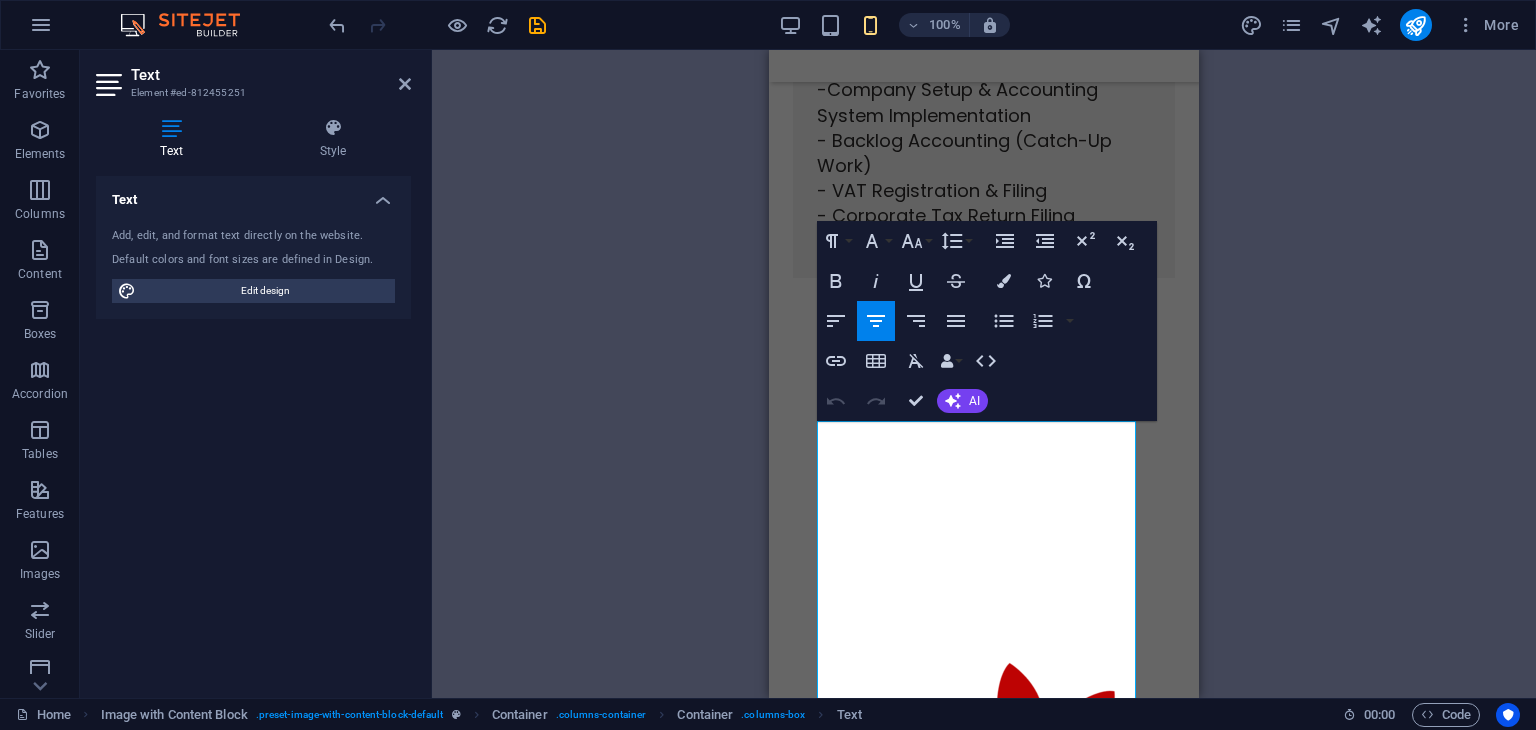 click 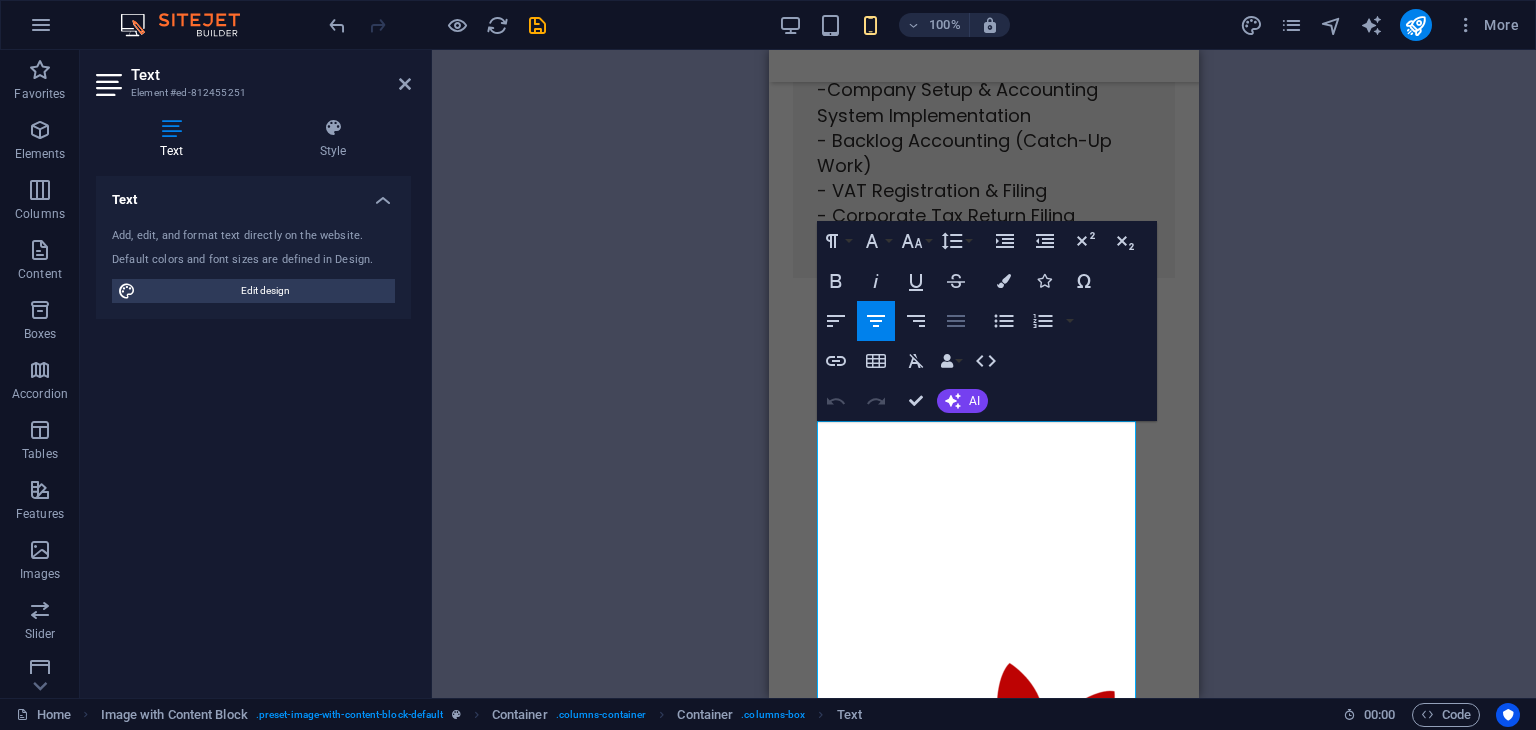 click 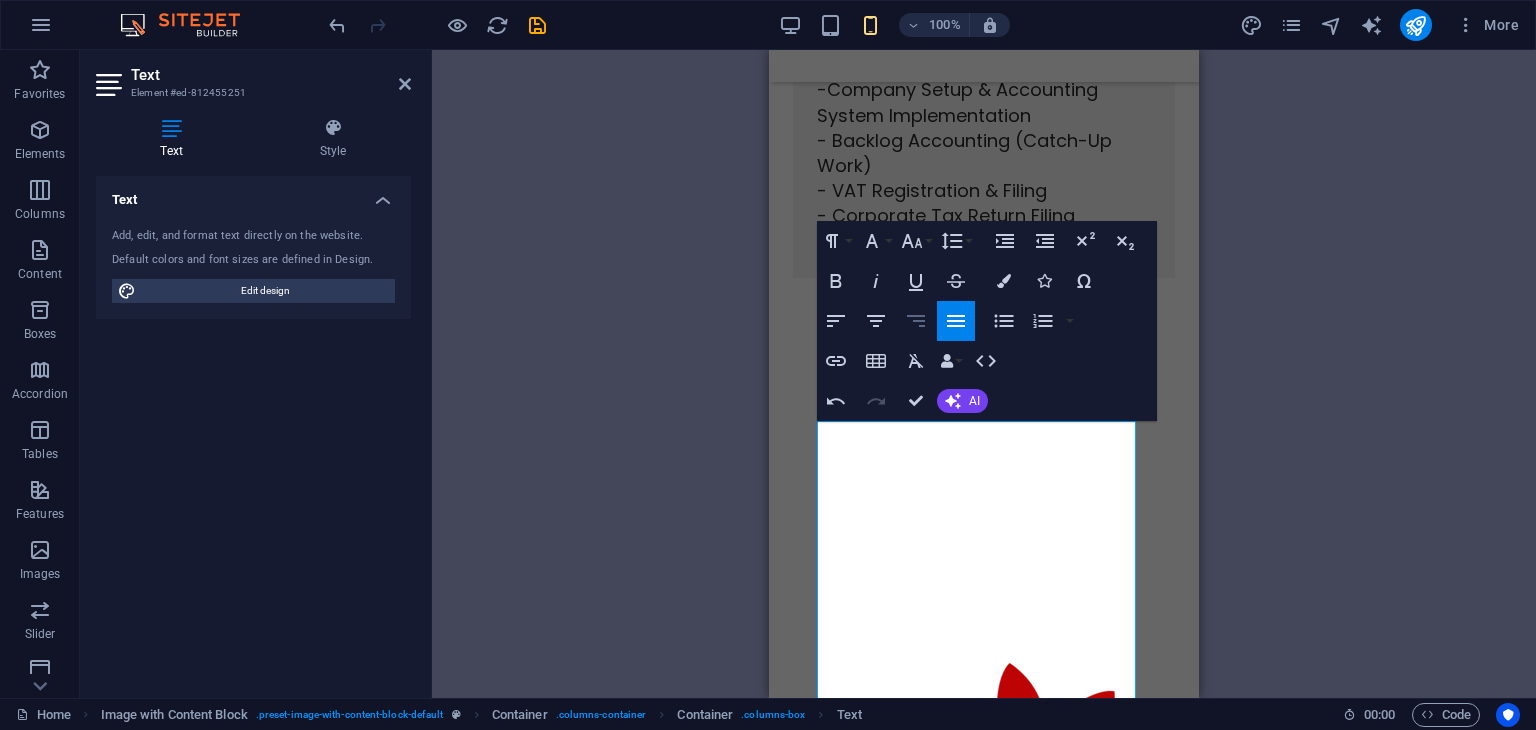 click 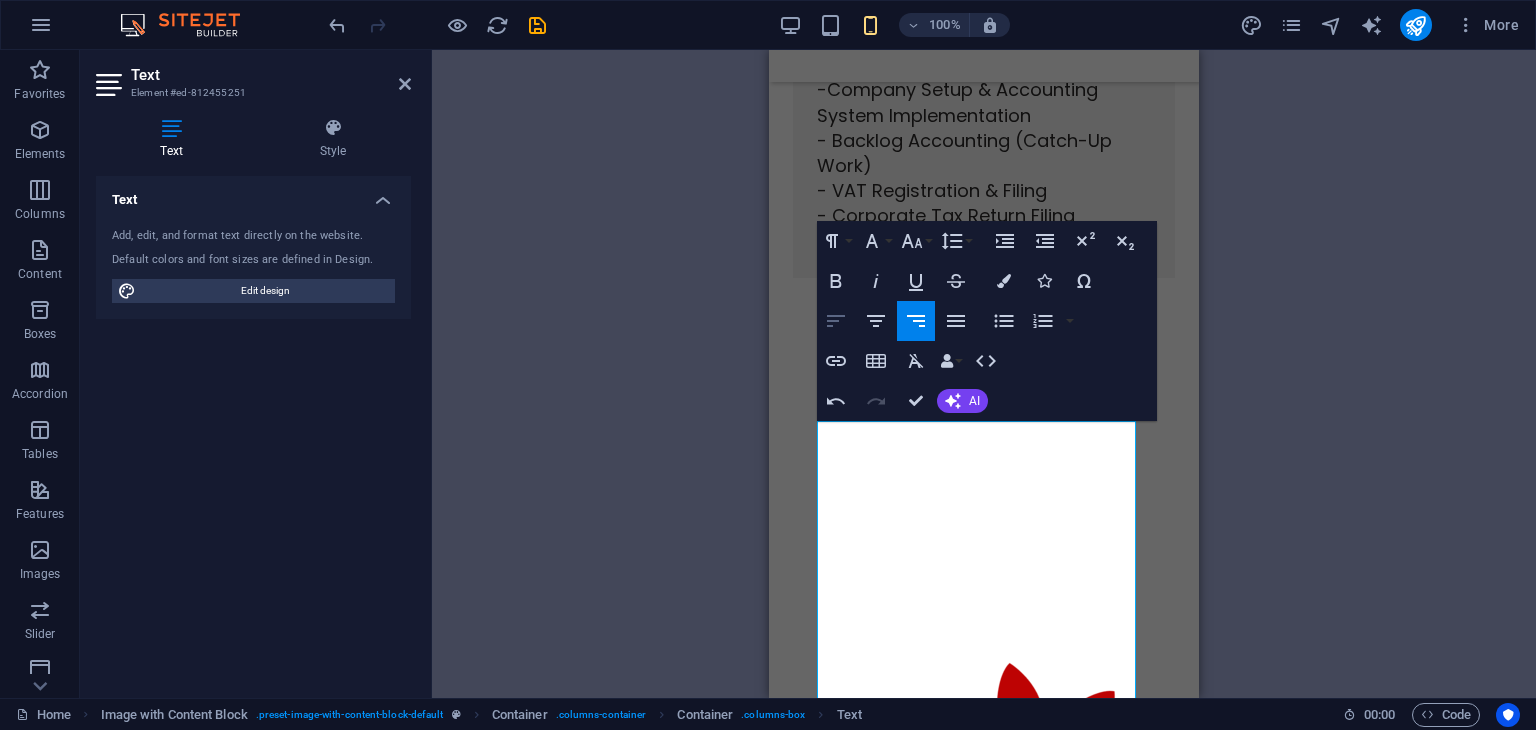 click 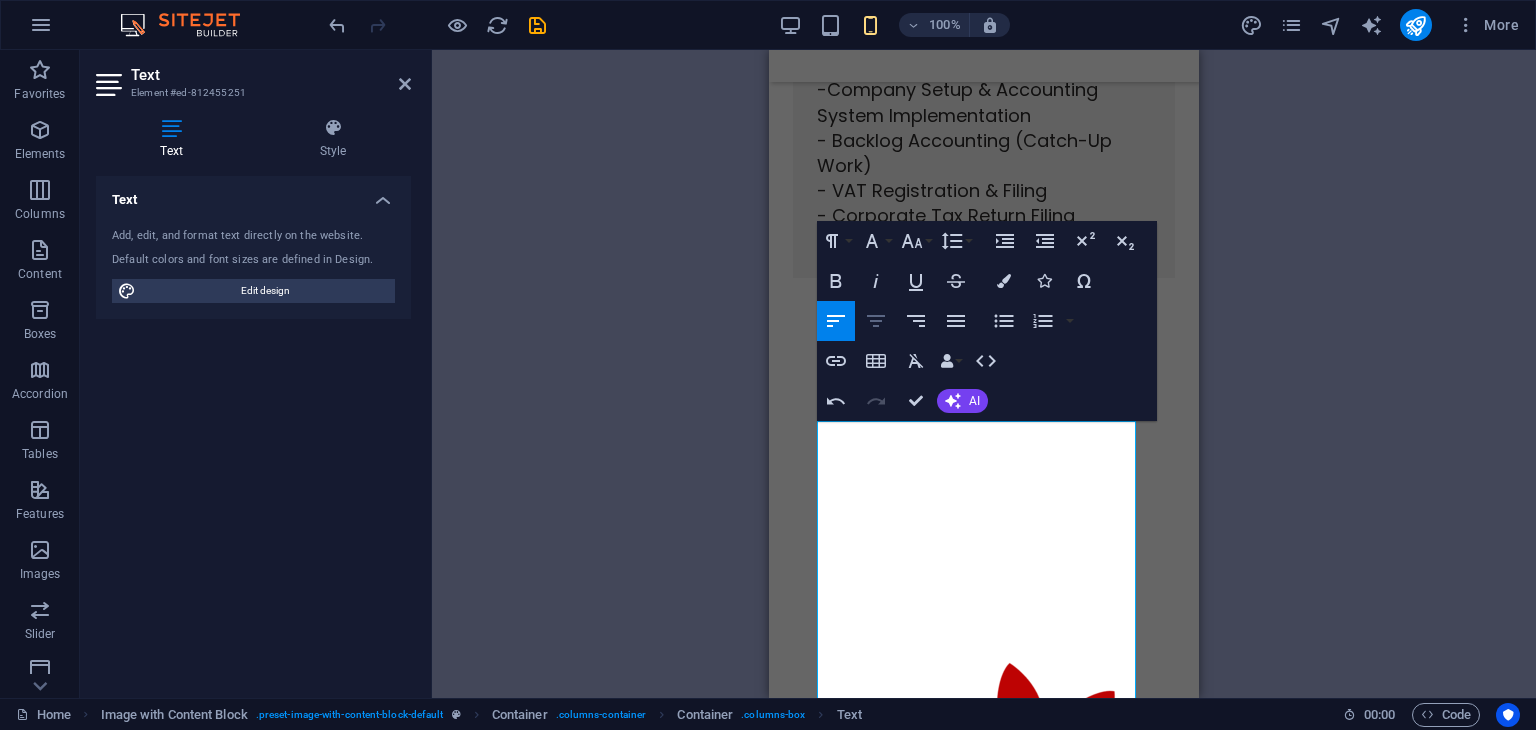 click 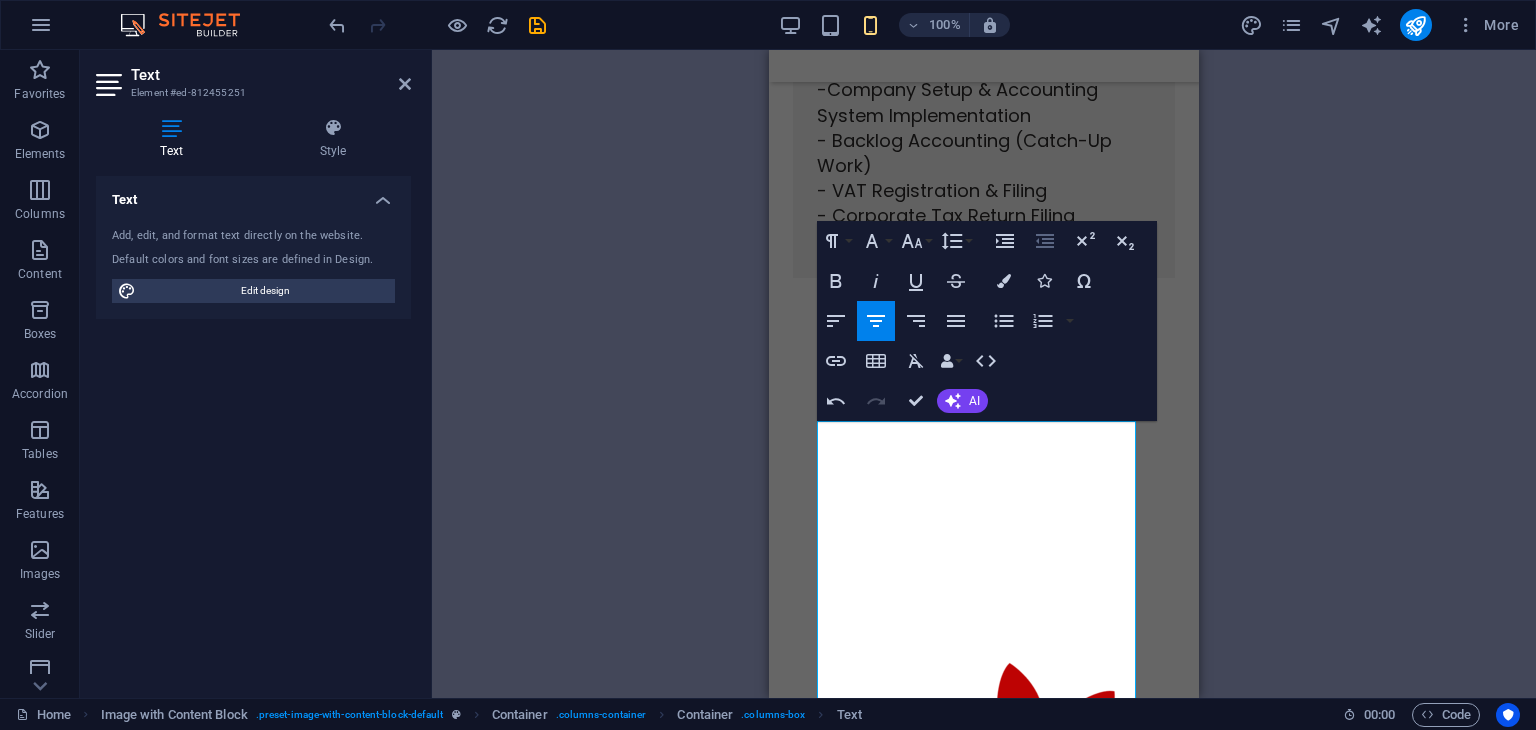 click 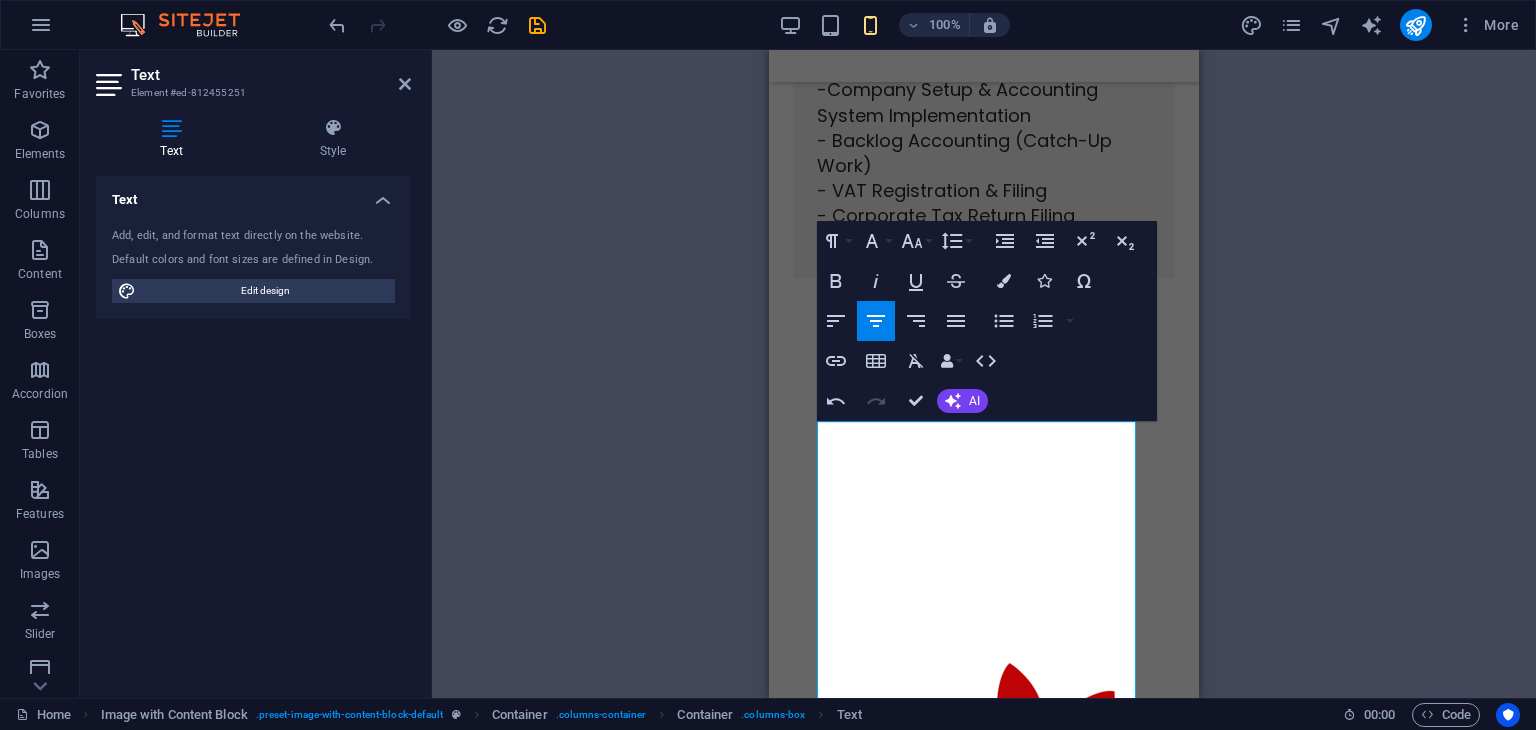 click on "Drag here to replace the existing content. Press “Ctrl” if you want to create a new element.
H1   Banner   Container   Menu Bar   Logo   Text   H2   Container   Container   Video   Image with Content Block   Container   Image with Content Block   Container   Text   Container Paragraph Format Normal Heading 1 Heading 2 Heading 3 Heading 4 Heading 5 Heading 6 Code Font Family Arial Georgia Impact Tahoma Times New Roman Verdana Montserrat Oswald Poppins Font Size 8 9 10 11 12 14 18 24 30 36 48 60 72 96 Line Height Default Single 1.15 1.5 Double Increase Indent Decrease Indent Superscript Subscript Bold Italic Underline Strikethrough Colors Icons Special Characters Align Left Align Center Align Right Align Justify Unordered List   Default Circle Disc Square    Ordered List   Default Lower Alpha Lower Greek Lower Roman Upper Alpha Upper Roman    Insert Link Insert Table Clear Formatting Data Bindings Company First name Last name Street ZIP code City Email Phone Mobile Fax Custom field 1 AI" at bounding box center (984, 374) 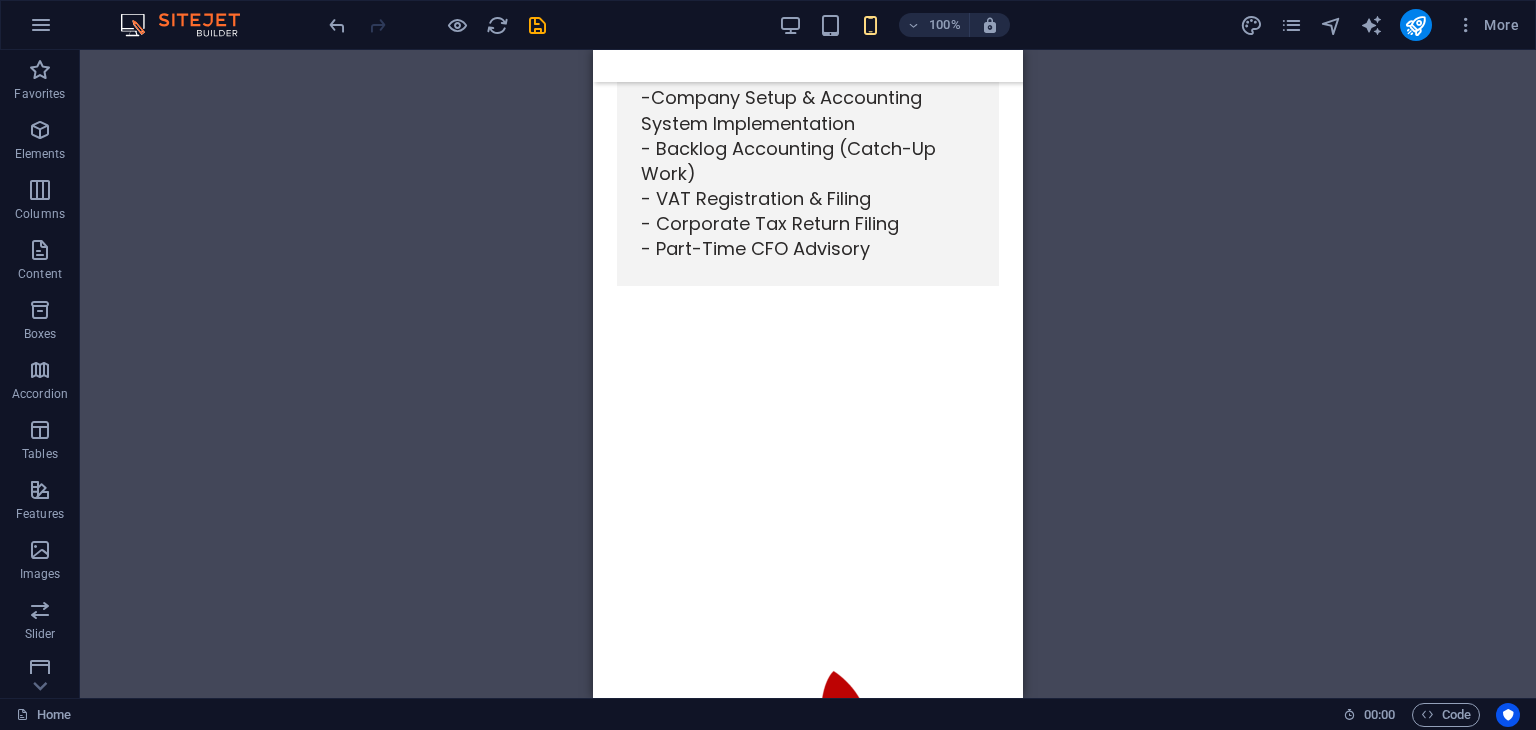 scroll, scrollTop: 7076, scrollLeft: 0, axis: vertical 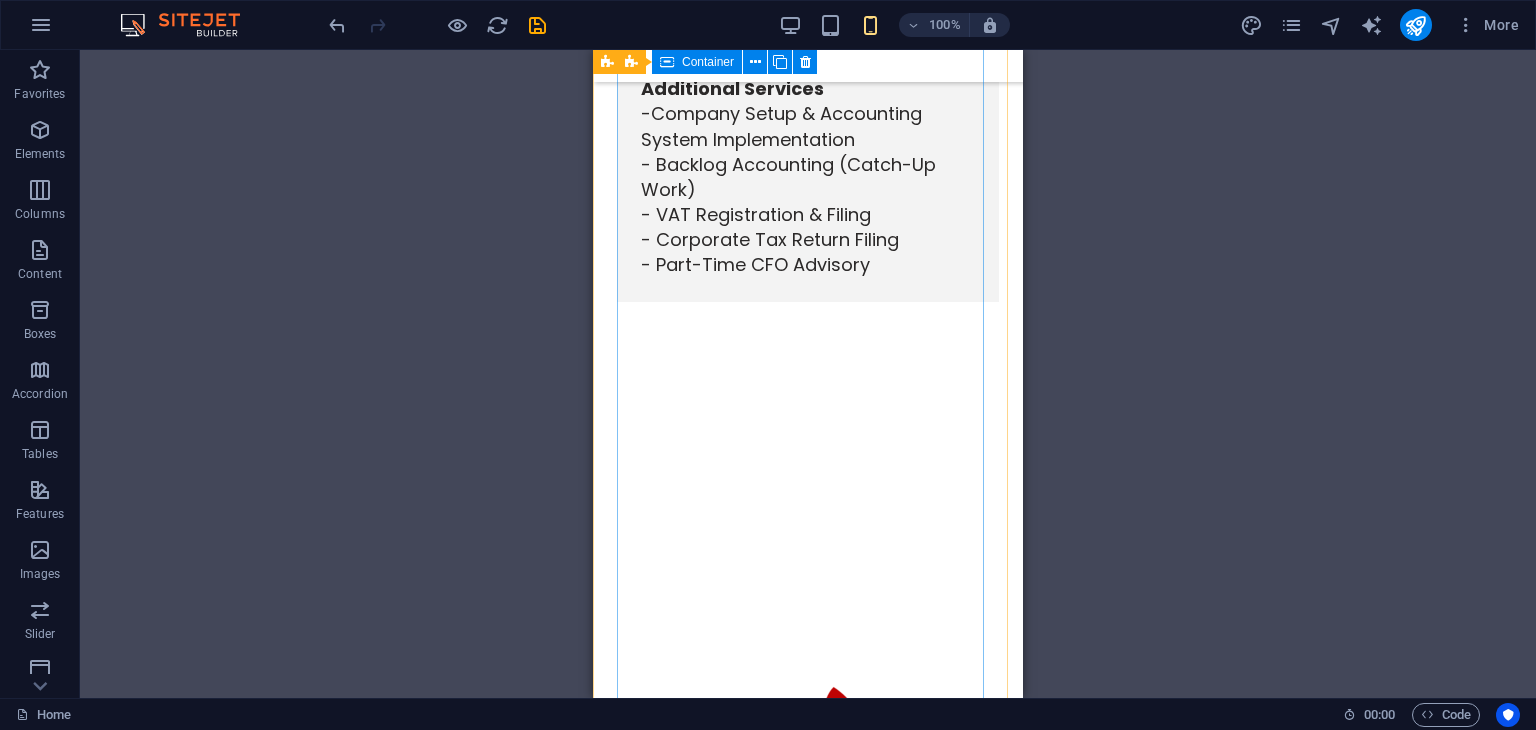 click on "[TITLE] & Chief Consultant, Al Ward Al Momaiz Accounting and Bookkeeping Services LLC With over 20 years of finance expertise, [FIRST] [LAST] leads Al Ward Al Momaiz in supporting startups, SMEs, and established businesses in the [COUNTRY] with accounting, compliance, and financial reporting. His extensive background includes finance roles at Oman Airports Management Company and proficiency in Oracle Financials, IFRS compliance, VAT implementation, and regulatory audits. [FIRST] specializes in bookkeeping, budgeting, payroll, financial planning, internal controls, and ERP system integration, ensuring clients receive compliant and reliable financial solutions. Whether starting or scaling your business, [FIRST] and his team are dedicated to guiding your financial journey." at bounding box center [808, 2415] 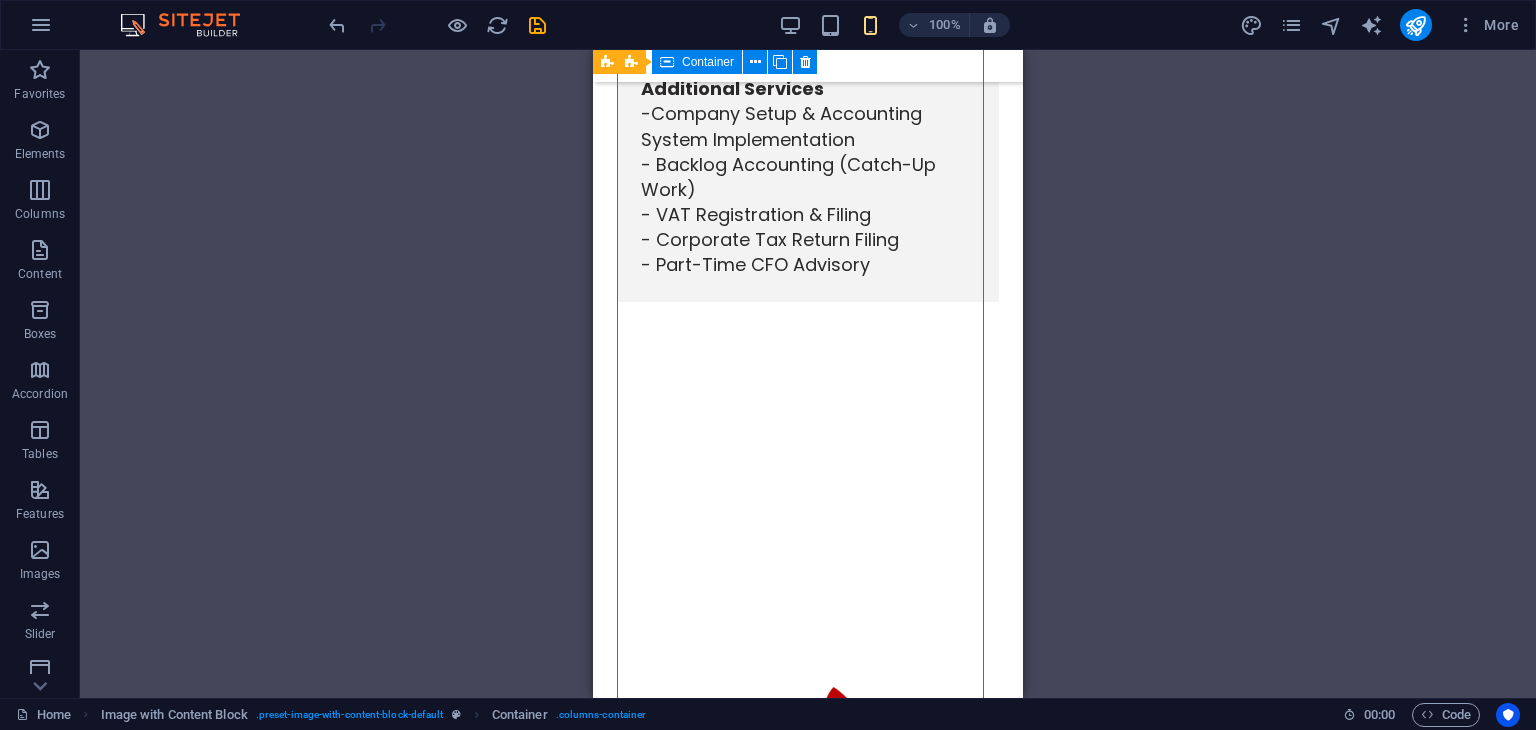 click on "[TITLE] & Chief Consultant, Al Ward Al Momaiz Accounting and Bookkeeping Services LLC With over 20 years of finance expertise, [FIRST] [LAST] leads Al Ward Al Momaiz in supporting startups, SMEs, and established businesses in the [COUNTRY] with accounting, compliance, and financial reporting. His extensive background includes finance roles at Oman Airports Management Company and proficiency in Oracle Financials, IFRS compliance, VAT implementation, and regulatory audits. [FIRST] specializes in bookkeeping, budgeting, payroll, financial planning, internal controls, and ERP system integration, ensuring clients receive compliant and reliable financial solutions. Whether starting or scaling your business, [FIRST] and his team are dedicated to guiding your financial journey." at bounding box center [808, 2415] 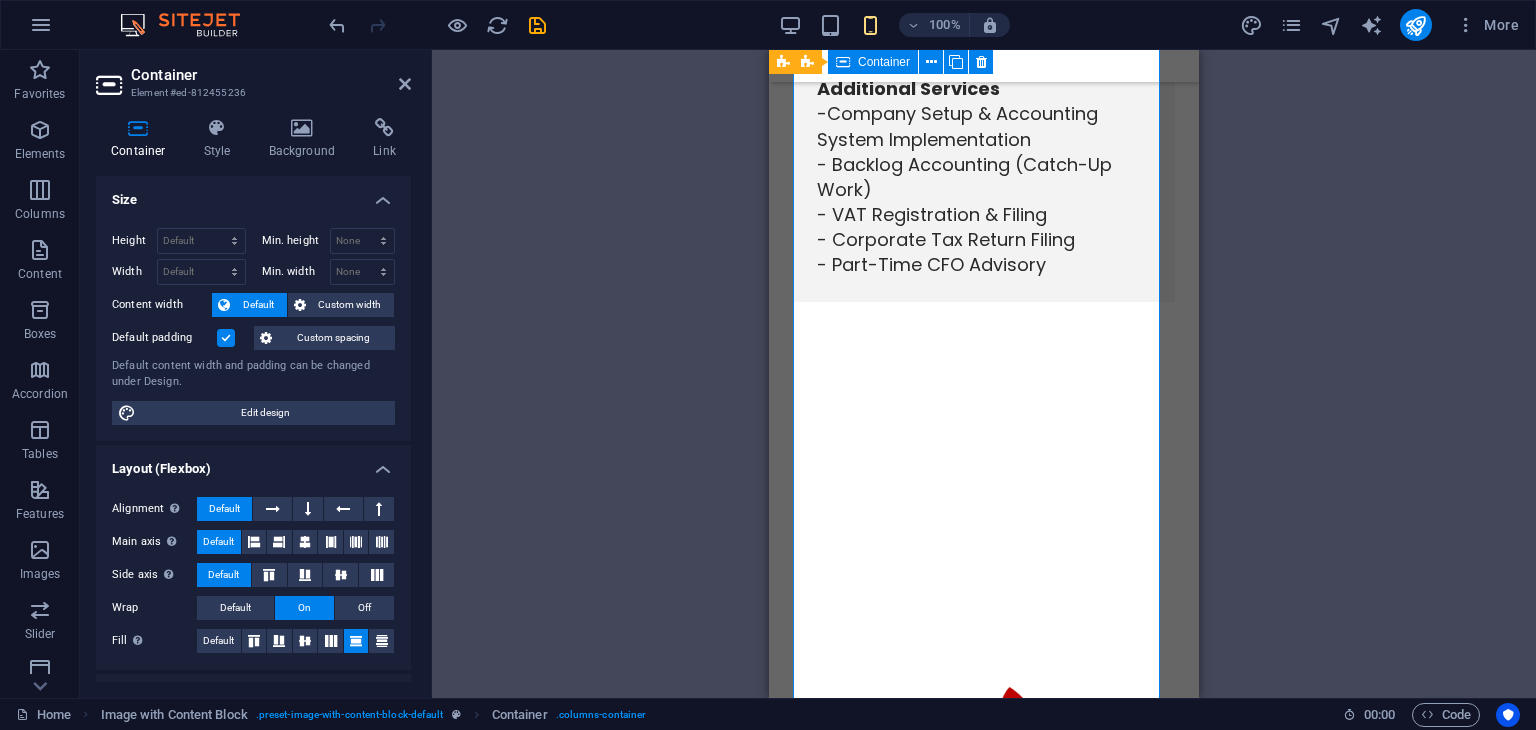 click on "[TITLE] & Chief Consultant, Al Ward Al Momaiz Accounting and Bookkeeping Services LLC With over 20 years of finance expertise, [FIRST] [LAST] leads Al Ward Al Momaiz in supporting startups, SMEs, and established businesses in the [COUNTRY] with accounting, compliance, and financial reporting. His extensive background includes finance roles at Oman Airports Management Company and proficiency in Oracle Financials, IFRS compliance, VAT implementation, and regulatory audits. [FIRST] specializes in bookkeeping, budgeting, payroll, financial planning, internal controls, and ERP system integration, ensuring clients receive compliant and reliable financial solutions. Whether starting or scaling your business, [FIRST] and his team are dedicated to guiding your financial journey." at bounding box center [984, 2415] 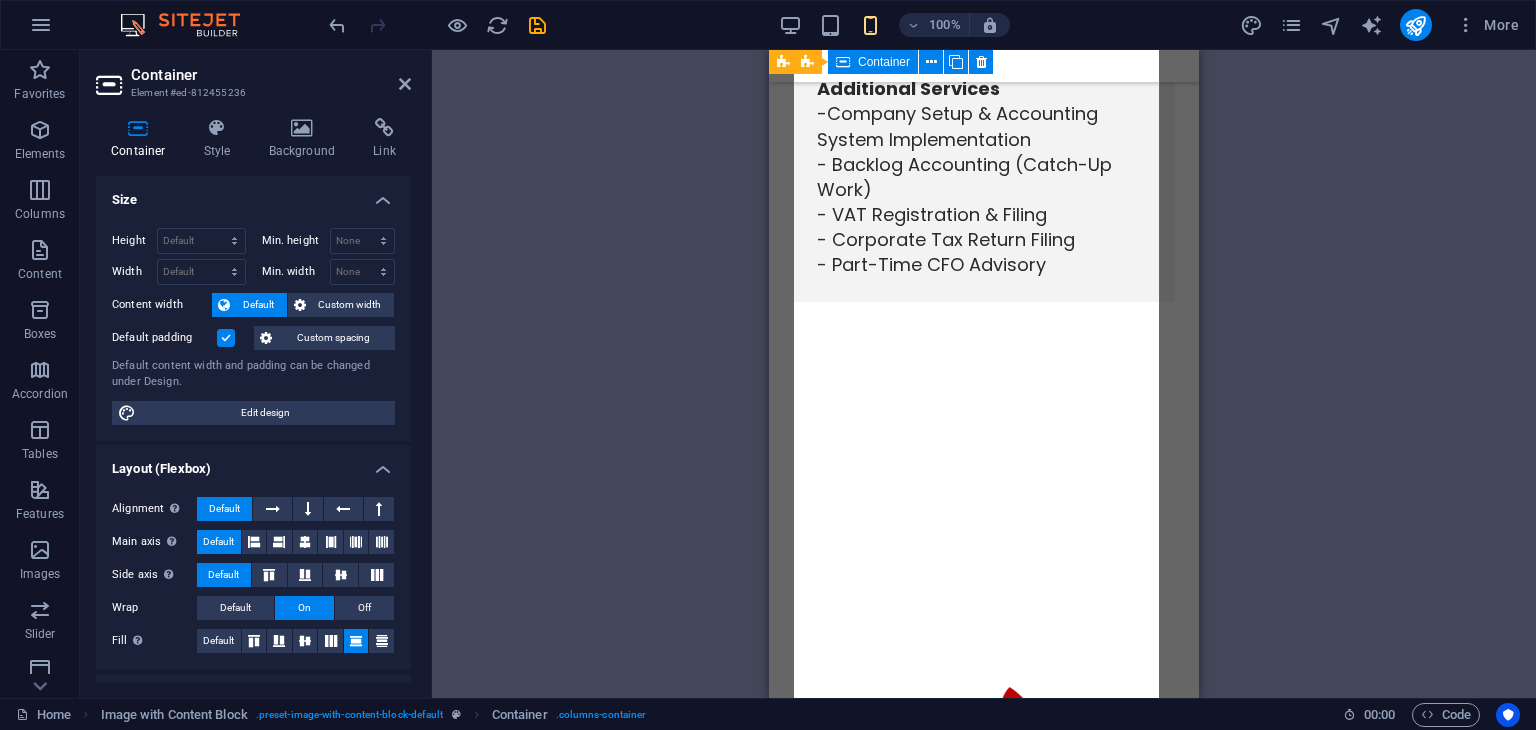 click on "[TITLE] & Chief Consultant, Al Ward Al Momaiz Accounting and Bookkeeping Services LLC With over 20 years of finance expertise, [FIRST] [LAST] leads Al Ward Al Momaiz in supporting startups, SMEs, and established businesses in the [COUNTRY] with accounting, compliance, and financial reporting. His extensive background includes finance roles at Oman Airports Management Company and proficiency in Oracle Financials, IFRS compliance, VAT implementation, and regulatory audits. [FIRST] specializes in bookkeeping, budgeting, payroll, financial planning, internal controls, and ERP system integration, ensuring clients receive compliant and reliable financial solutions. Whether starting or scaling your business, [FIRST] and his team are dedicated to guiding your financial journey." at bounding box center (984, 2415) 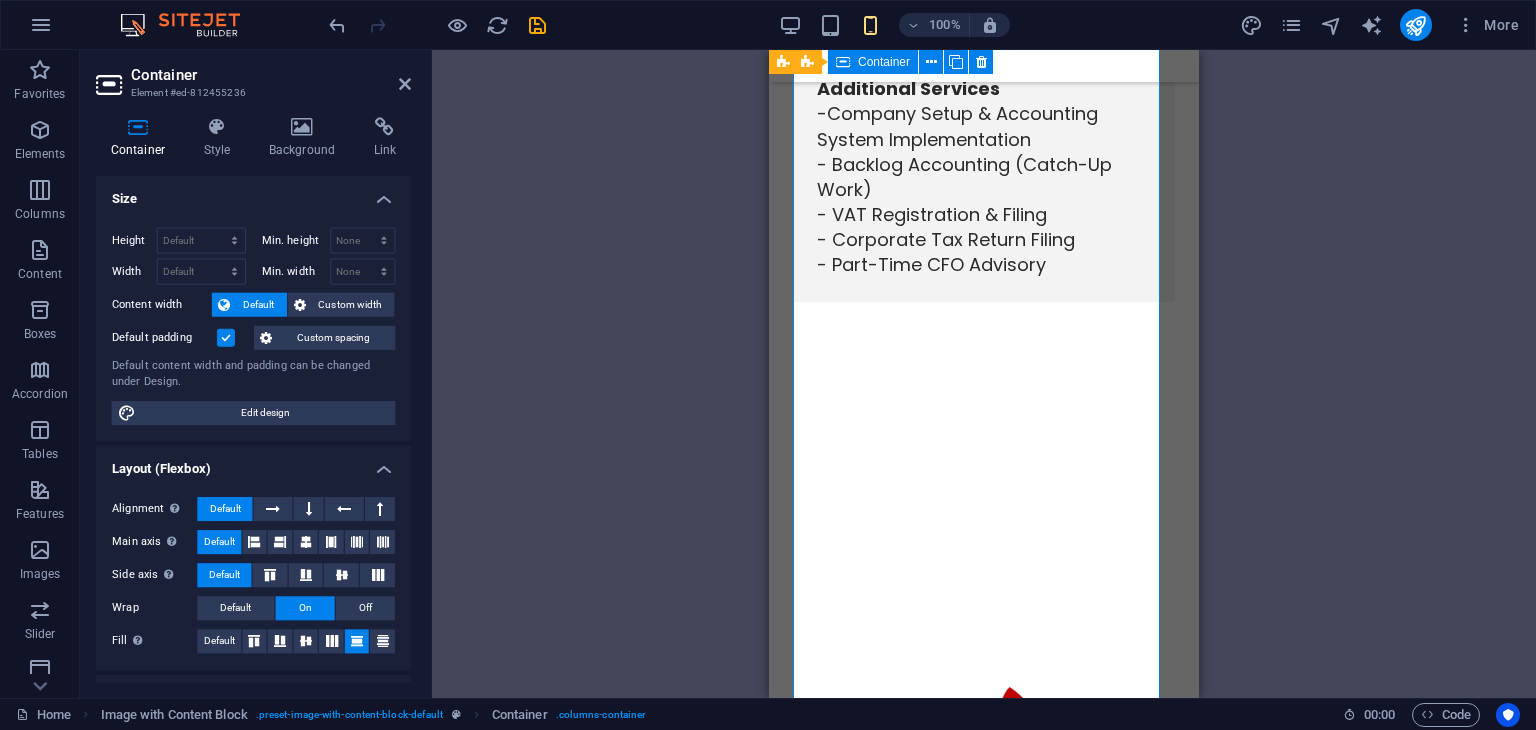 click on "[TITLE] & Chief Consultant, Al Ward Al Momaiz Accounting and Bookkeeping Services LLC With over 20 years of finance expertise, [FIRST] [LAST] leads Al Ward Al Momaiz in supporting startups, SMEs, and established businesses in the [COUNTRY] with accounting, compliance, and financial reporting. His extensive background includes finance roles at Oman Airports Management Company and proficiency in Oracle Financials, IFRS compliance, VAT implementation, and regulatory audits. [FIRST] specializes in bookkeeping, budgeting, payroll, financial planning, internal controls, and ERP system integration, ensuring clients receive compliant and reliable financial solutions. Whether starting or scaling your business, [FIRST] and his team are dedicated to guiding your financial journey." at bounding box center (984, 2415) 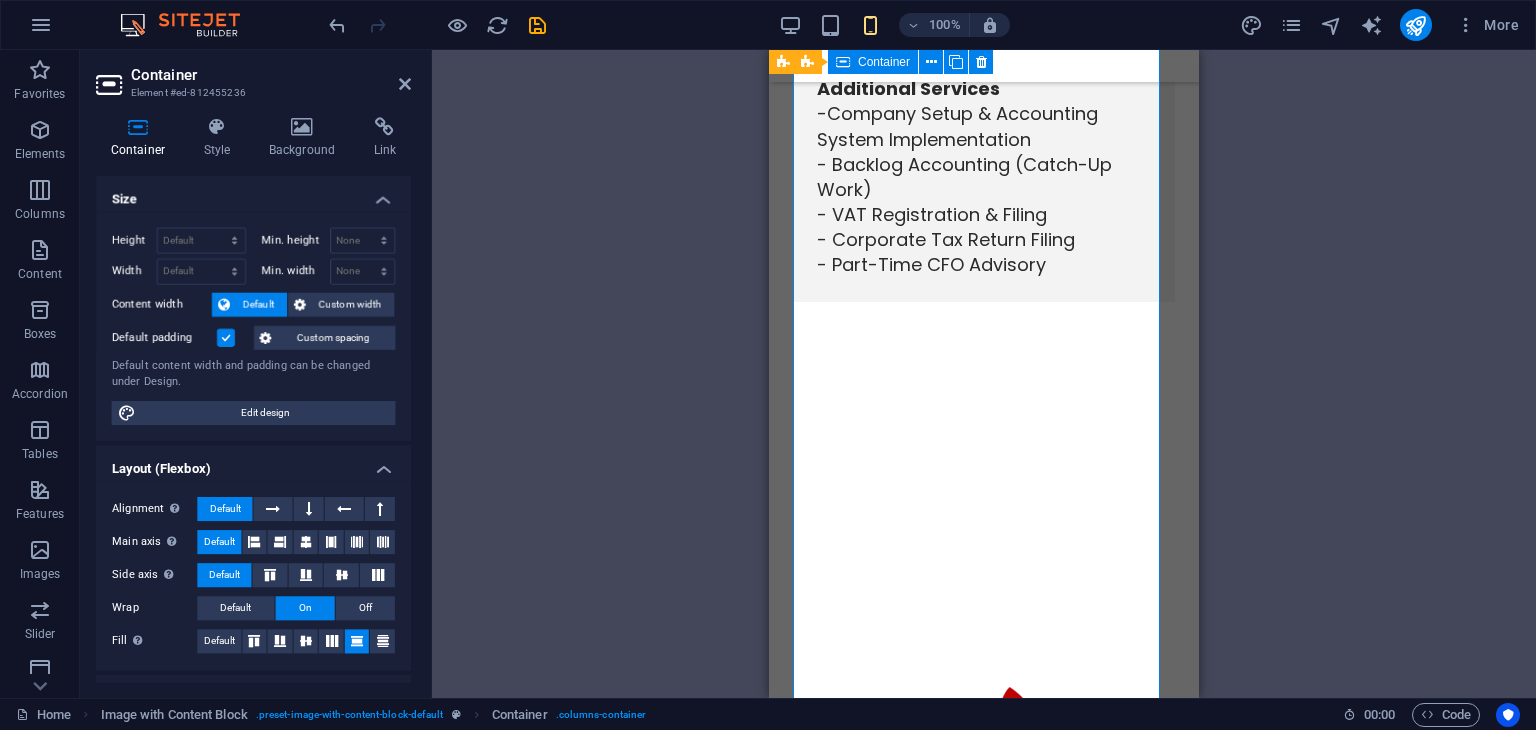click on "[TITLE] & Chief Consultant, Al Ward Al Momaiz Accounting and Bookkeeping Services LLC With over 20 years of finance expertise, [FIRST] [LAST] leads Al Ward Al Momaiz in supporting startups, SMEs, and established businesses in the [COUNTRY] with accounting, compliance, and financial reporting. His extensive background includes finance roles at Oman Airports Management Company and proficiency in Oracle Financials, IFRS compliance, VAT implementation, and regulatory audits. [FIRST] specializes in bookkeeping, budgeting, payroll, financial planning, internal controls, and ERP system integration, ensuring clients receive compliant and reliable financial solutions. Whether starting or scaling your business, [FIRST] and his team are dedicated to guiding your financial journey." at bounding box center [984, 2415] 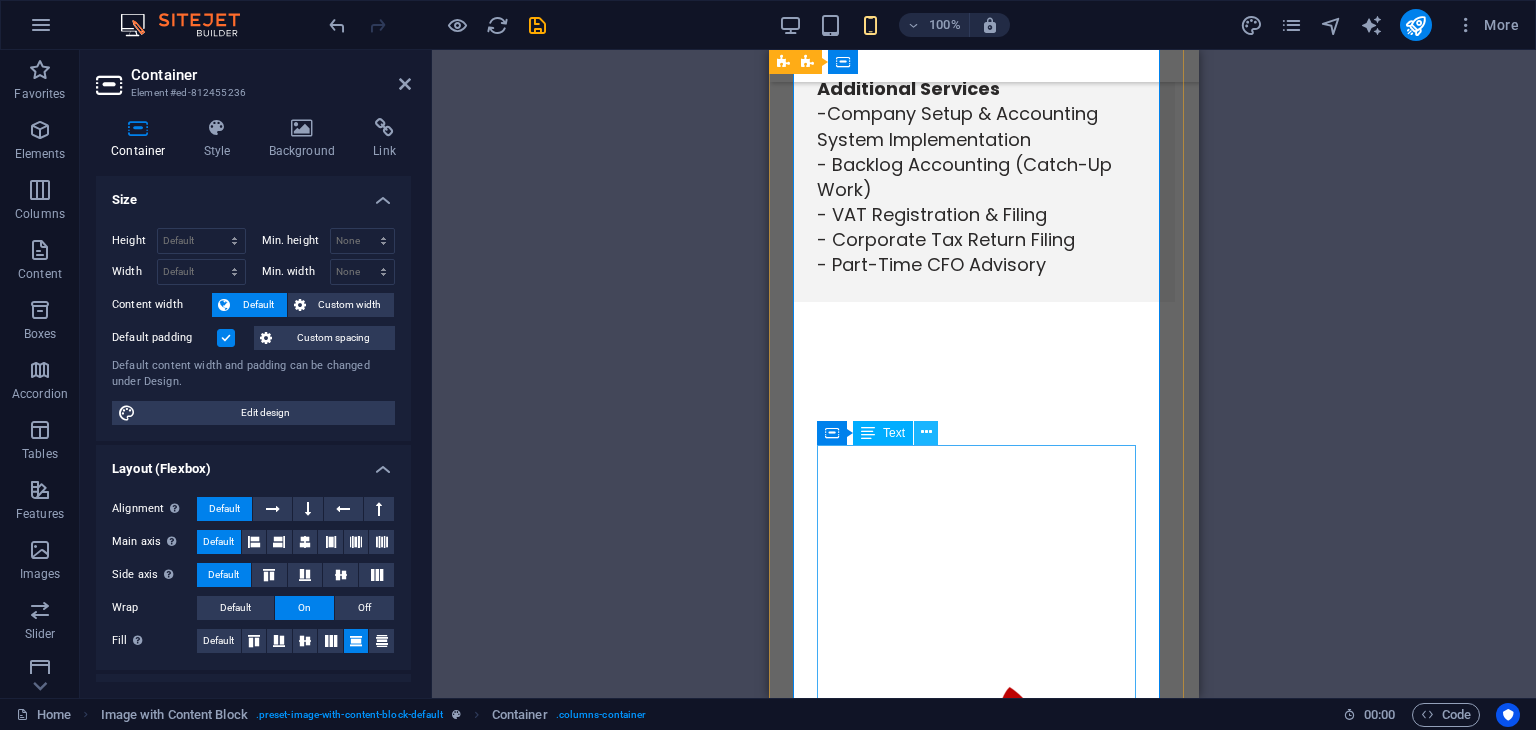 click at bounding box center [926, 432] 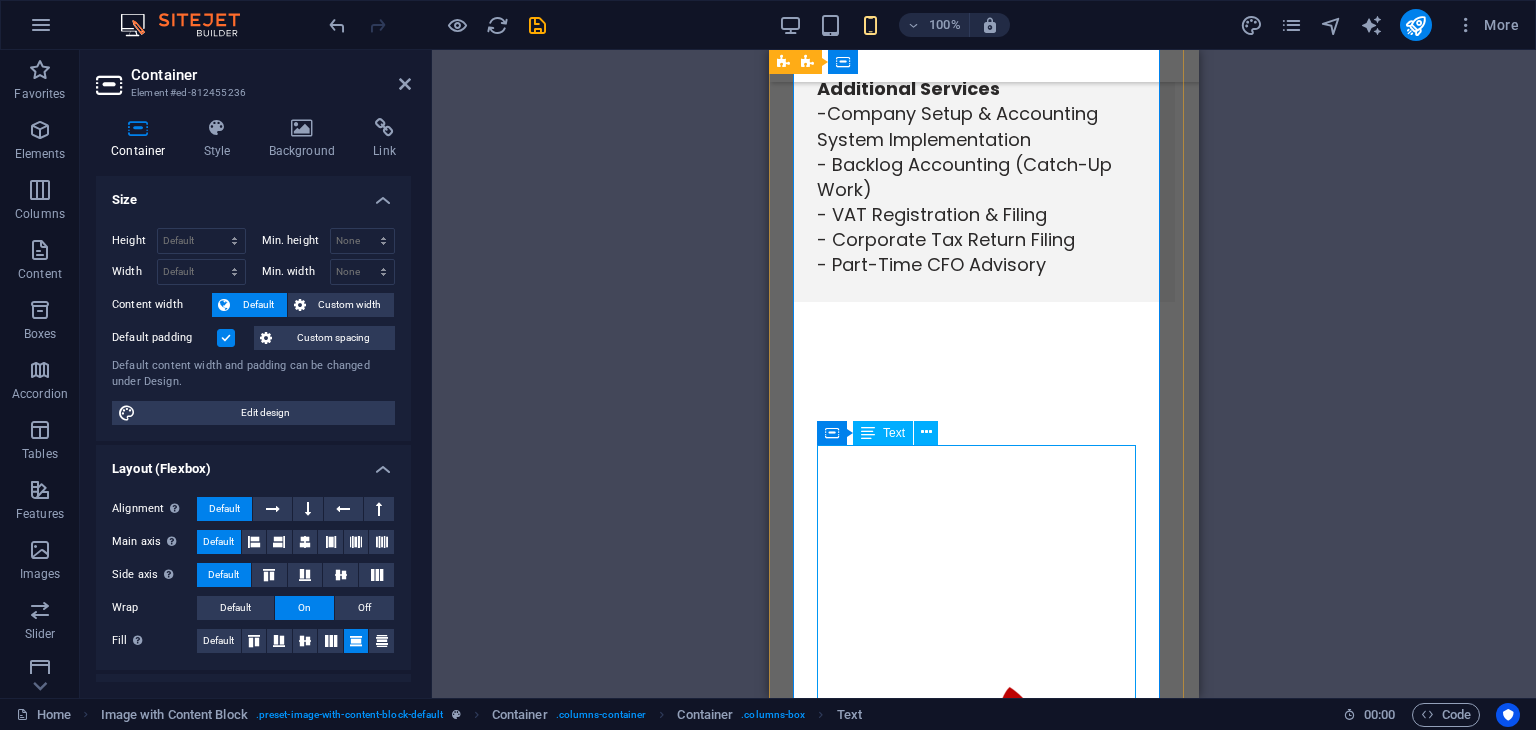 click on "Text" at bounding box center (894, 433) 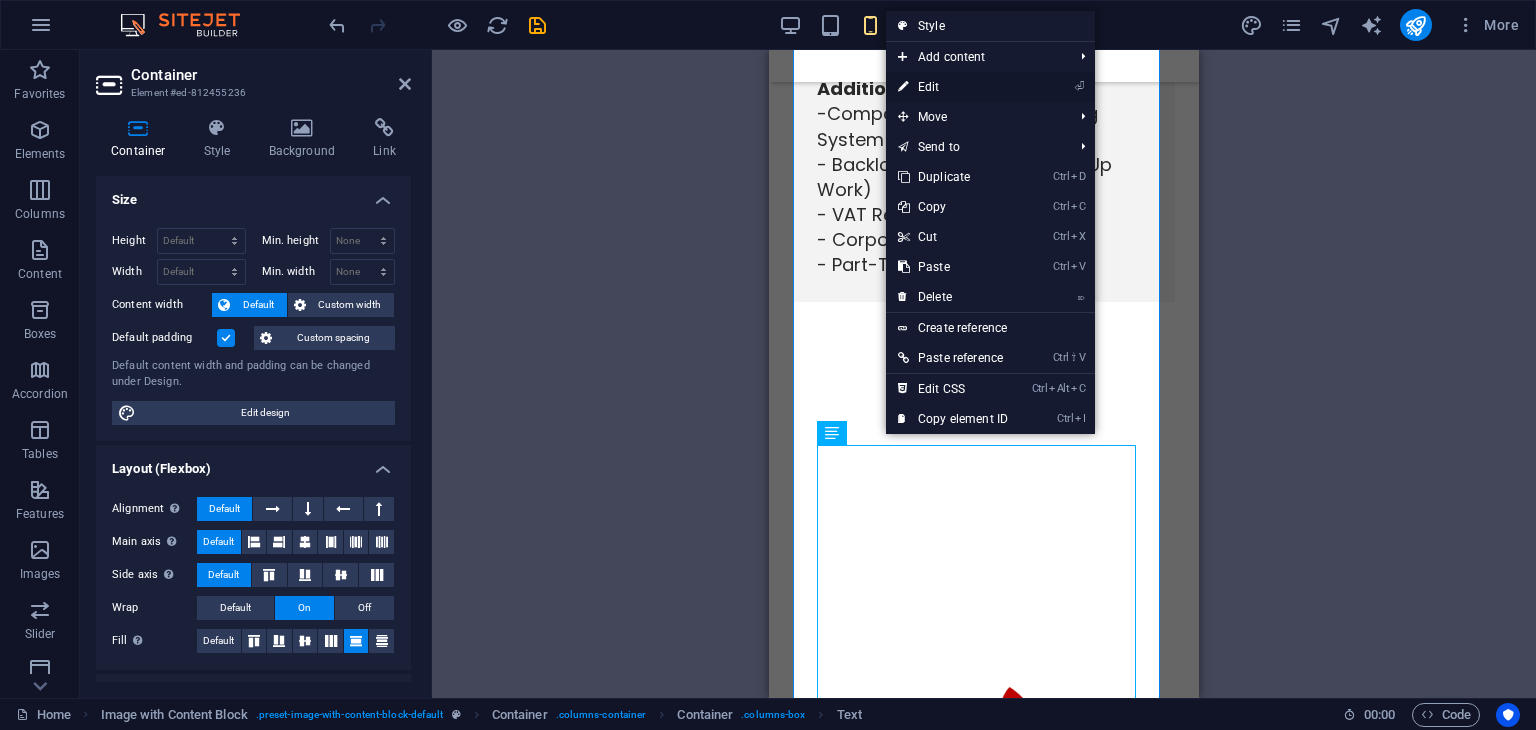 click on "⏎  Edit" at bounding box center (953, 87) 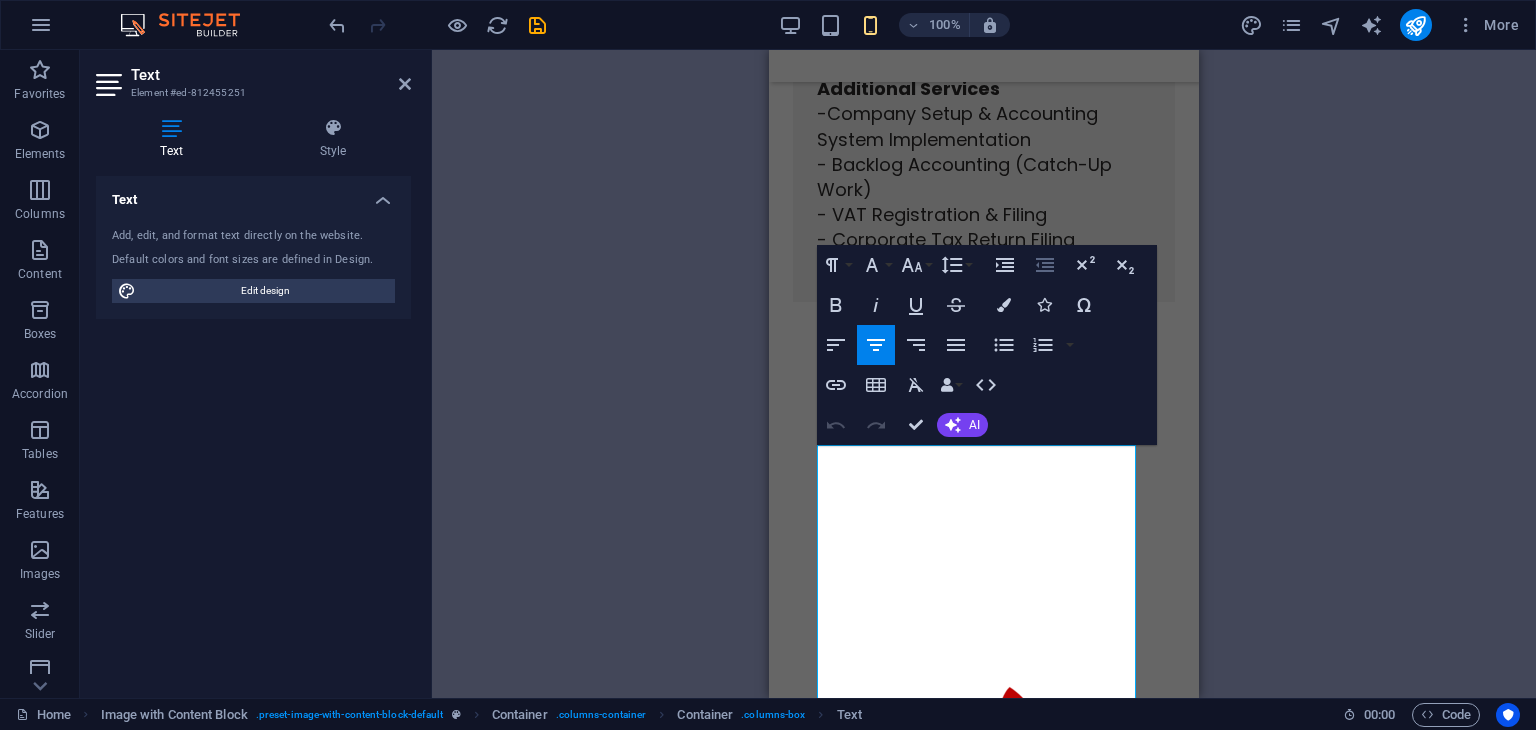 click 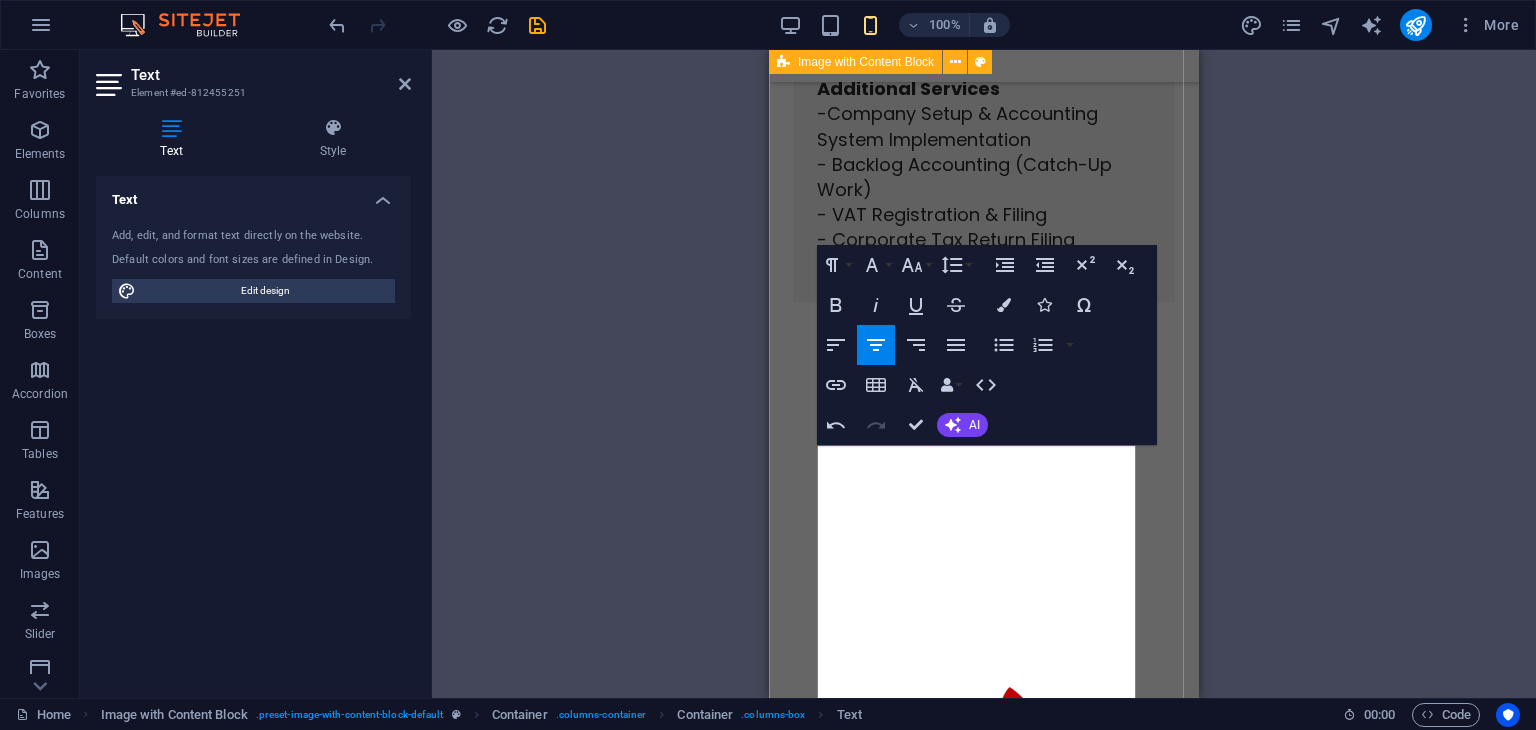 click on "[TITLE] & Chief Consultant, Al Ward Al Momaiz Accounting and Bookkeeping Services LLC With over 20 years of finance expertise, [FIRST] [LAST] leads Al Ward Al Momaiz in supporting startups, SMEs, and established businesses in the [COUNTRY] with accounting, compliance, and financial reporting. His extensive background includes finance roles at Oman Airports Management Company and proficiency in Oracle Financials, IFRS compliance, VAT implementation, and regulatory audits. [FIRST] specializes in bookkeeping, budgeting, payroll, financial planning, internal controls, and ERP system integration, ensuring clients receive compliant and reliable financial solutions. Whether starting or scaling your business, [FIRST] and his team are dedicated to guiding your financial journey." at bounding box center [984, 2374] 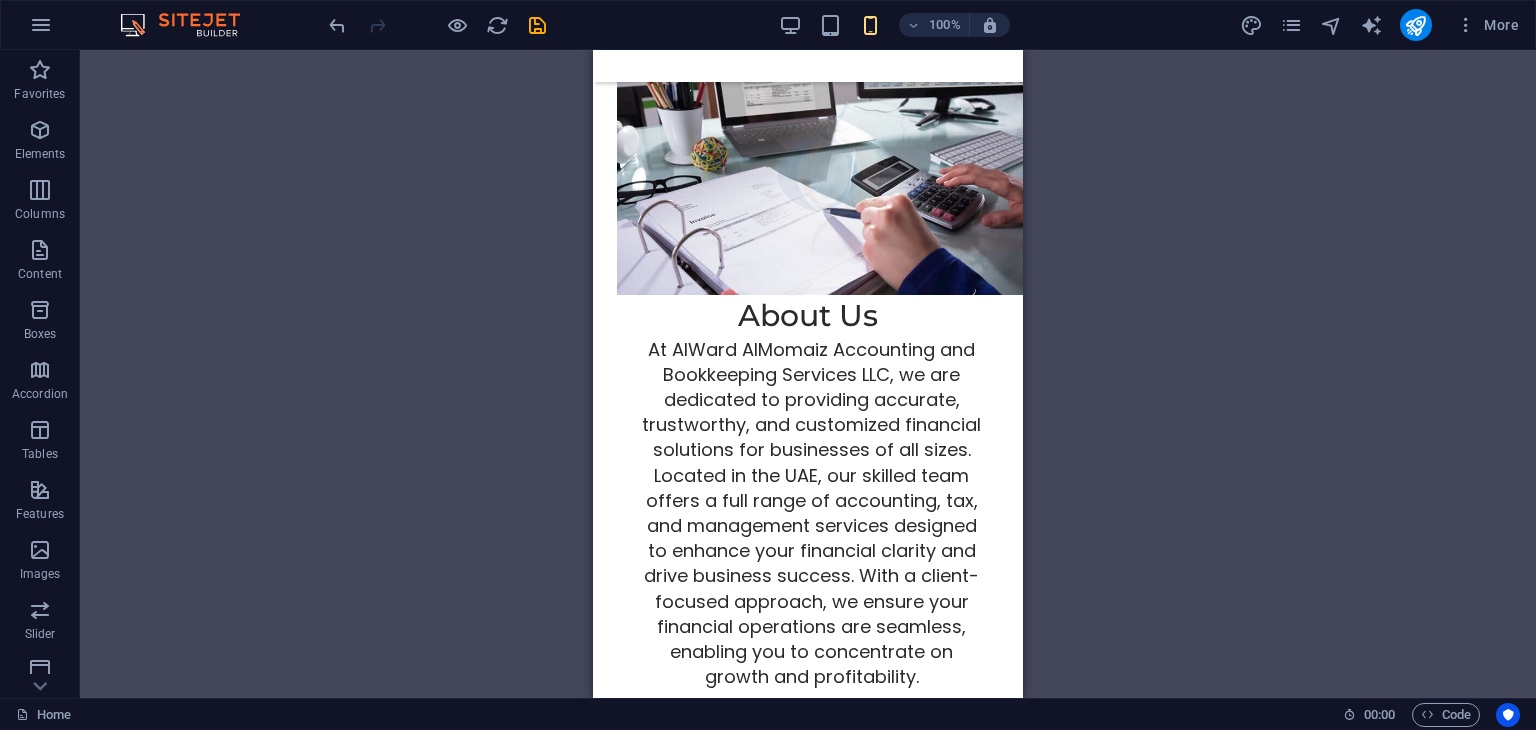 scroll, scrollTop: 1204, scrollLeft: 0, axis: vertical 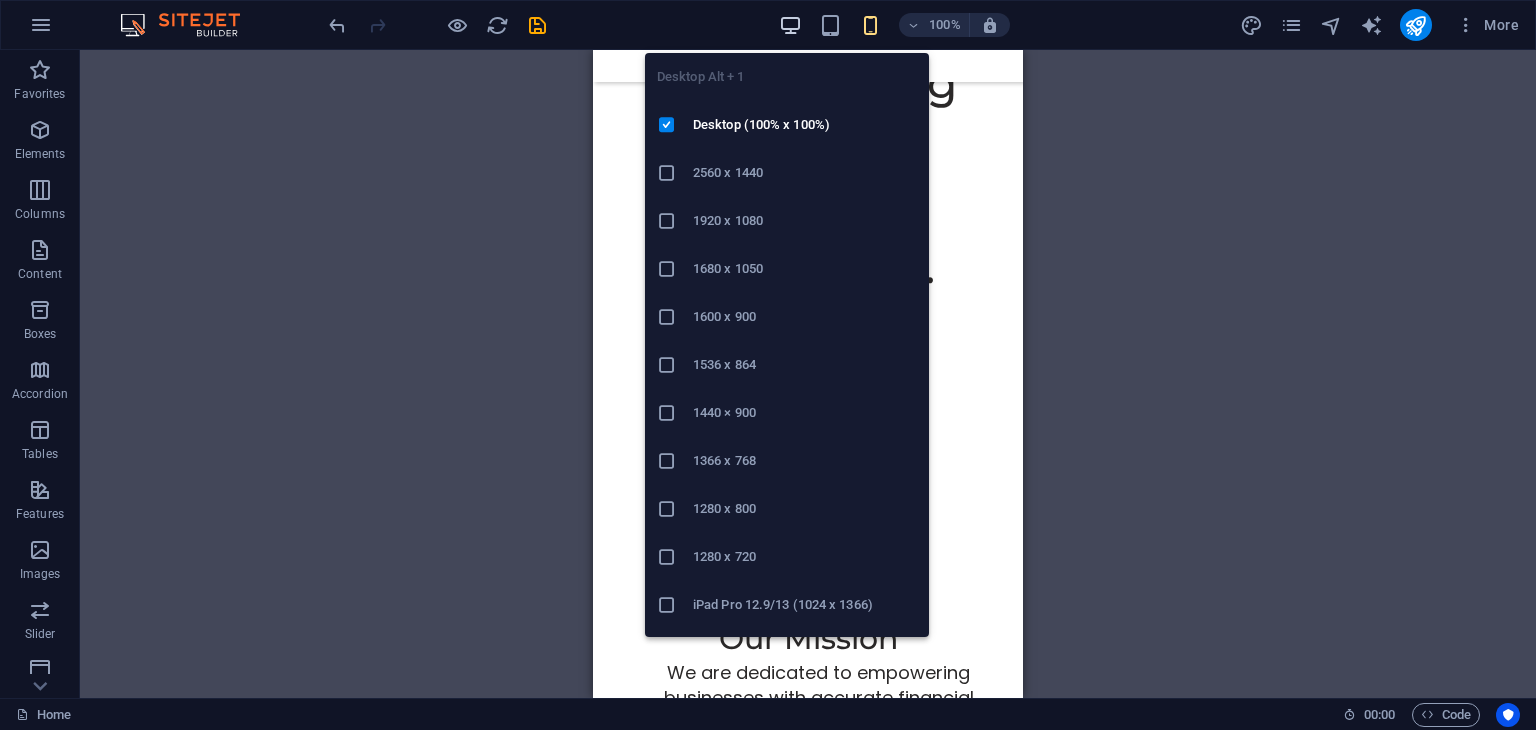 click at bounding box center [790, 25] 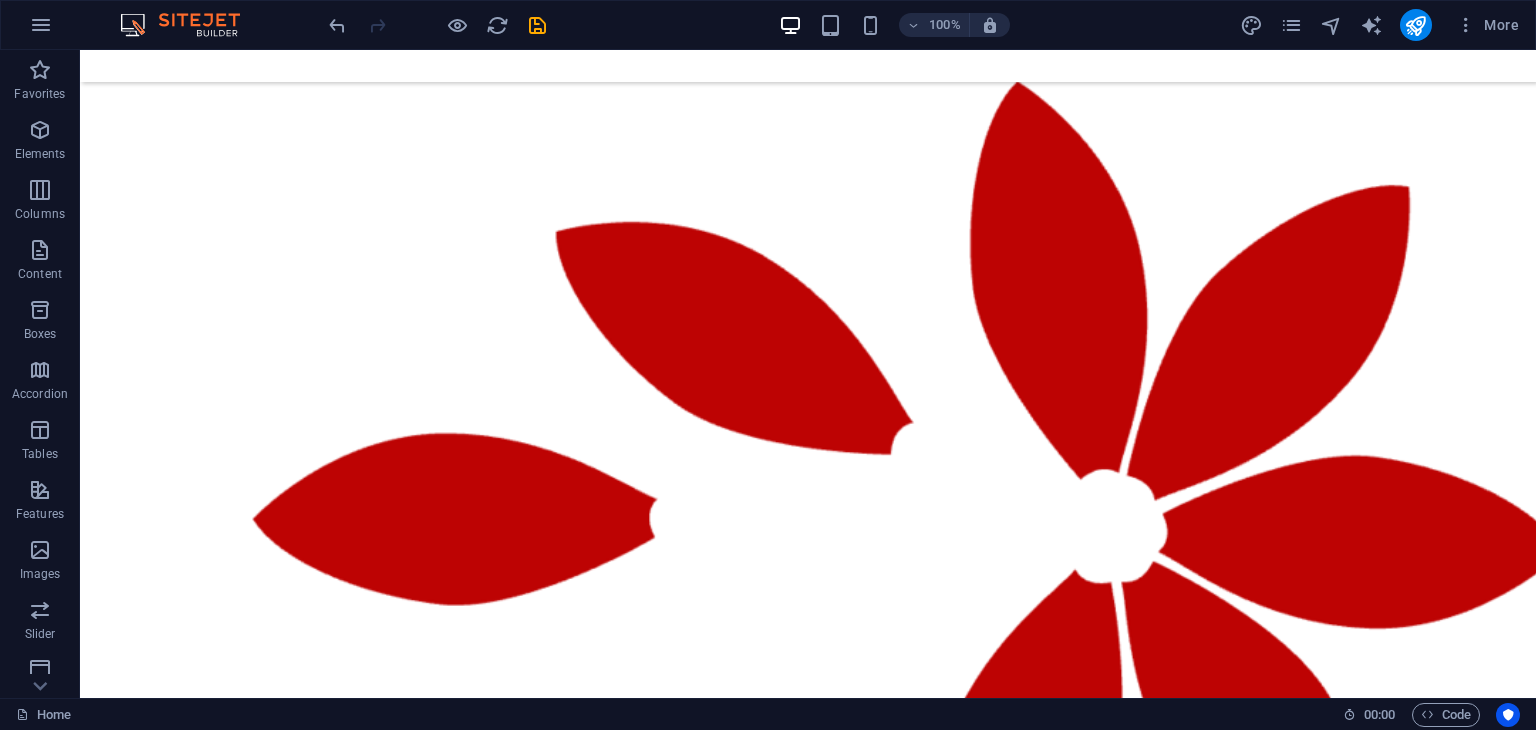 scroll, scrollTop: 3604, scrollLeft: 0, axis: vertical 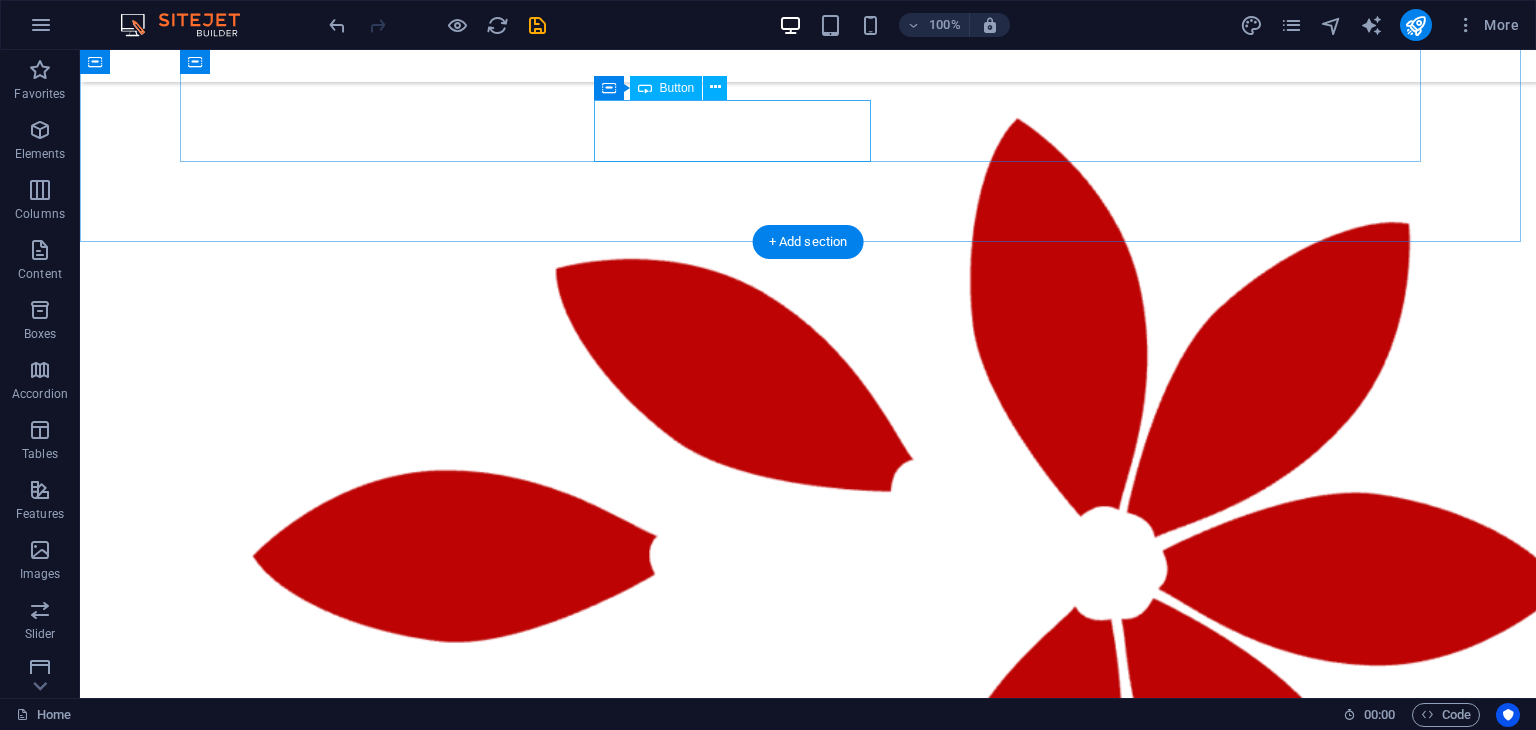 click on "Get a free quote" at bounding box center (808, 1644) 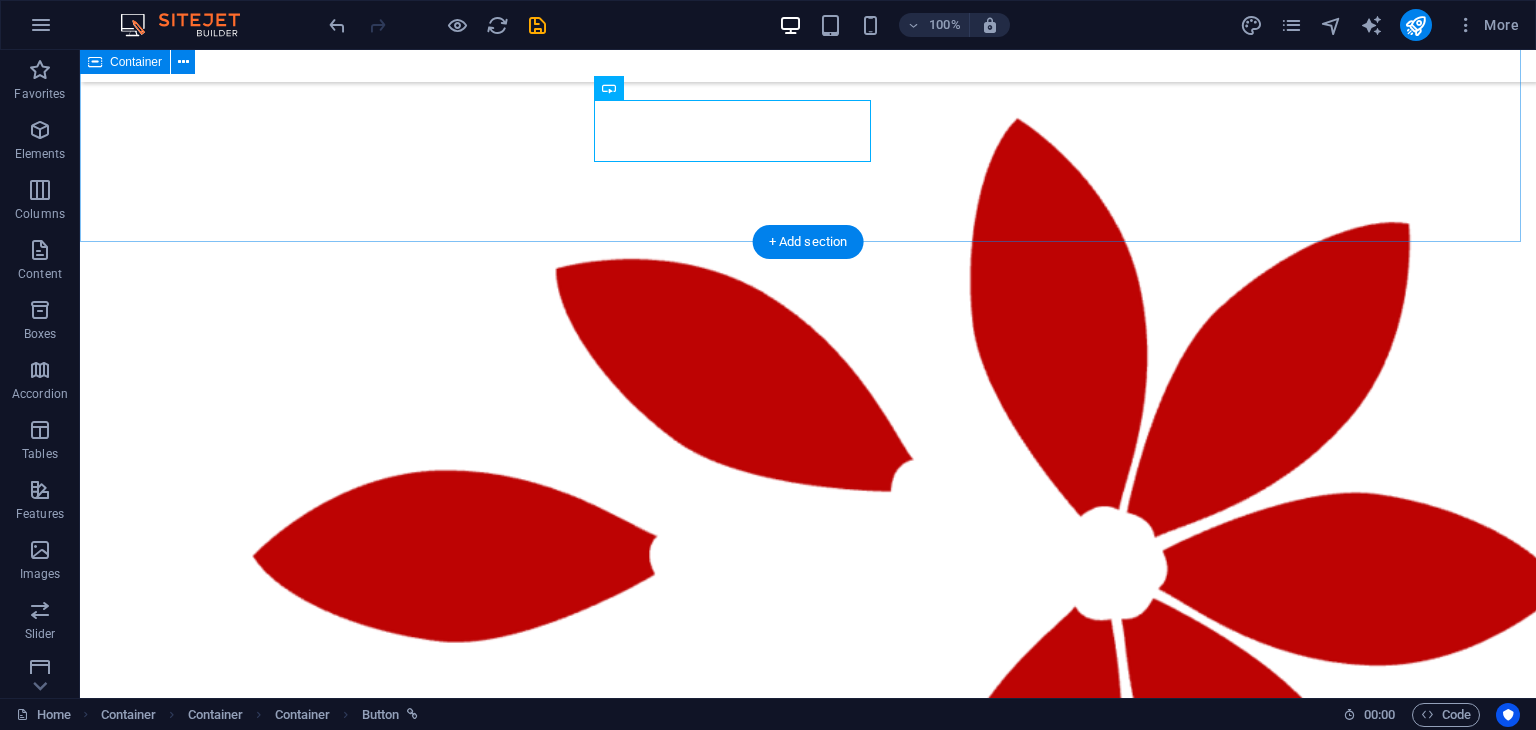 click on "Our Mission We are dedicated to empowering businesses with accurate financial insights and strategic support. Our mission is to ensure compliance with [COUNTRY] regulations, improve operational efficiency, and promote sustainable growth in a competitive marketplace. With our expert guidance, companies can make well-informed decisions that enhance their long-term success and stability. About Us At AlWard AlMomaiz Accounting and Bookkeeping Services LLC, we are dedicated to providing accurate, trustworthy, and customized financial solutions for businesses of all sizes. Located in the [COUNTRY], our skilled team offers a full range of accounting, tax, and management services designed to enhance your financial clarity and drive business success. With a client-focused approach, we ensure your financial operations are seamless, enabling you to concentrate on growth and profitability. Your Success Partner  Technology Driven Get a free quote Client support Expertise For Results" at bounding box center (808, 110) 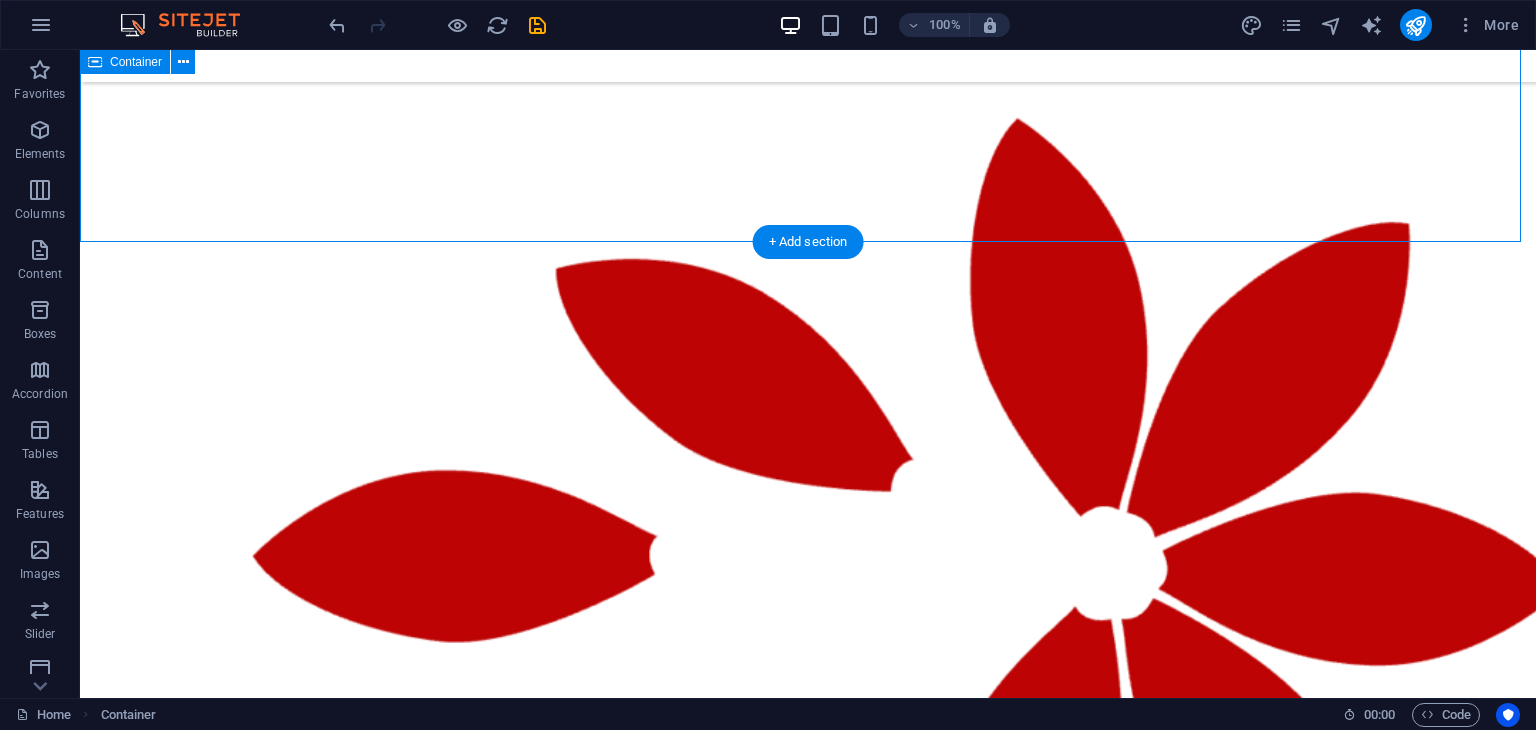 click on "Our Mission We are dedicated to empowering businesses with accurate financial insights and strategic support. Our mission is to ensure compliance with [COUNTRY] regulations, improve operational efficiency, and promote sustainable growth in a competitive marketplace. With our expert guidance, companies can make well-informed decisions that enhance their long-term success and stability. About Us At AlWard AlMomaiz Accounting and Bookkeeping Services LLC, we are dedicated to providing accurate, trustworthy, and customized financial solutions for businesses of all sizes. Located in the [COUNTRY], our skilled team offers a full range of accounting, tax, and management services designed to enhance your financial clarity and drive business success. With a client-focused approach, we ensure your financial operations are seamless, enabling you to concentrate on growth and profitability. Your Success Partner  Technology Driven Get a free quote Client support Expertise For Results" at bounding box center (808, 110) 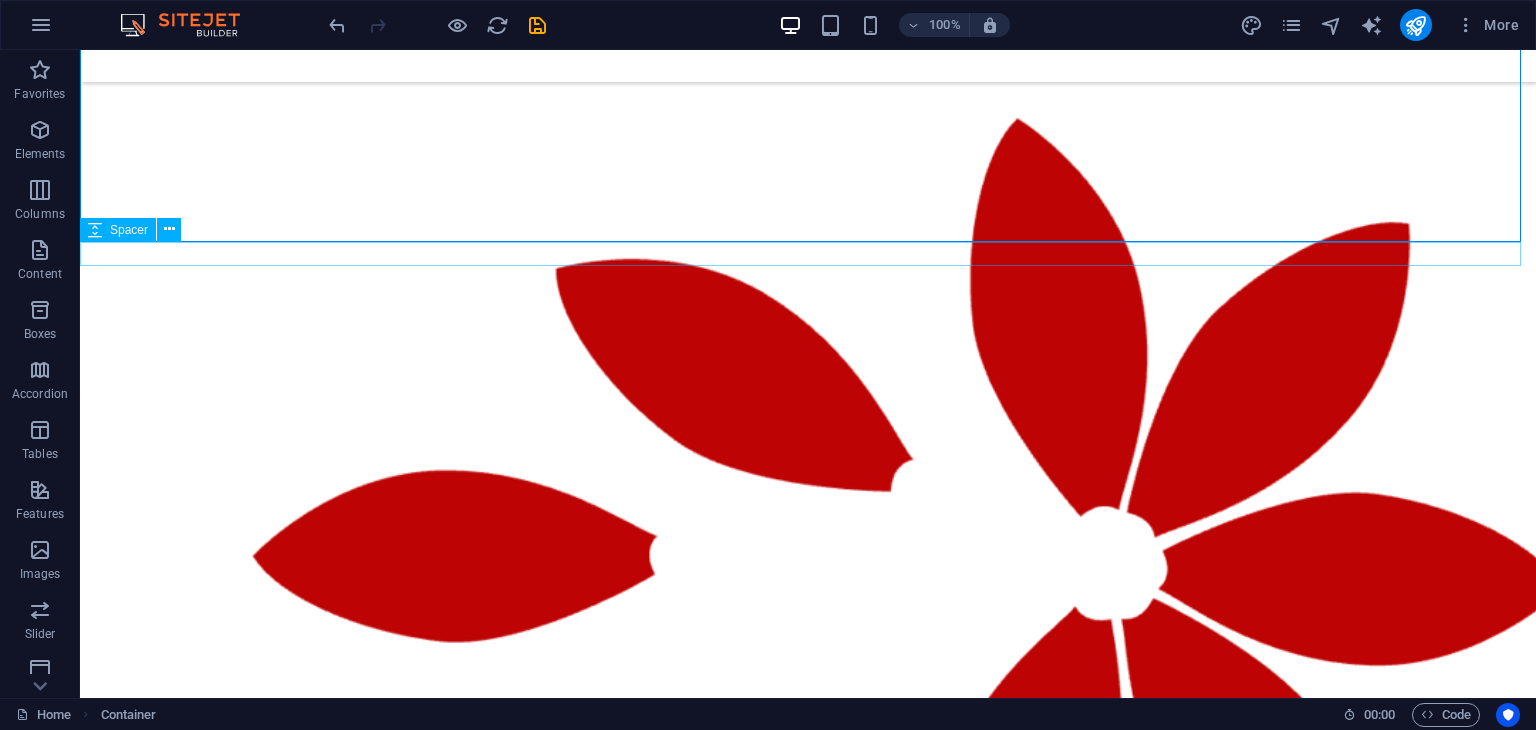click at bounding box center [808, 2100] 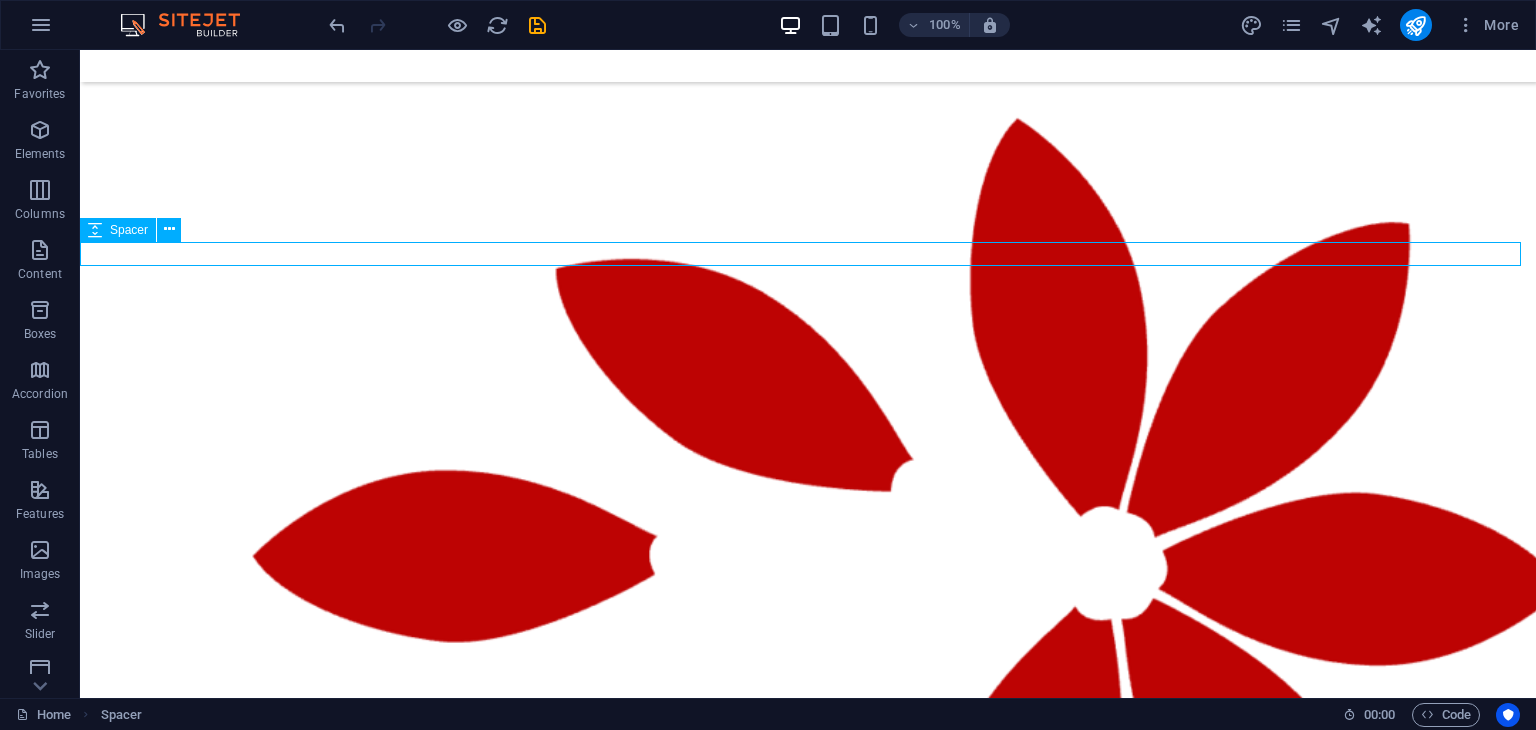 click at bounding box center (95, 230) 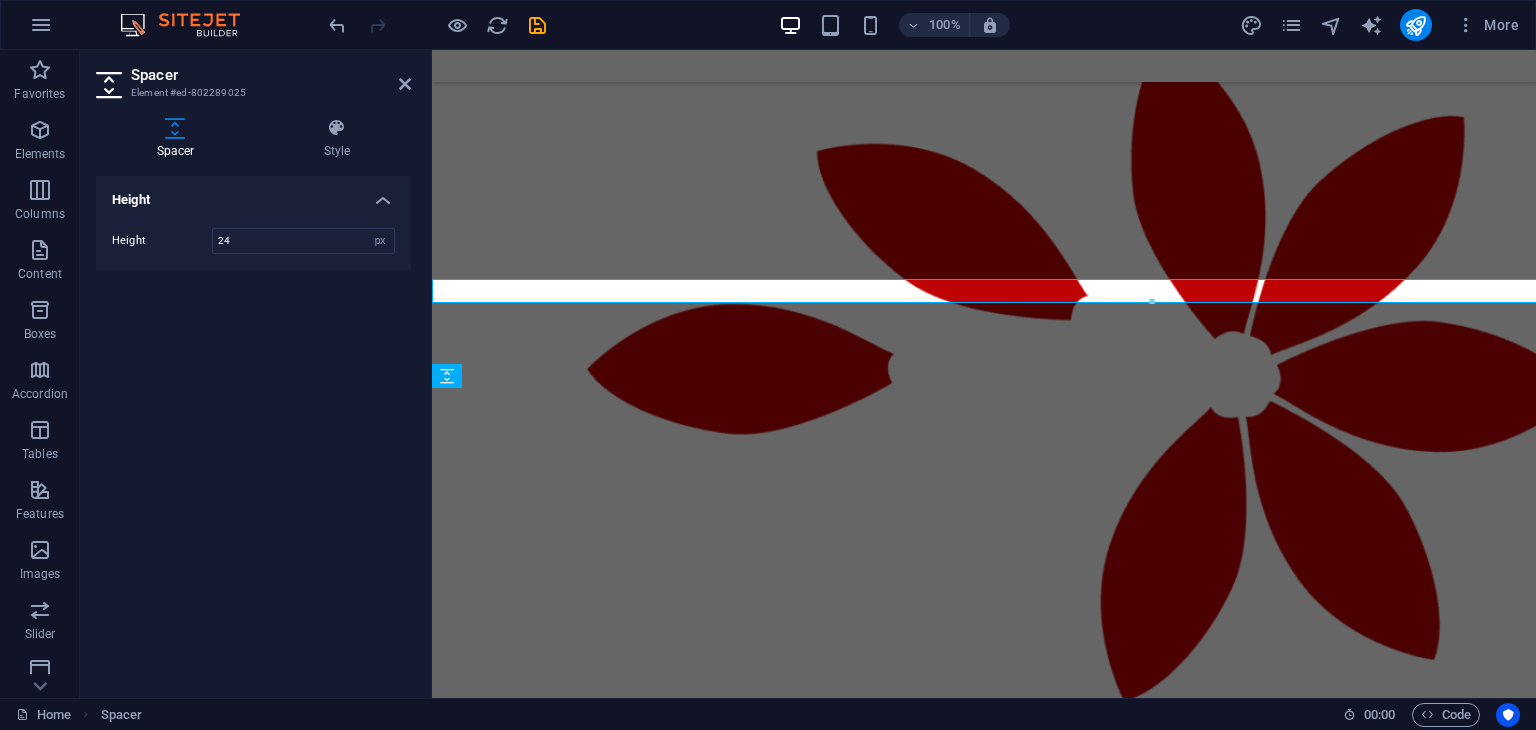 scroll, scrollTop: 3567, scrollLeft: 0, axis: vertical 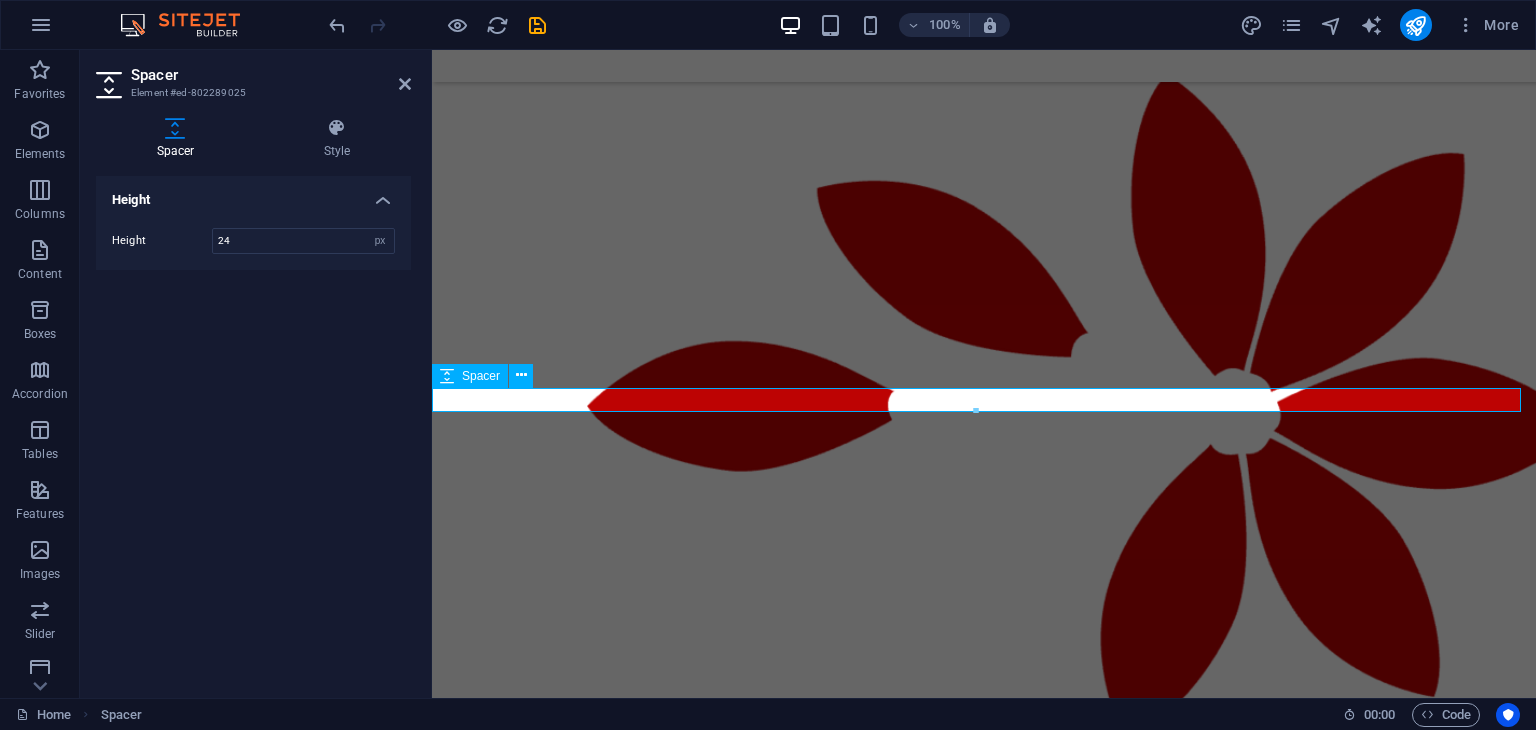 click at bounding box center (447, 376) 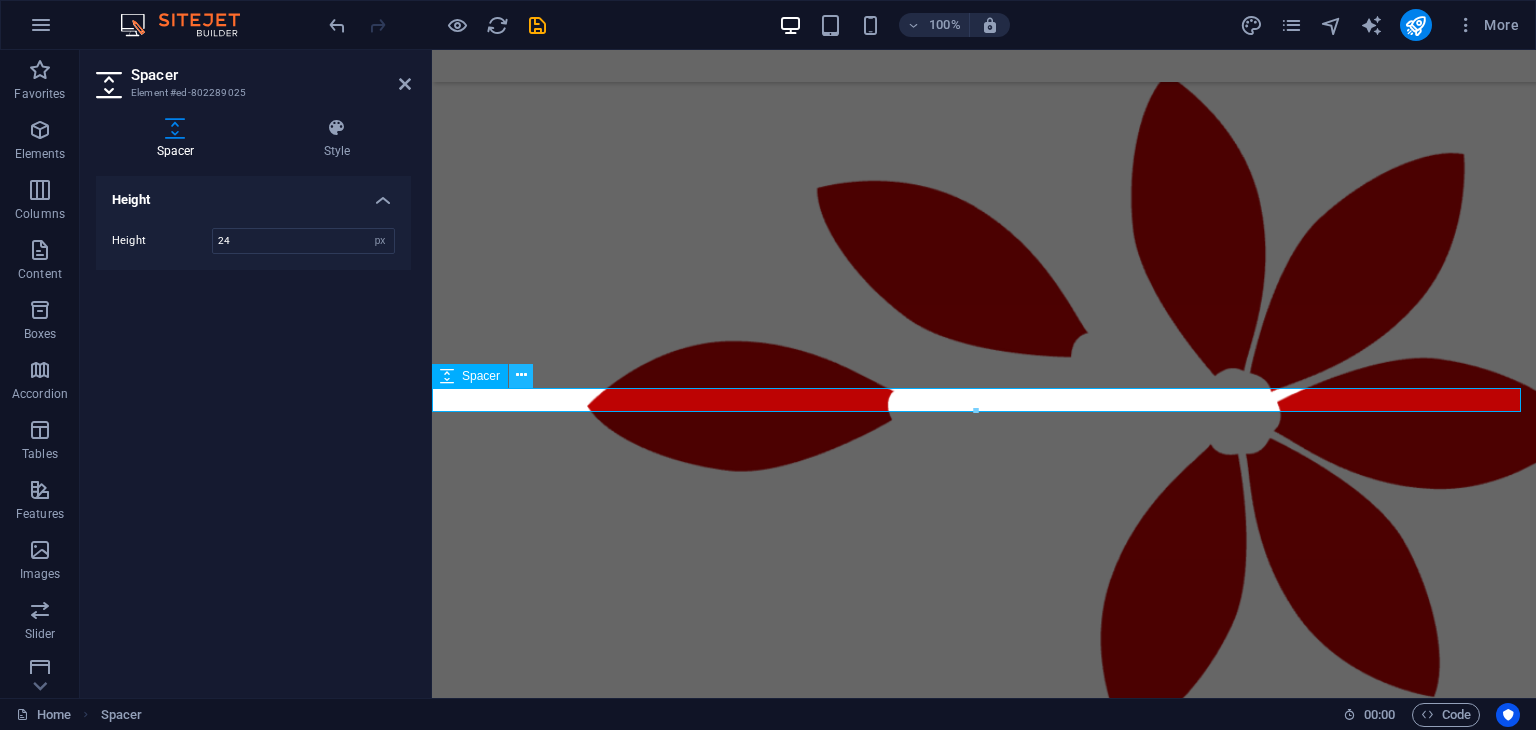 click at bounding box center [521, 375] 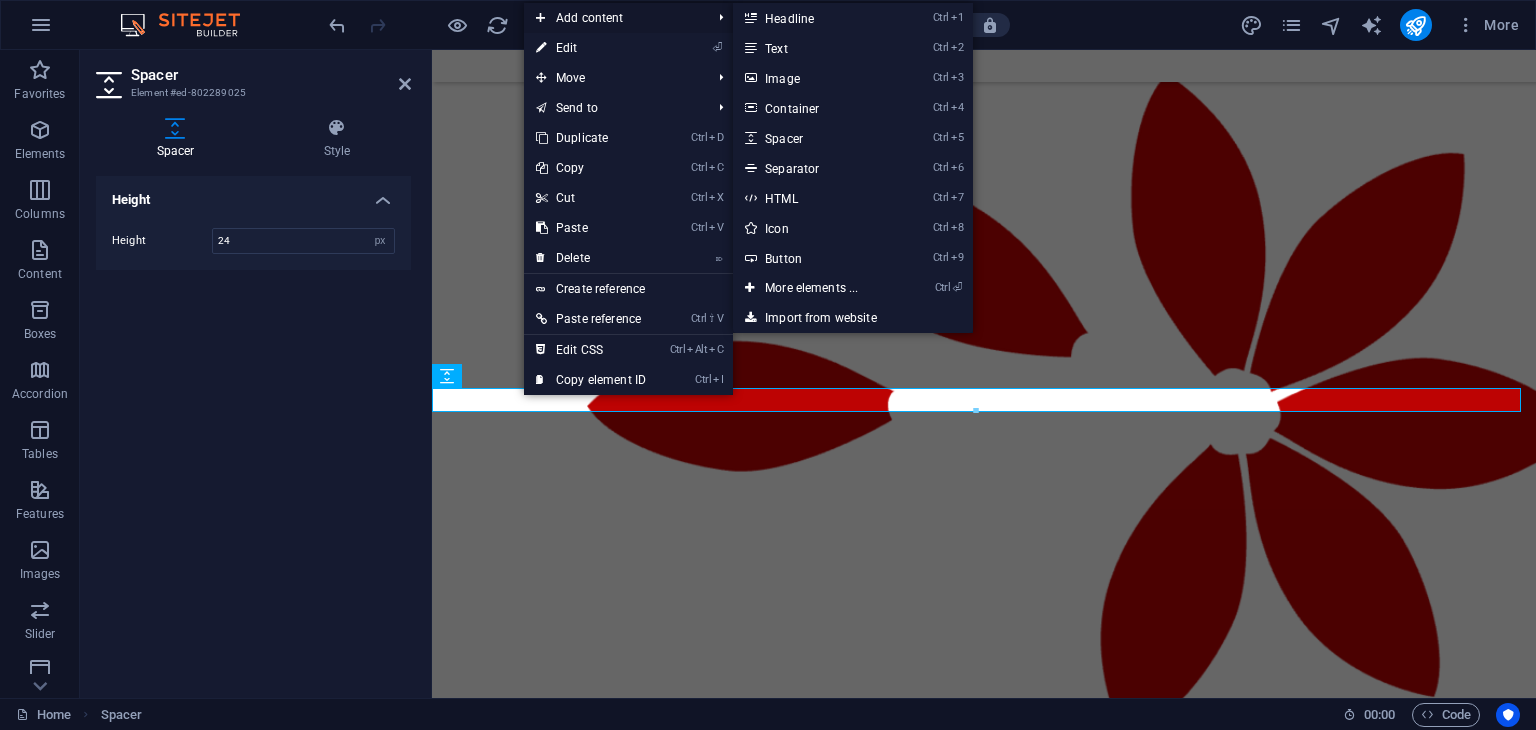 click on "Add content" at bounding box center [613, 18] 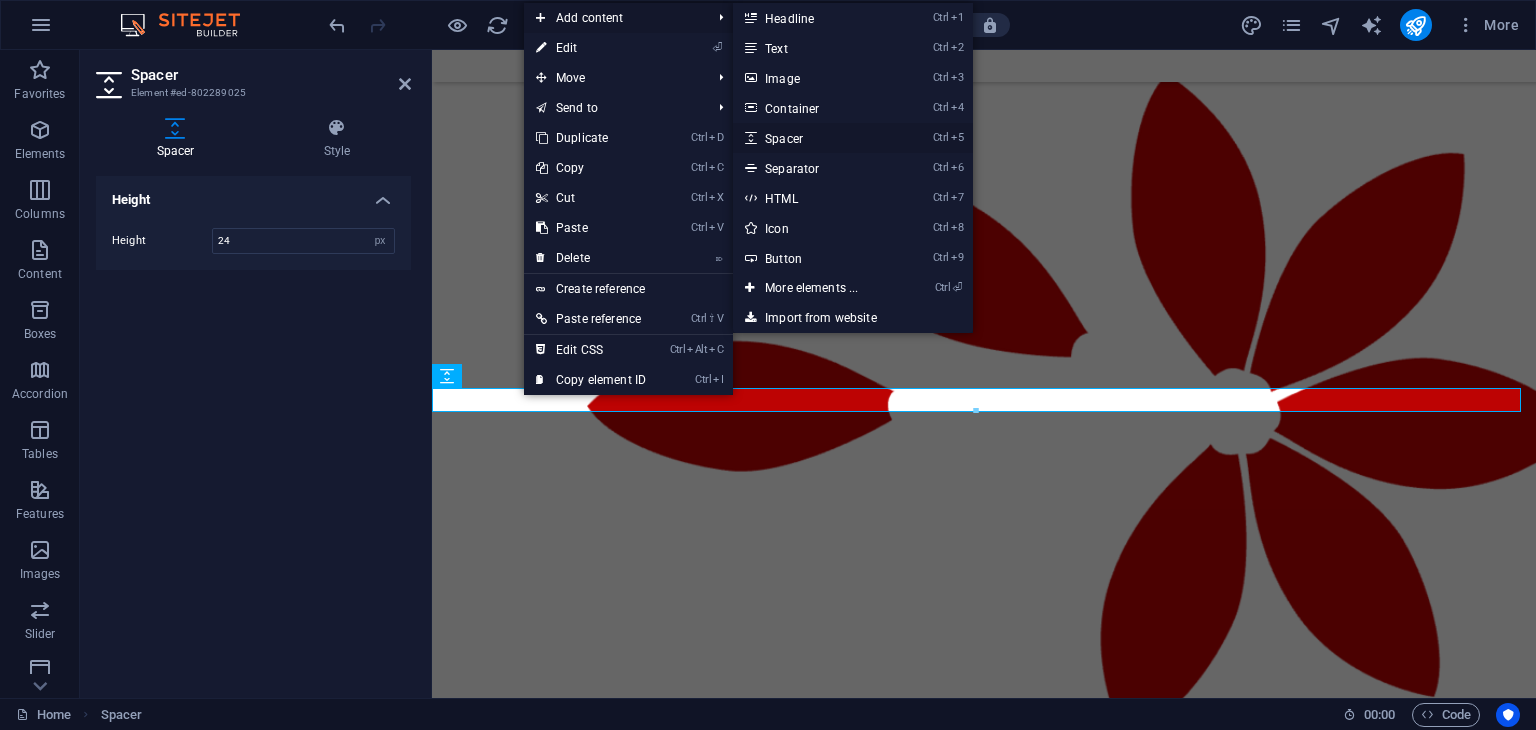 click on "Ctrl 5  Spacer" at bounding box center [815, 138] 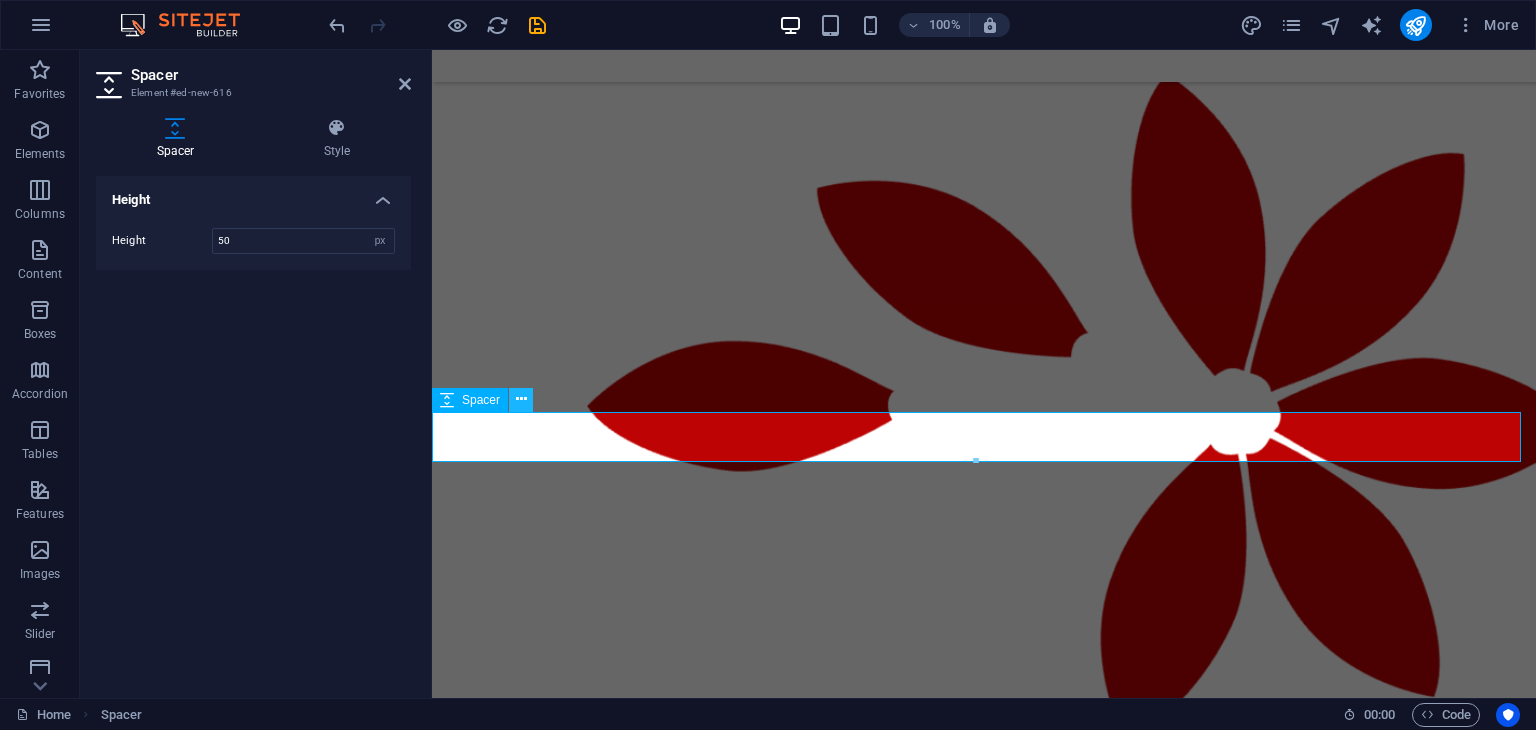 click at bounding box center (521, 400) 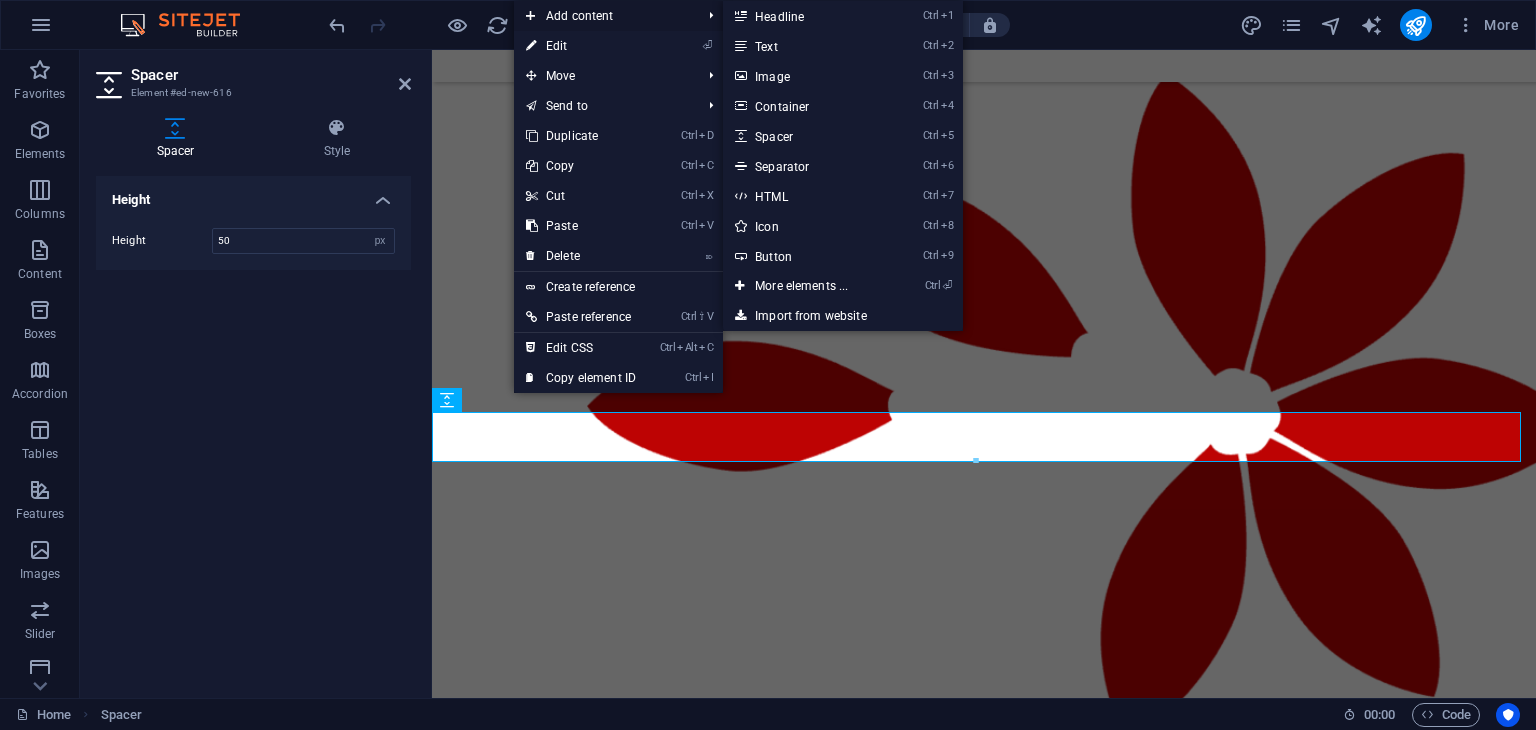 click on "Add content" at bounding box center [603, 16] 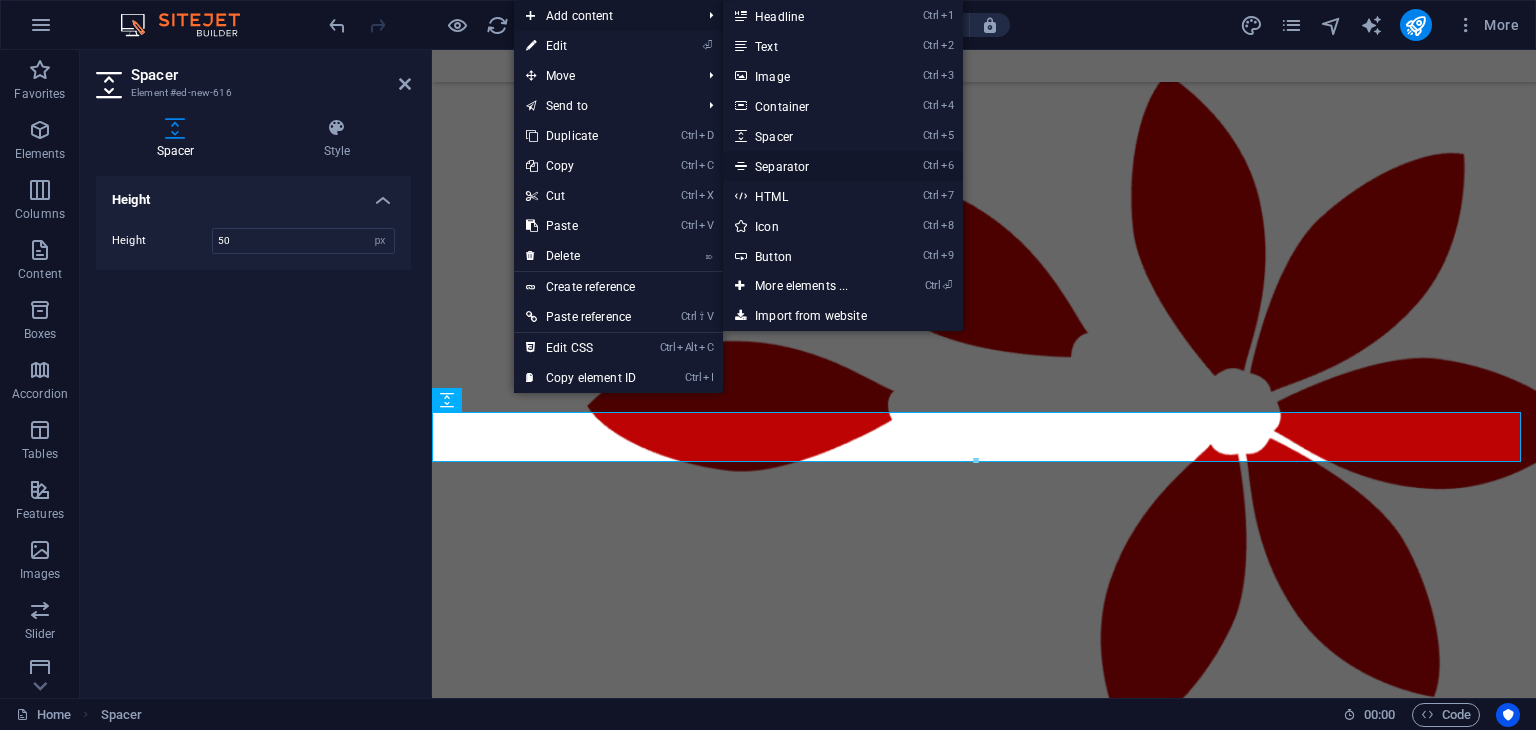 click on "Ctrl 6  Separator" at bounding box center [805, 166] 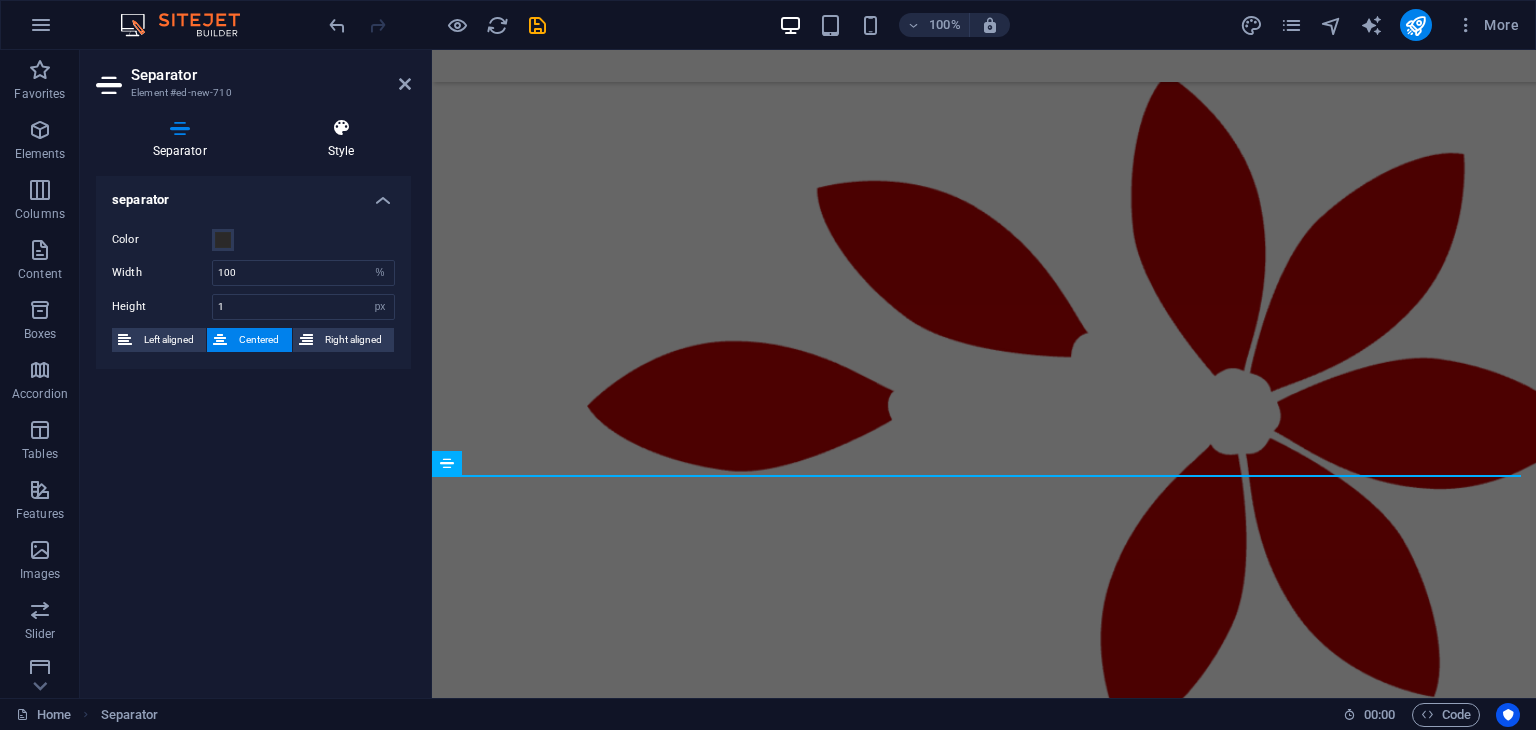 click at bounding box center (341, 128) 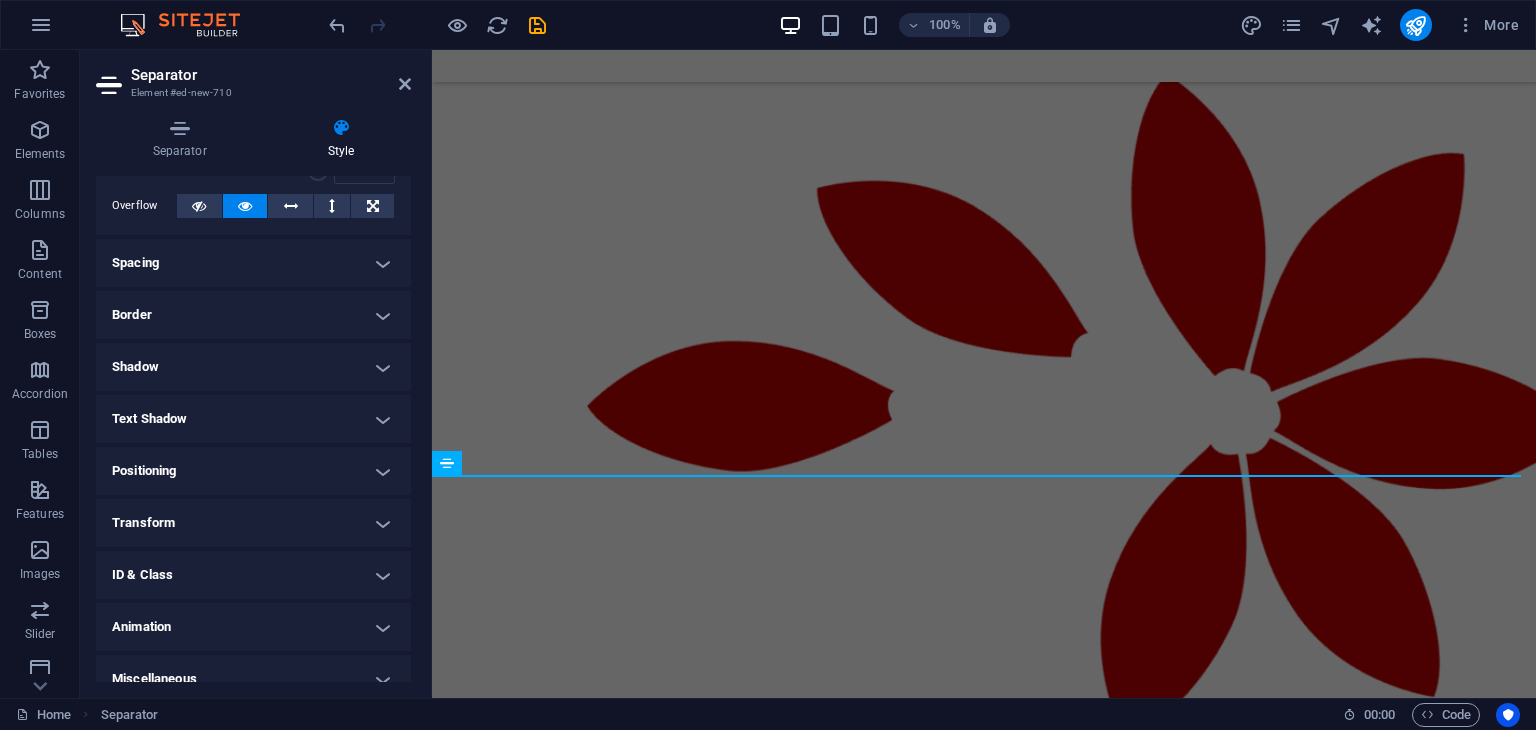 scroll, scrollTop: 124, scrollLeft: 0, axis: vertical 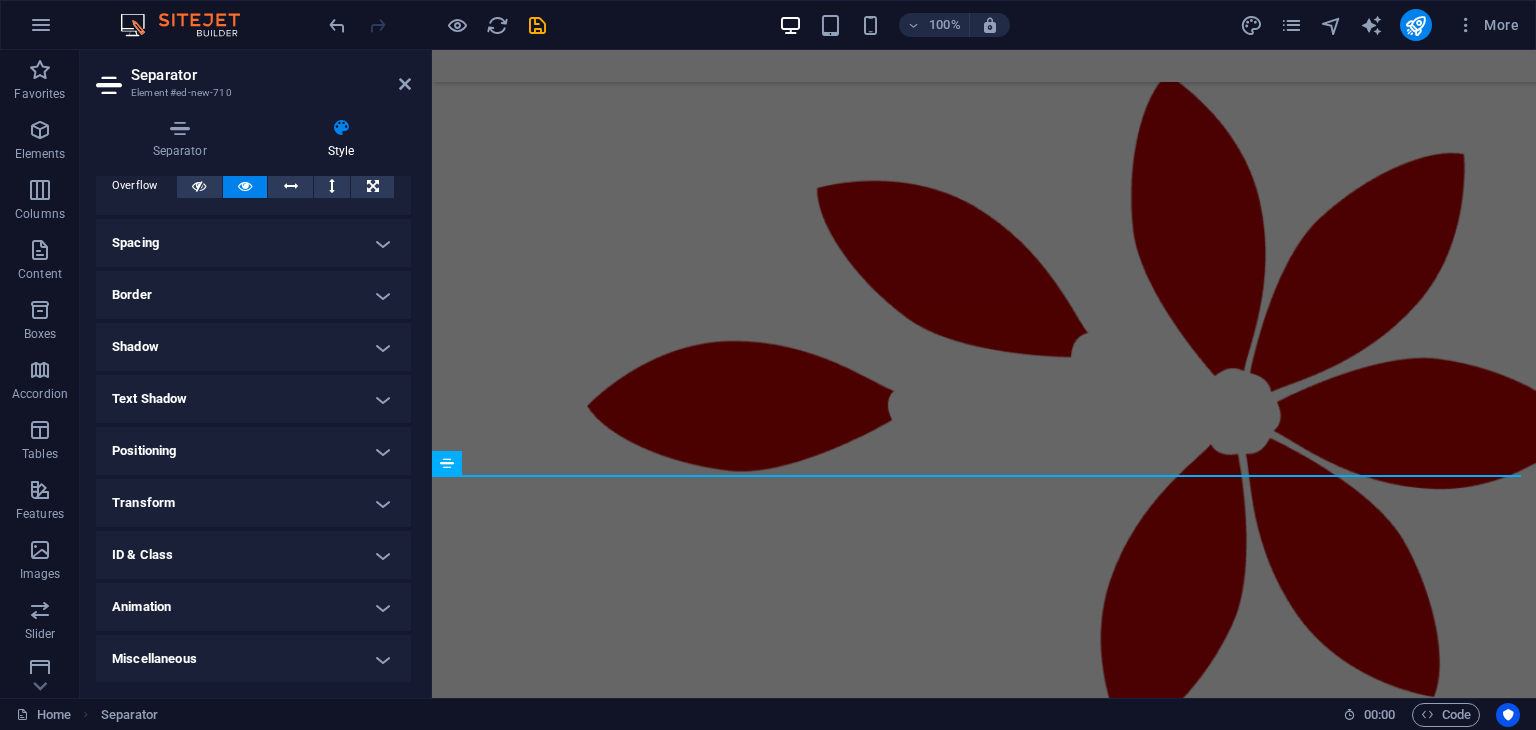 click on "Border" at bounding box center (253, 295) 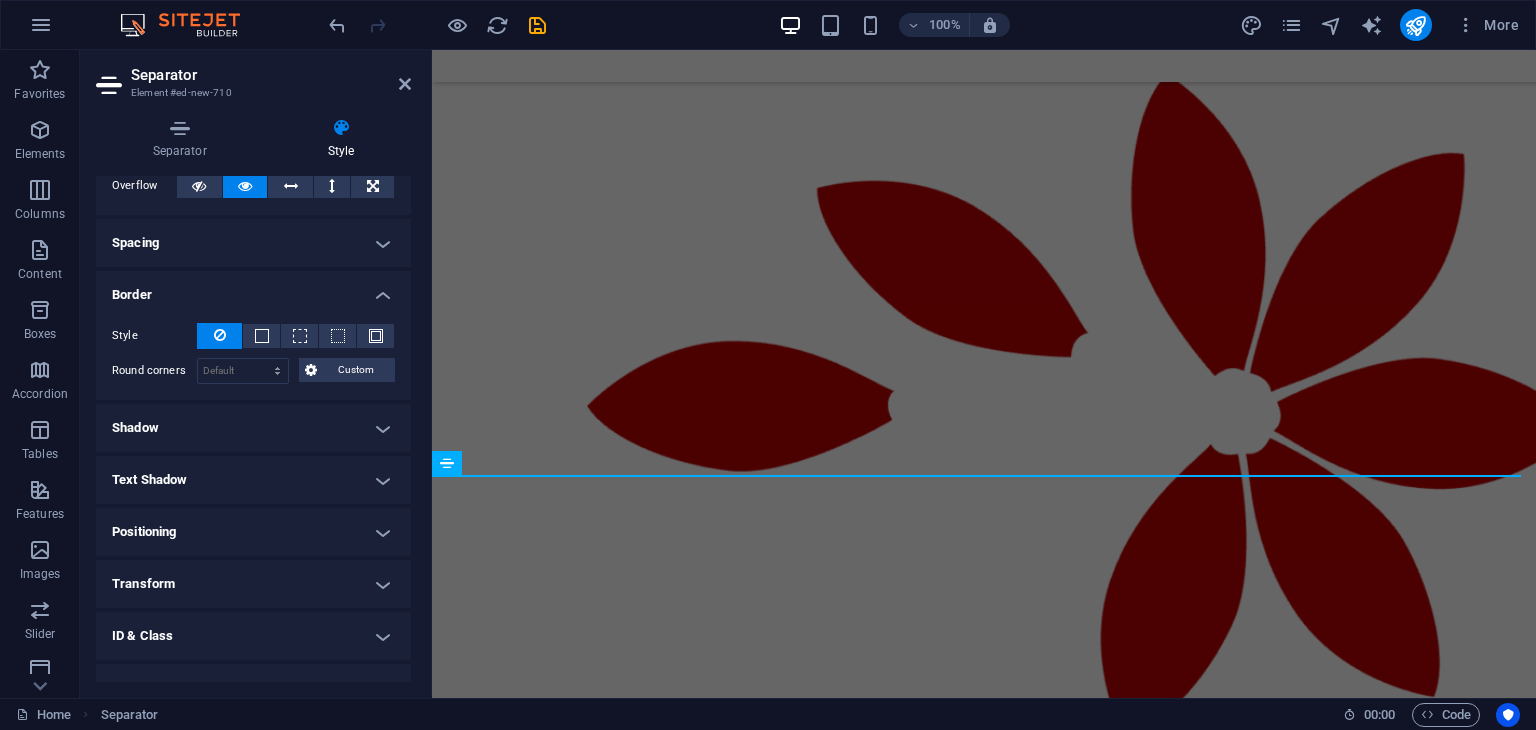 click on "Spacing" at bounding box center (253, 243) 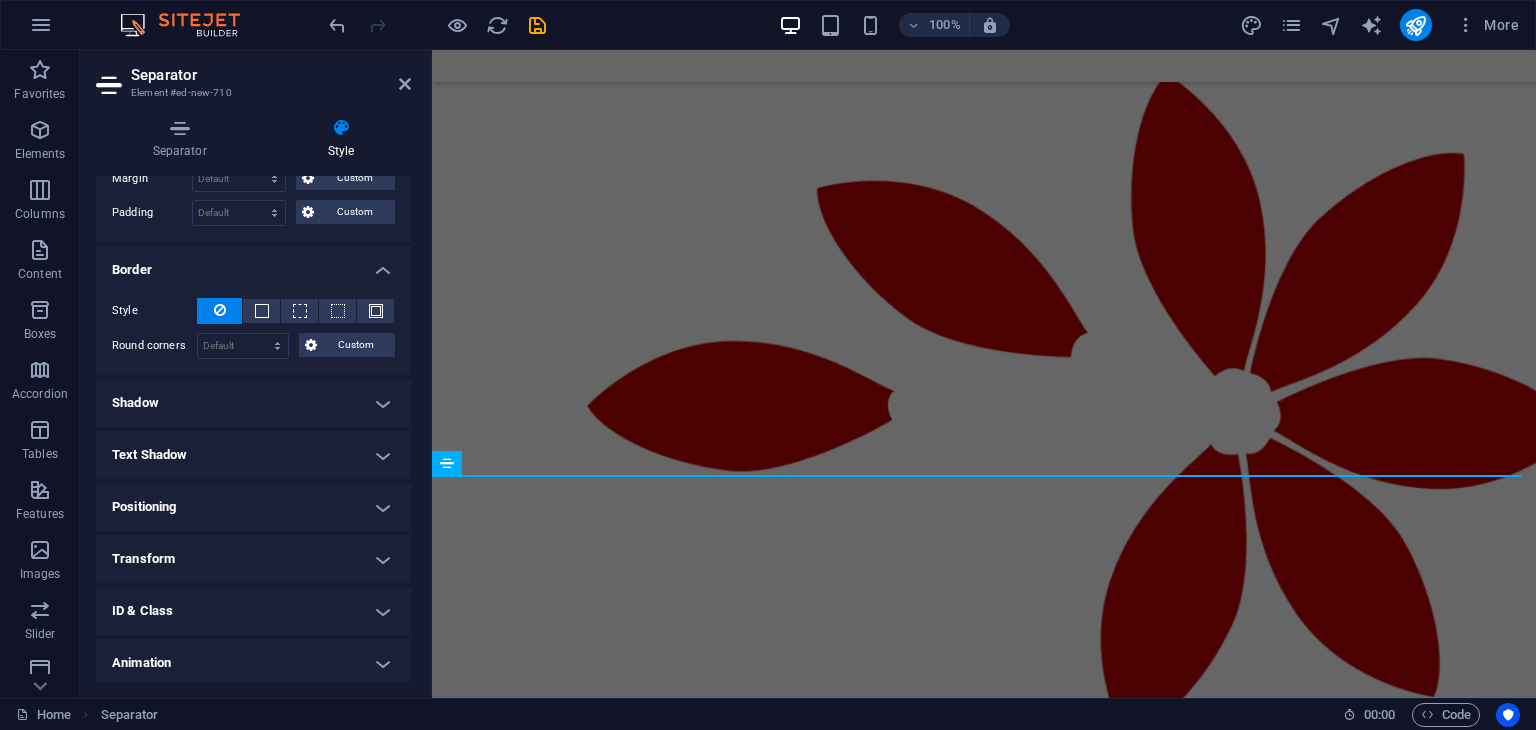 scroll, scrollTop: 284, scrollLeft: 0, axis: vertical 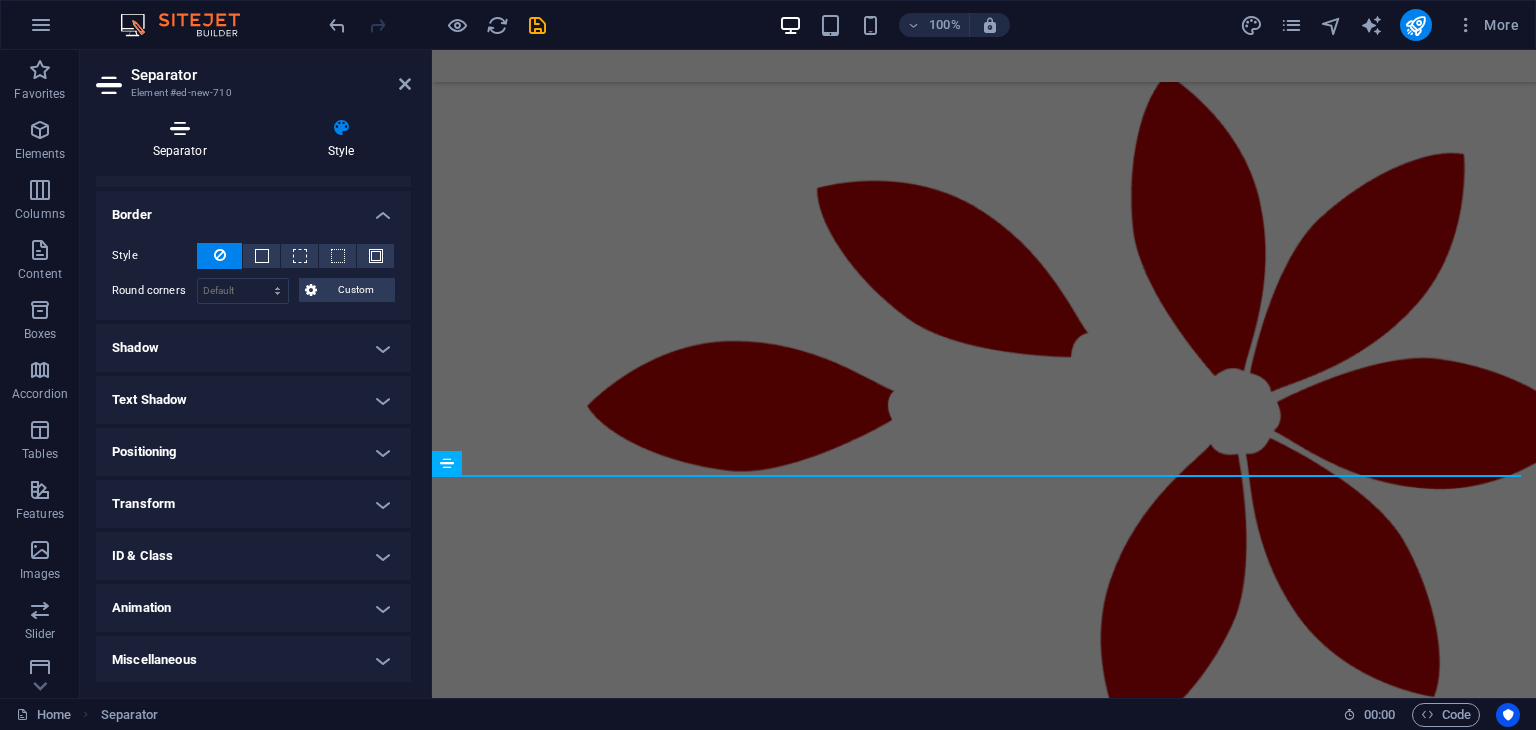 click at bounding box center (179, 128) 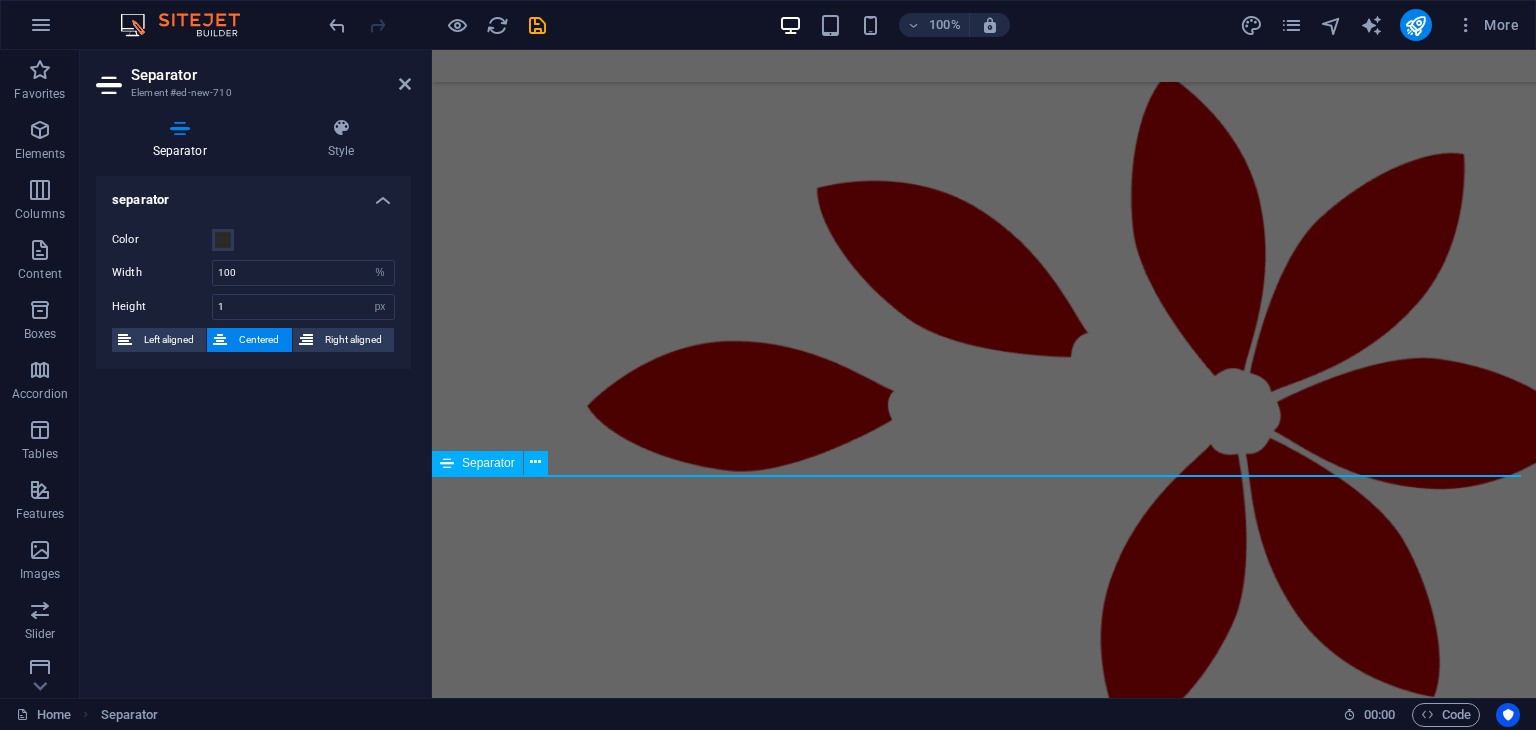 click on "Separator" at bounding box center [496, 463] 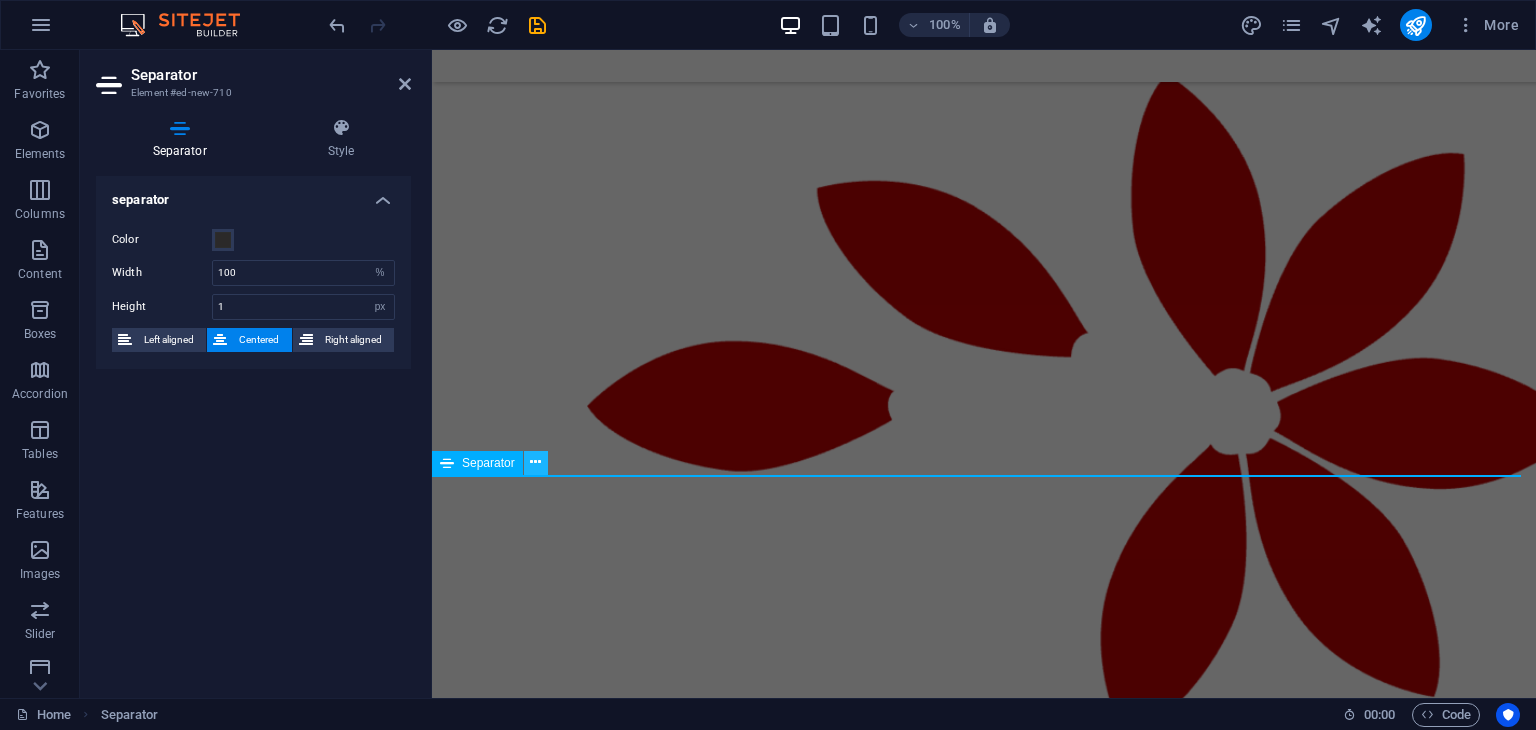click at bounding box center (535, 462) 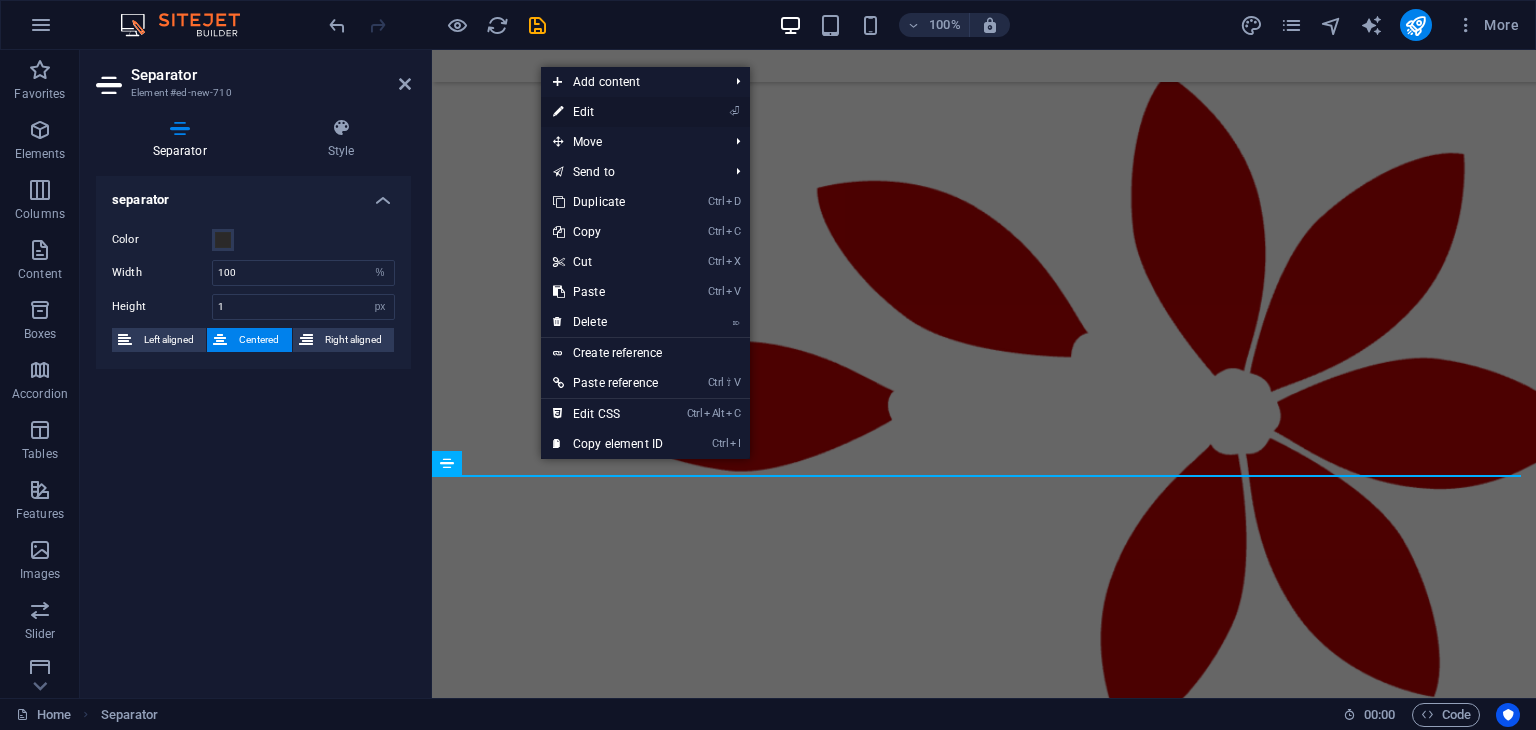 click on "⏎  Edit" at bounding box center (608, 112) 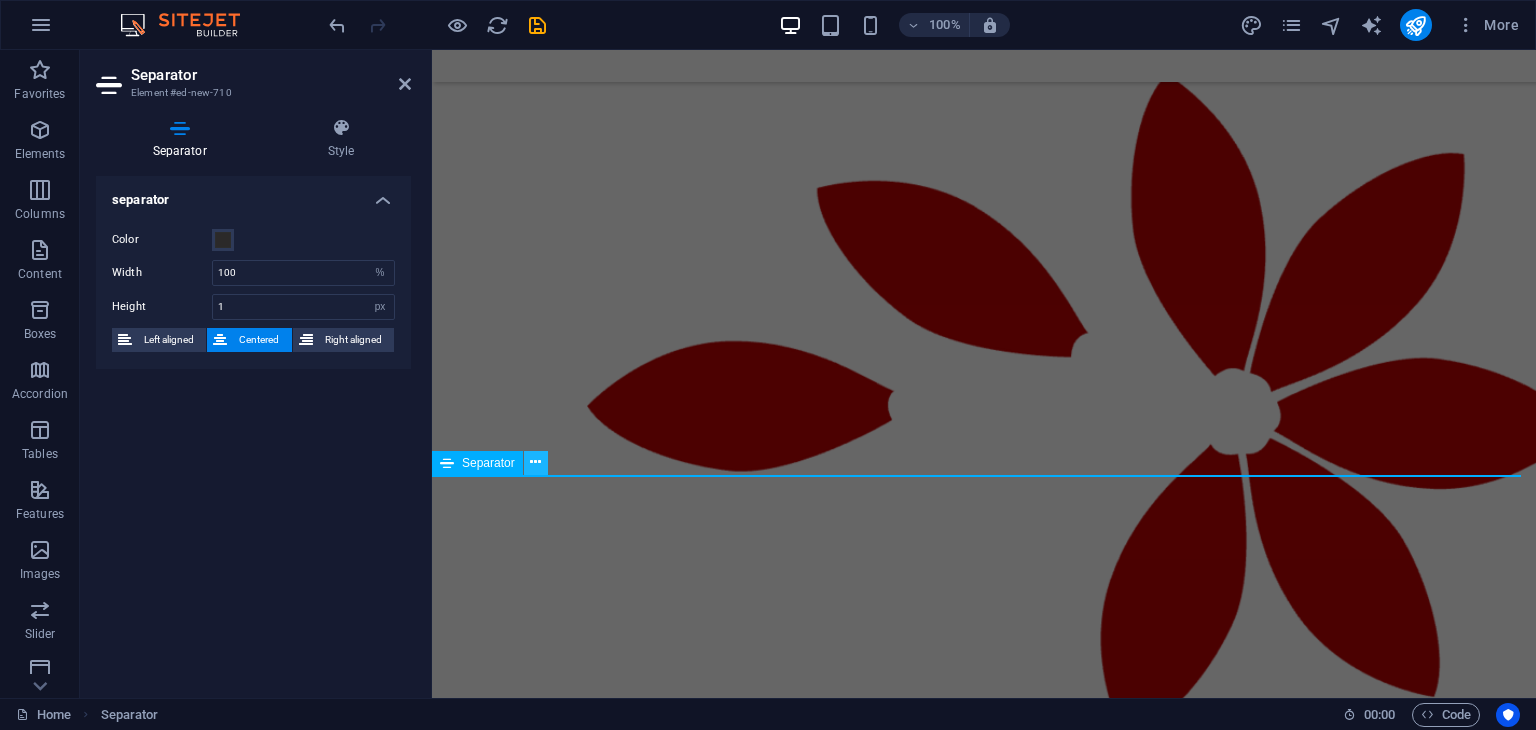 click at bounding box center (535, 462) 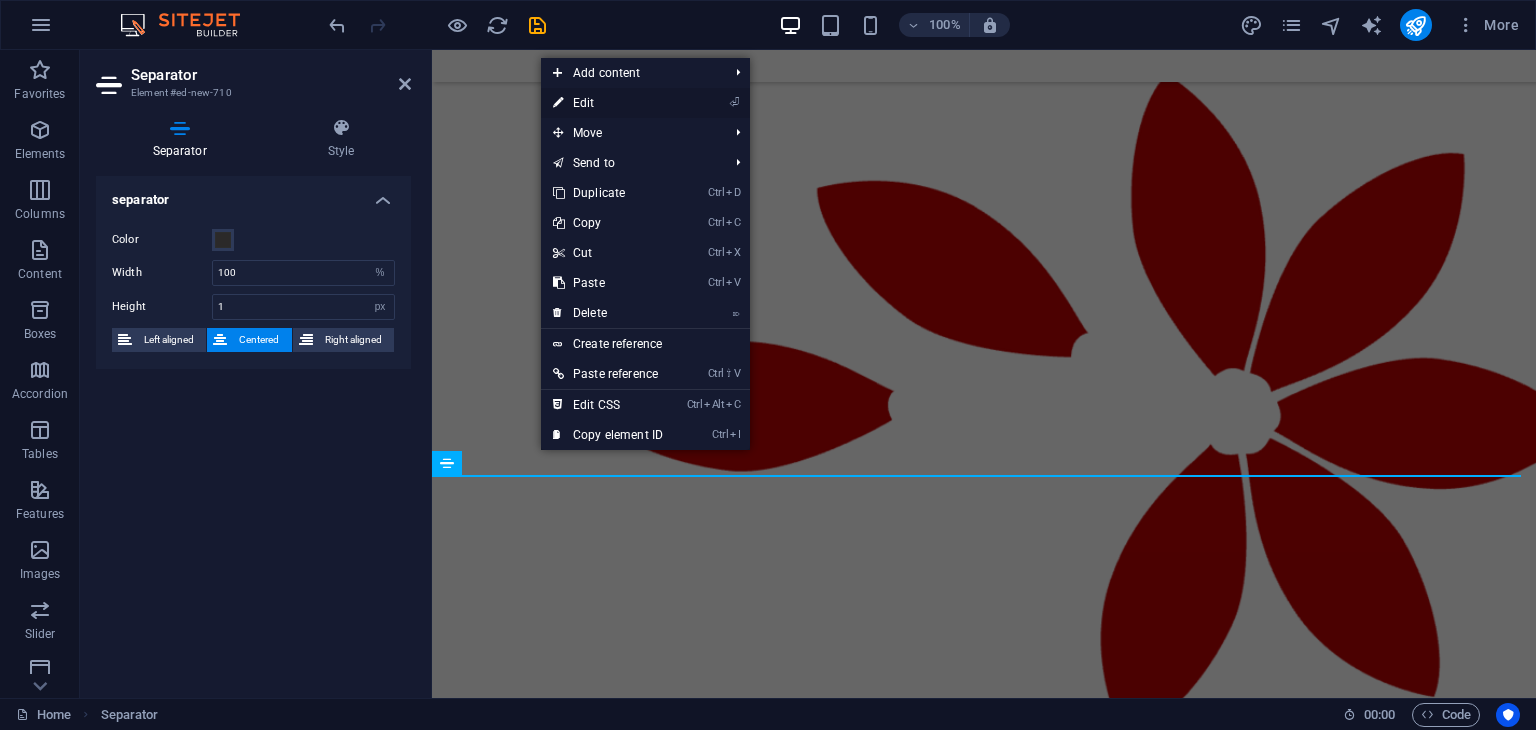 click on "⏎  Edit" at bounding box center (608, 103) 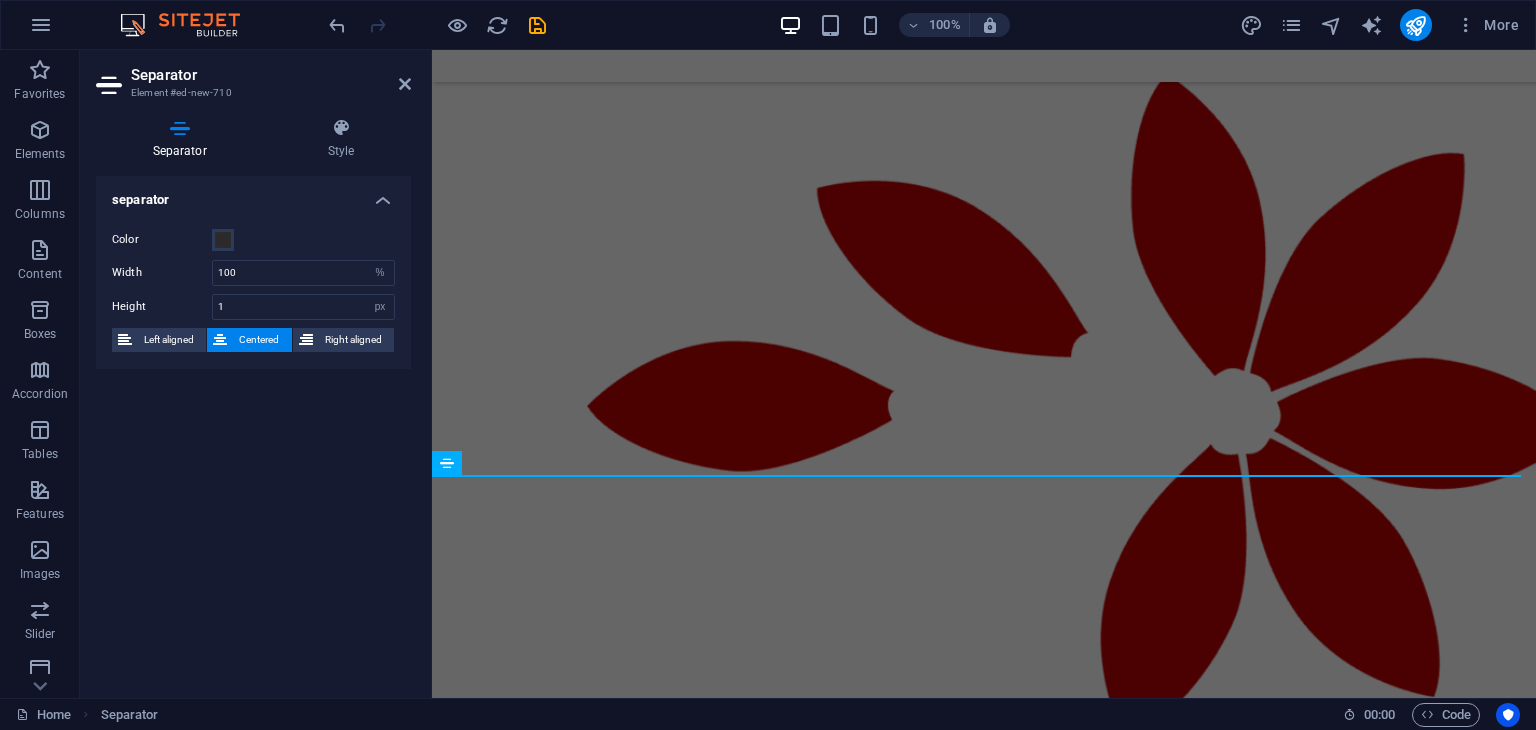 click on "Separator Style separator Color Width 100 px rem % vh vw Height 1 px rem vh vw Left aligned Centered Right aligned Preset Element Layout How this element expands within the layout (Flexbox). Size Default auto px % 1/1 1/2 1/3 1/4 1/5 1/6 1/7 1/8 1/9 1/10 Grow Shrink Order Container layout Visible Visible Opacity 100 % Overflow Spacing Margin Default auto px % rem vw vh Custom Custom auto px % rem vw vh auto px % rem vw vh auto px % rem vw vh auto px % rem vw vh Padding Default px rem % vh vw Custom Custom px rem % vh vw px rem % vh vw px rem % vh vw px rem % vh vw Border Style              - Width 1 auto px rem % vh vw Custom Custom 1 auto px rem % vh vw 1 auto px rem % vh vw 1 auto px rem % vh vw 1 auto px rem % vh vw  - Color Round corners Default px rem % vh vw Custom Custom px rem % vh vw px rem % vh vw px rem % vh vw px rem % vh vw Shadow Default None Outside Inside Color X offset 0 px rem vh vw Y offset 0 px rem vh vw Blur 0 px rem % vh vw Spread 0 px rem vh vw Text Shadow Default None Outside" at bounding box center (253, 400) 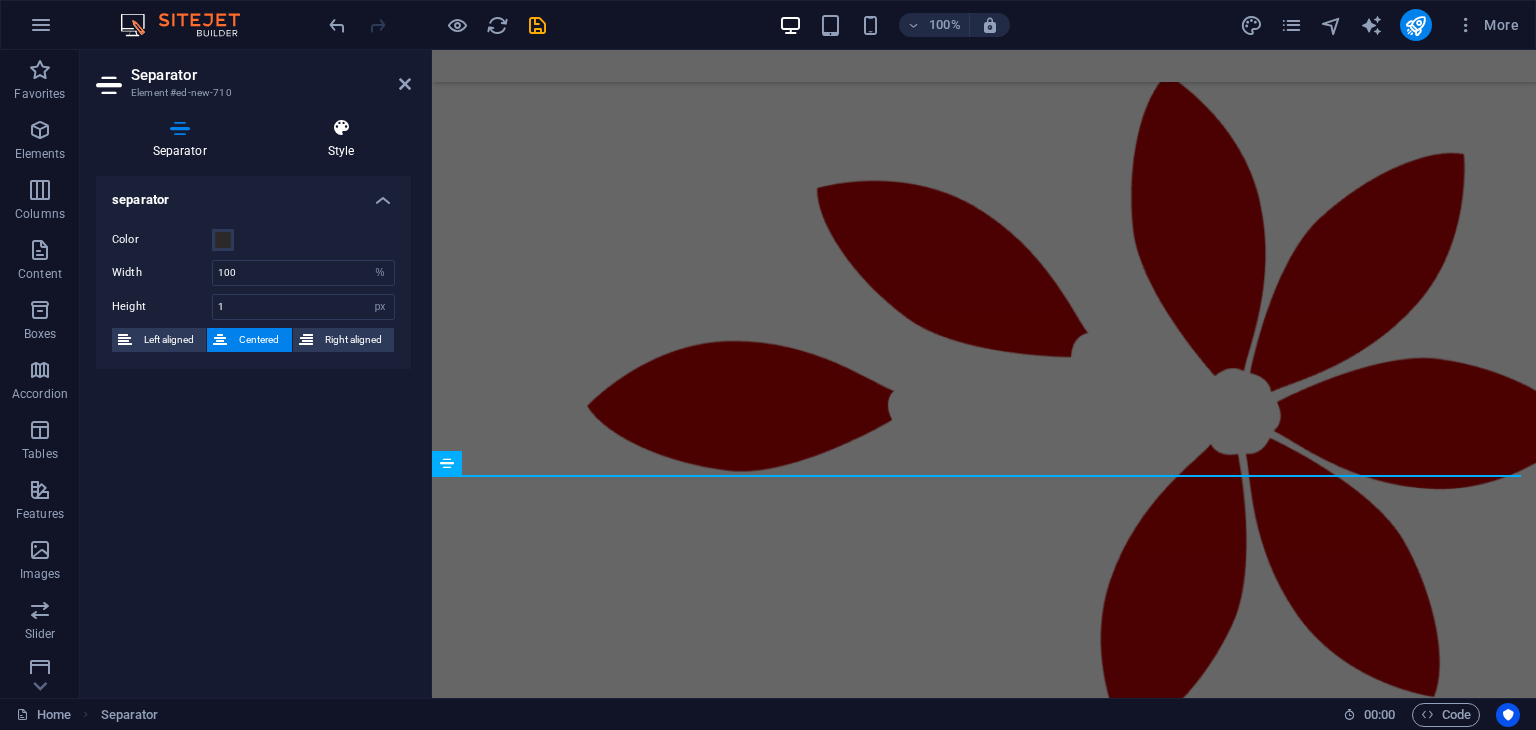 click at bounding box center [341, 128] 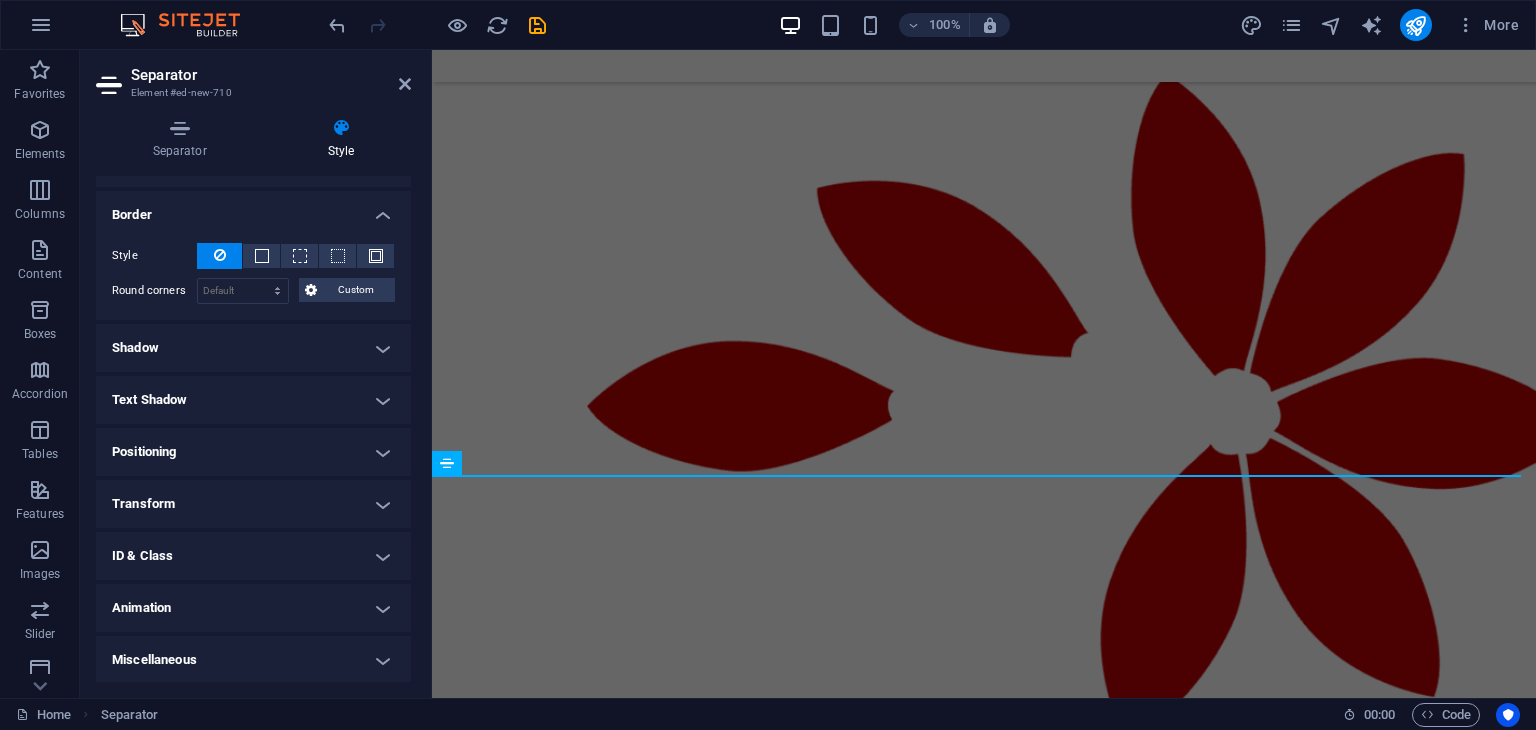 click on "Positioning" at bounding box center (253, 452) 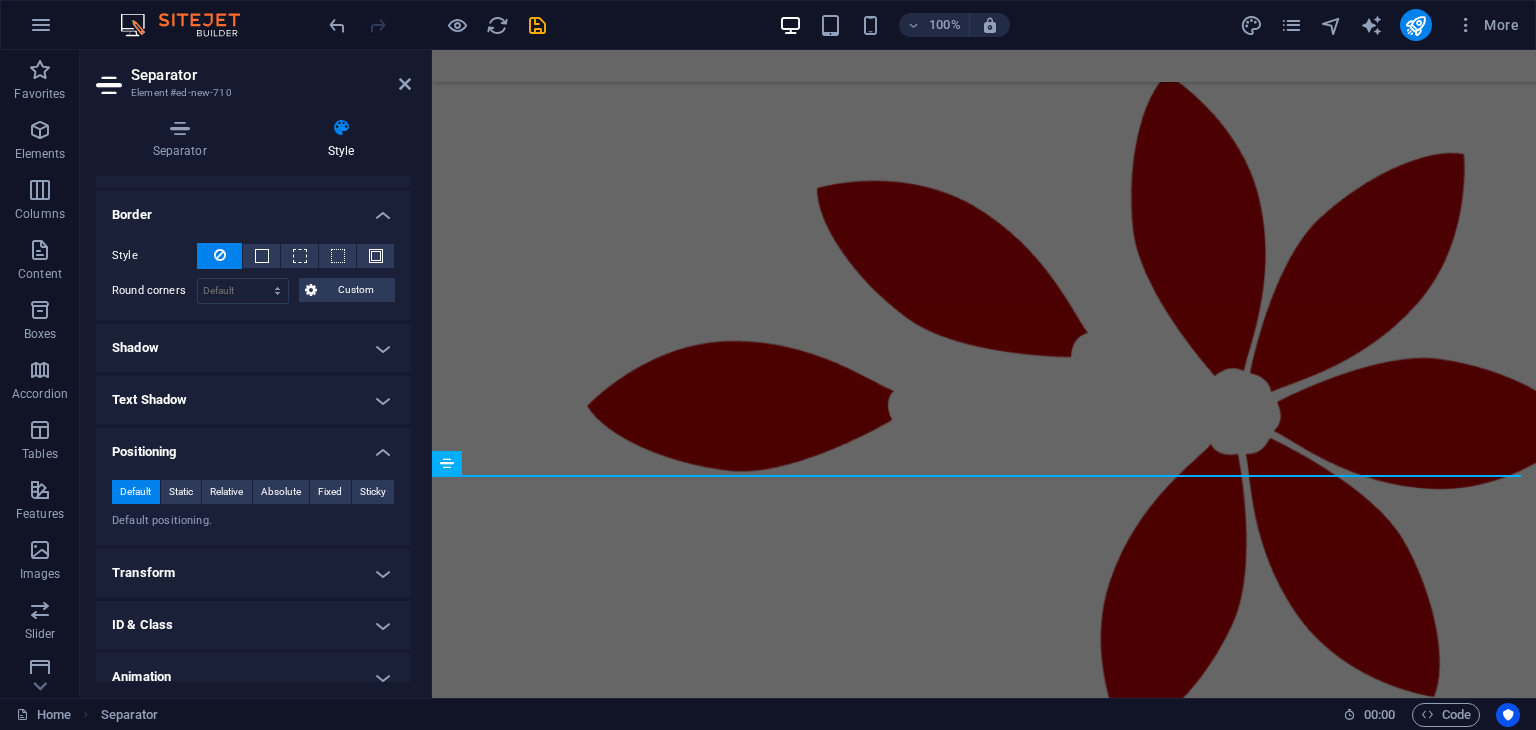 click on "Transform" at bounding box center [253, 573] 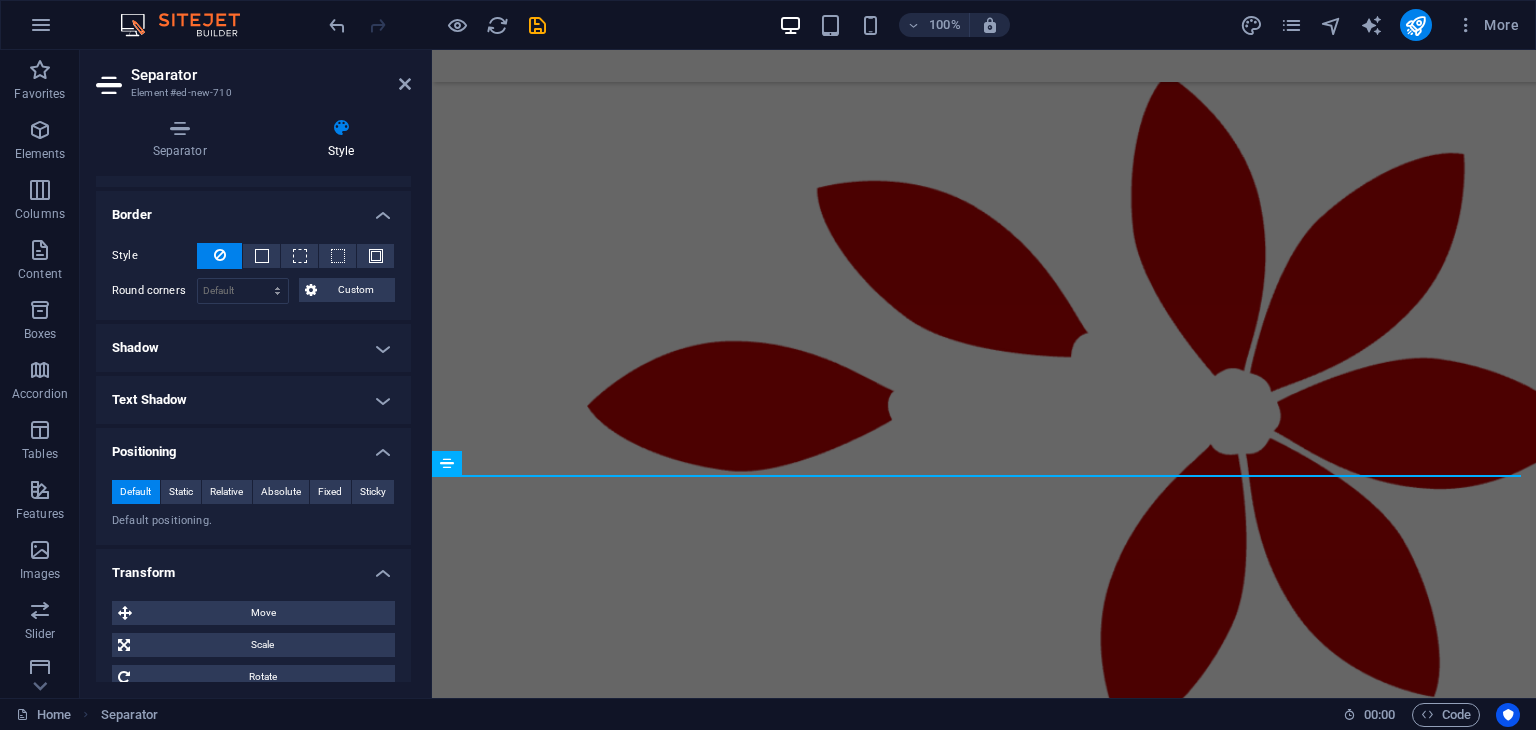 scroll, scrollTop: 493, scrollLeft: 0, axis: vertical 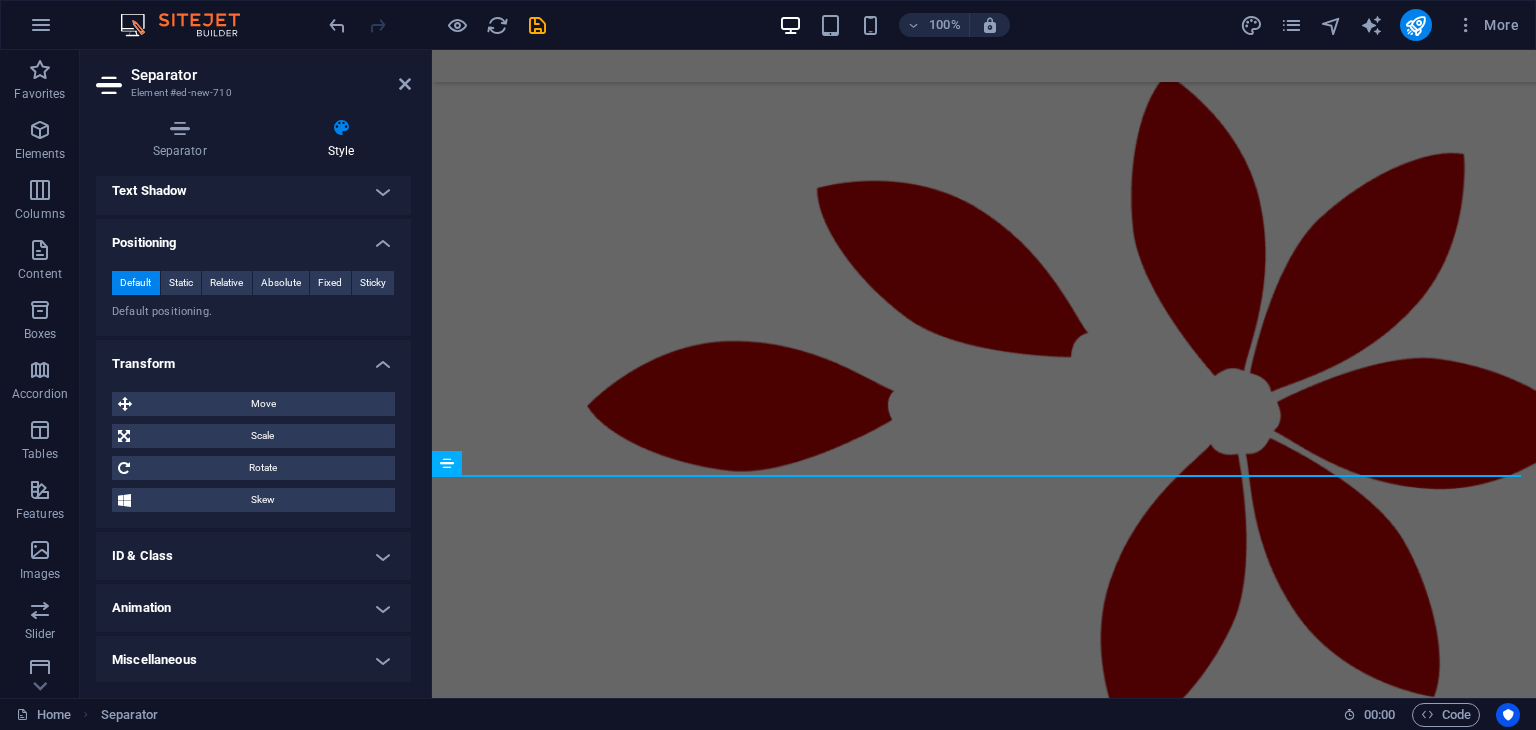 click on "ID & Class" at bounding box center (253, 556) 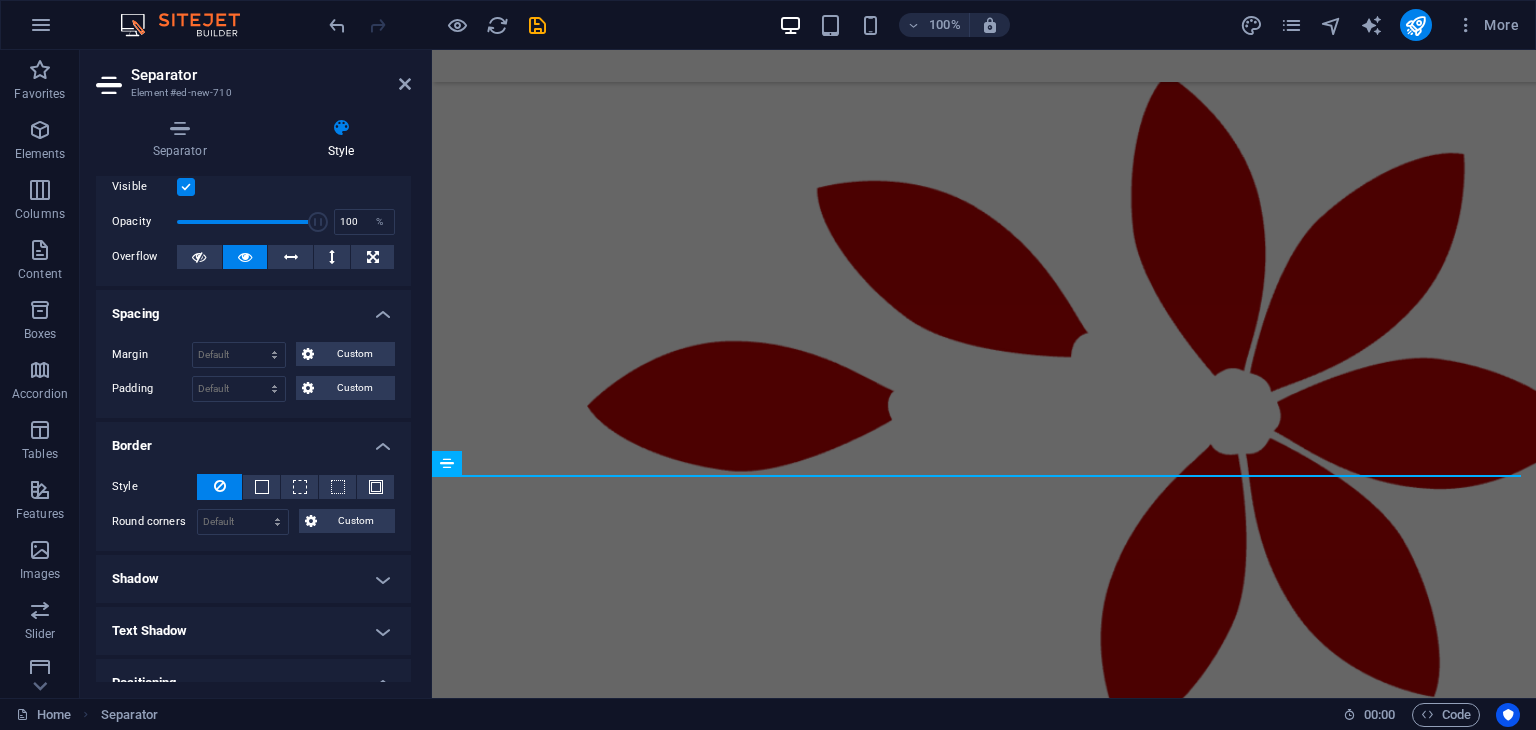 scroll, scrollTop: 0, scrollLeft: 0, axis: both 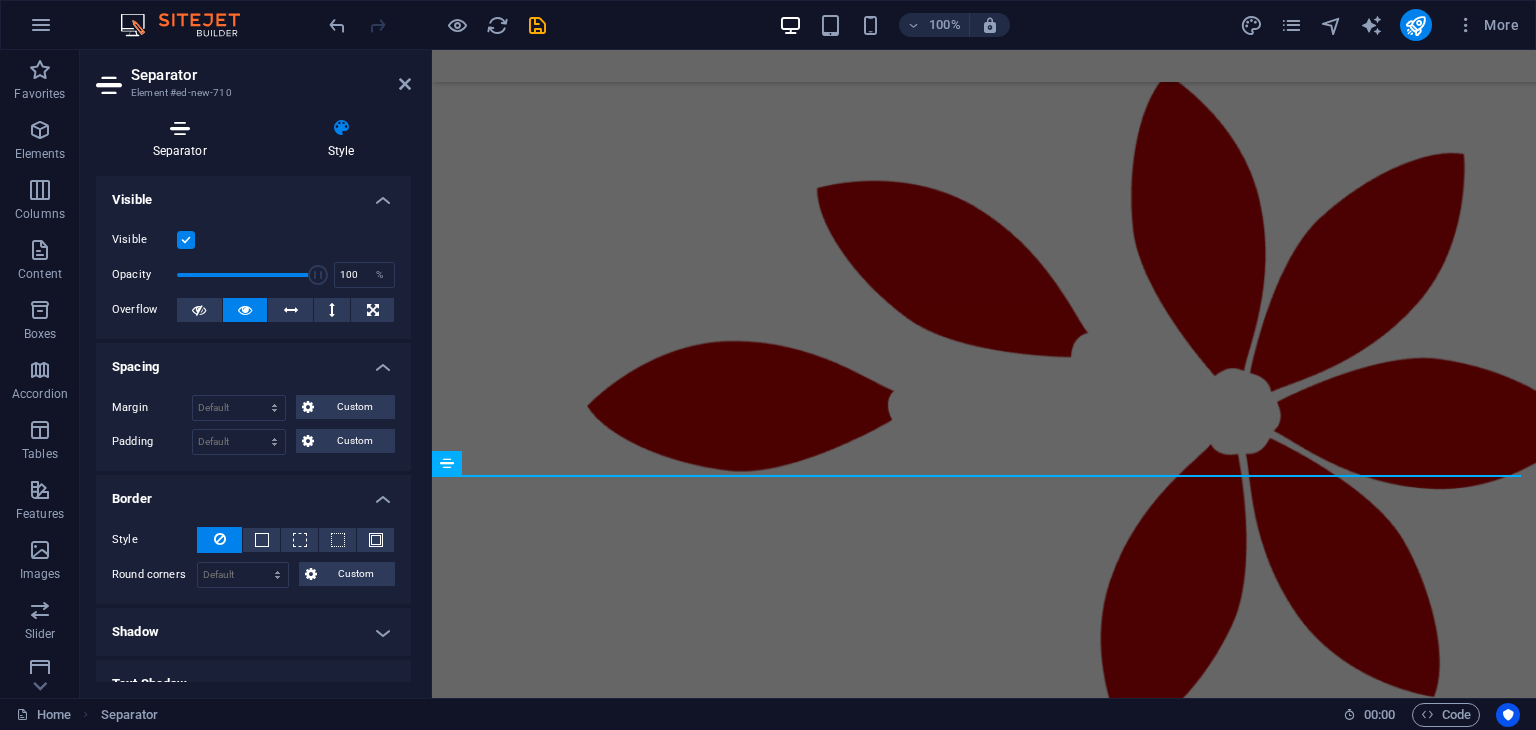 click at bounding box center [179, 128] 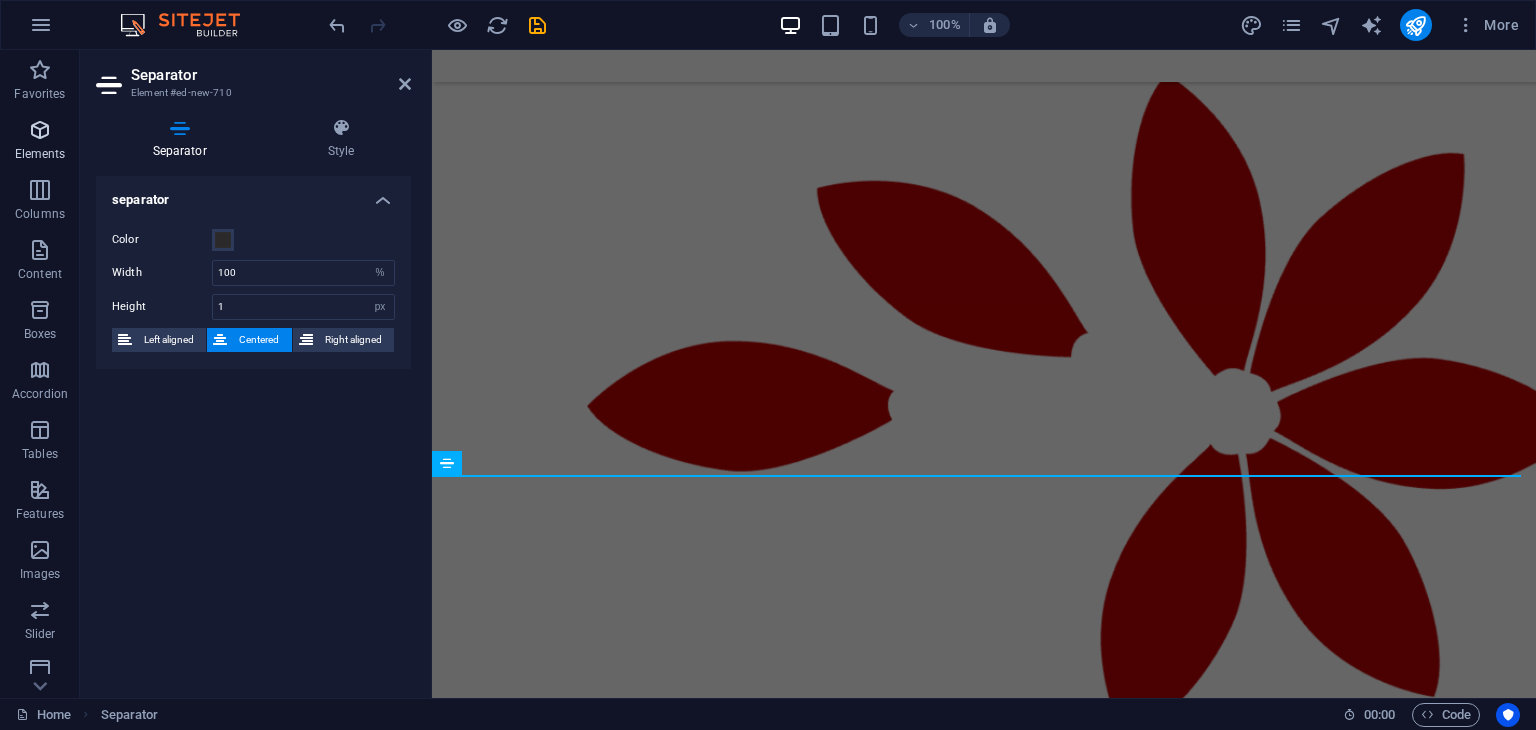 click on "Elements" at bounding box center [40, 142] 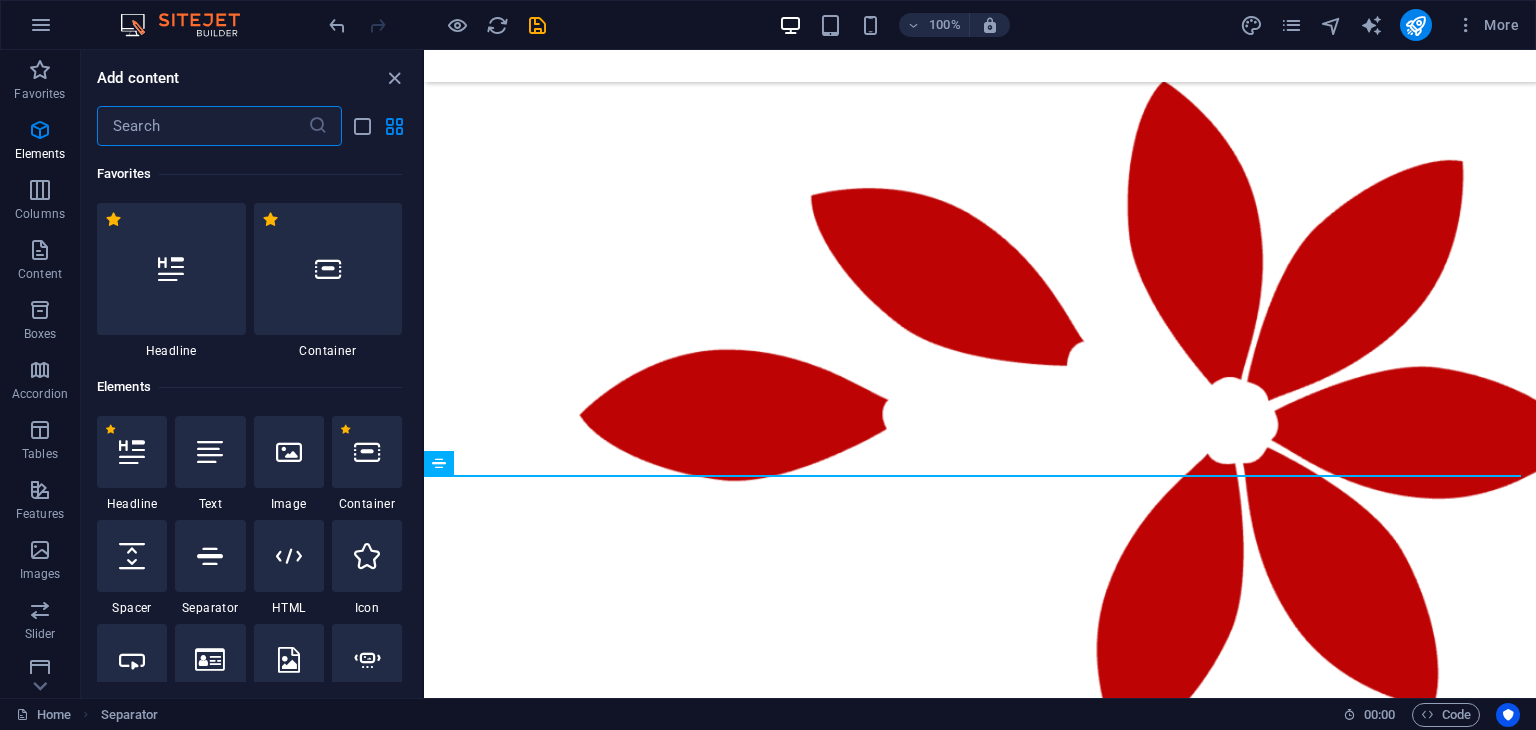 scroll, scrollTop: 3537, scrollLeft: 0, axis: vertical 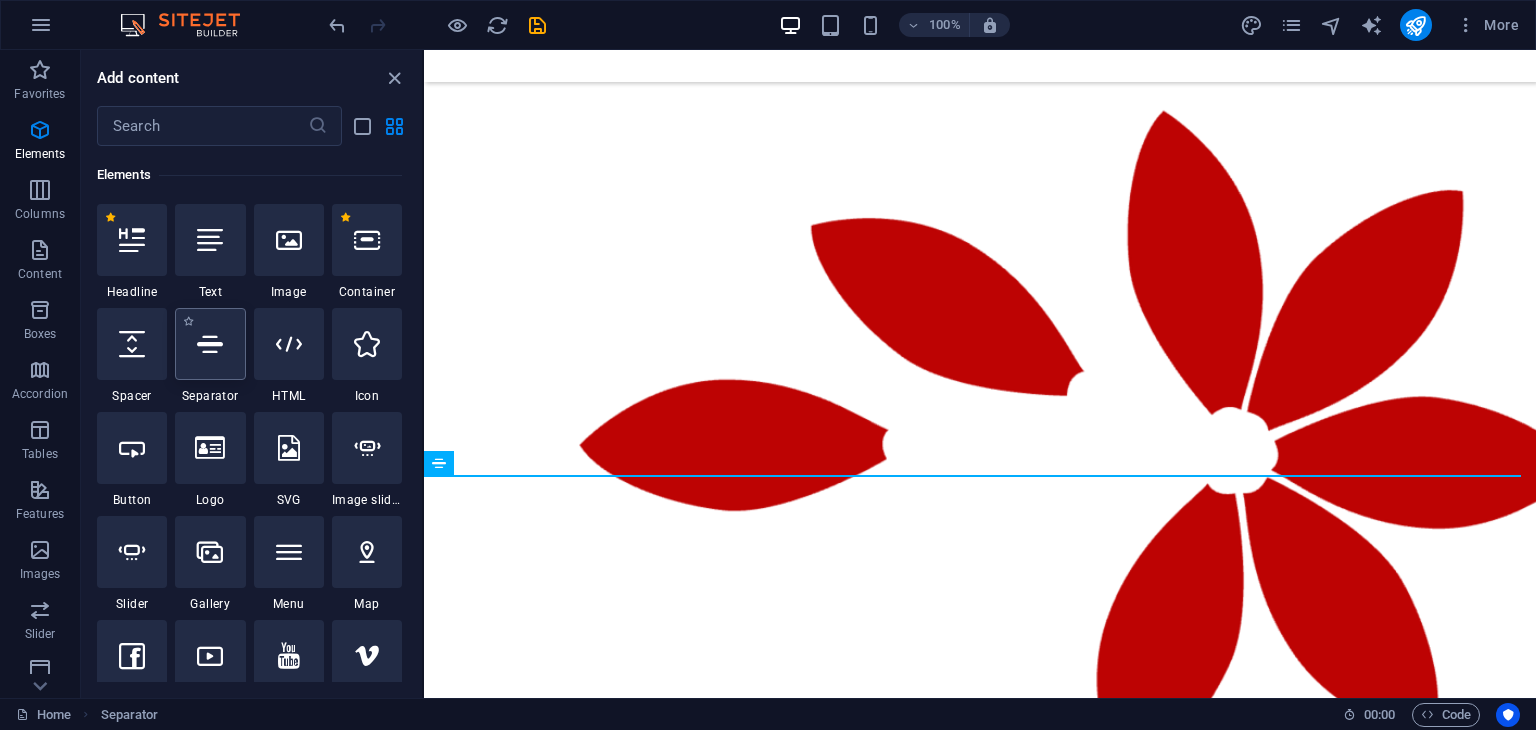 click at bounding box center [210, 344] 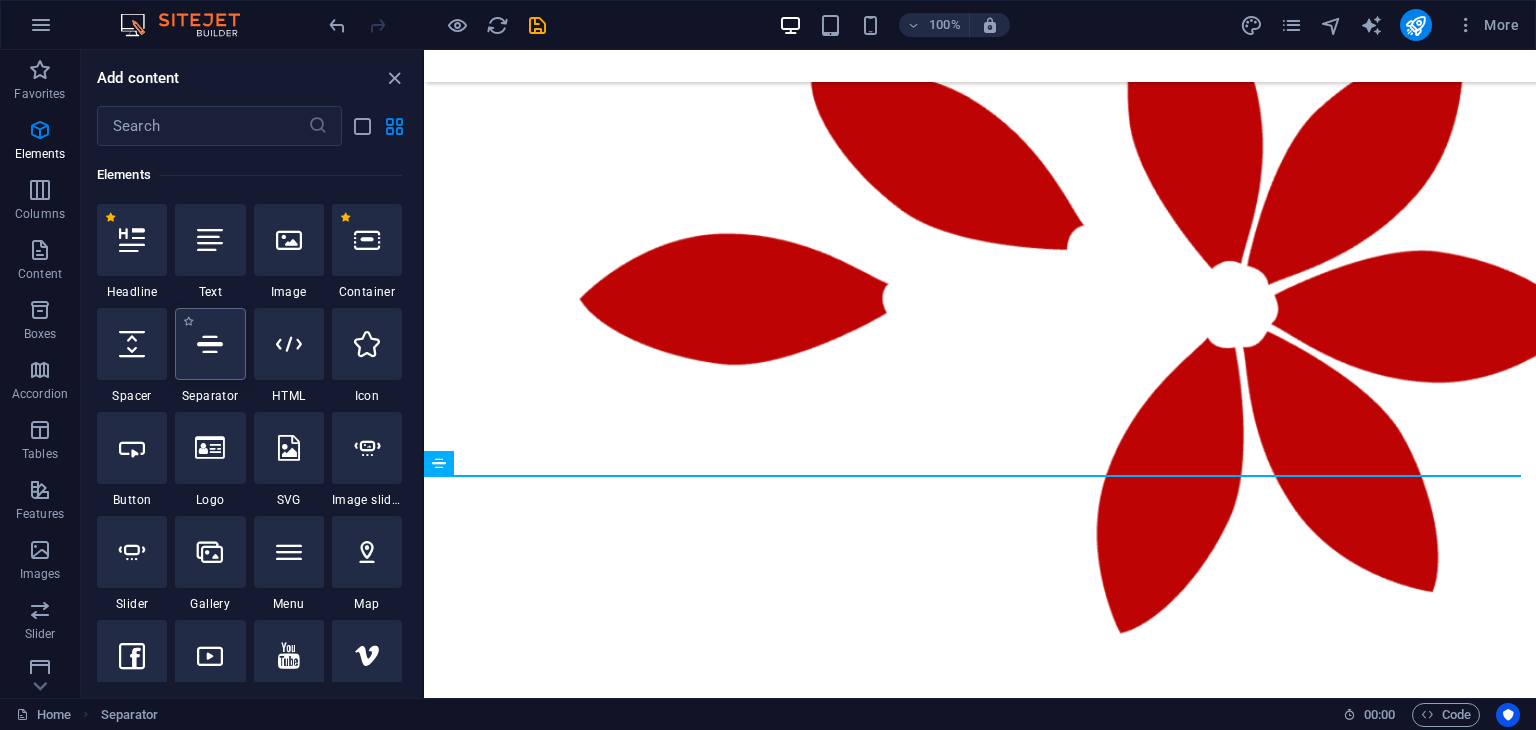select on "%" 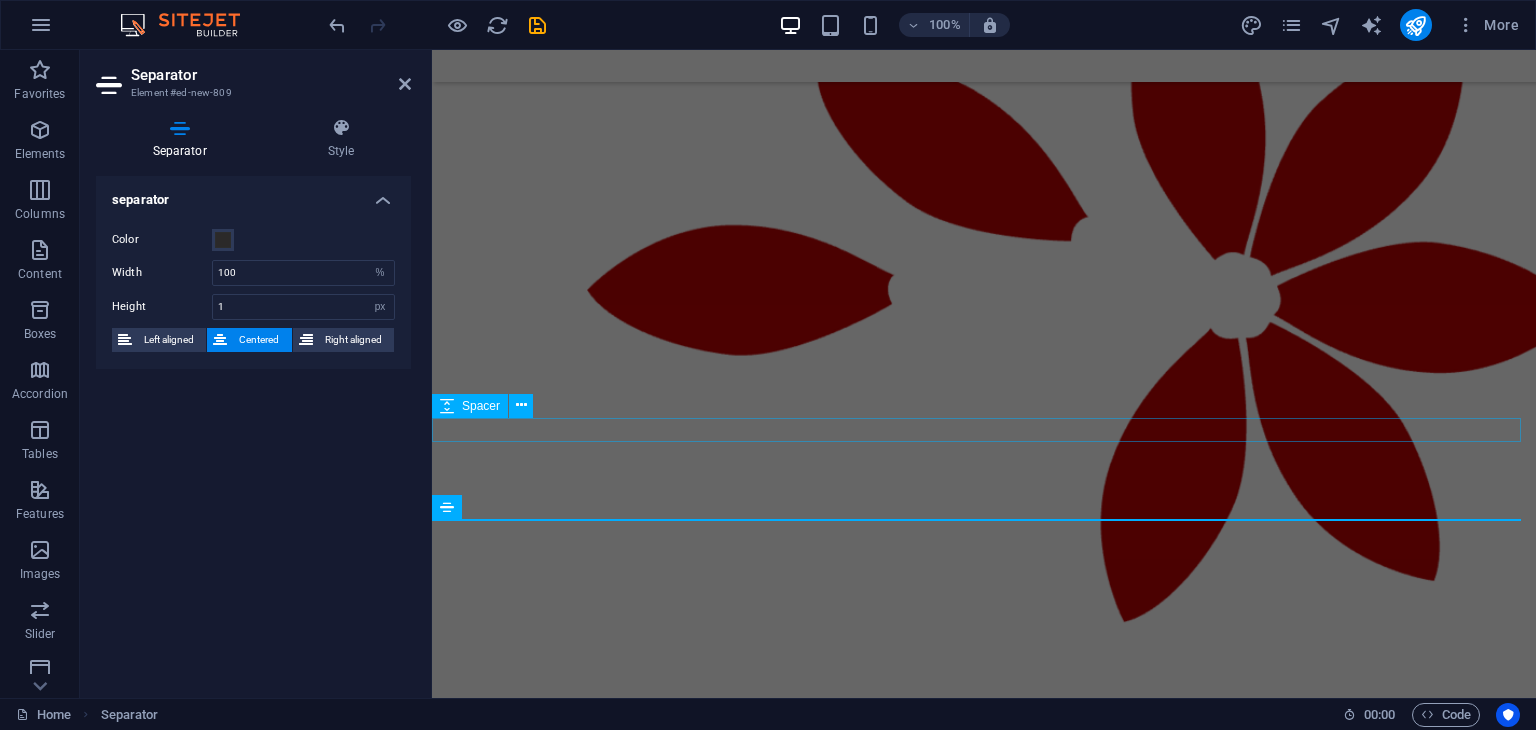 click at bounding box center (984, 1840) 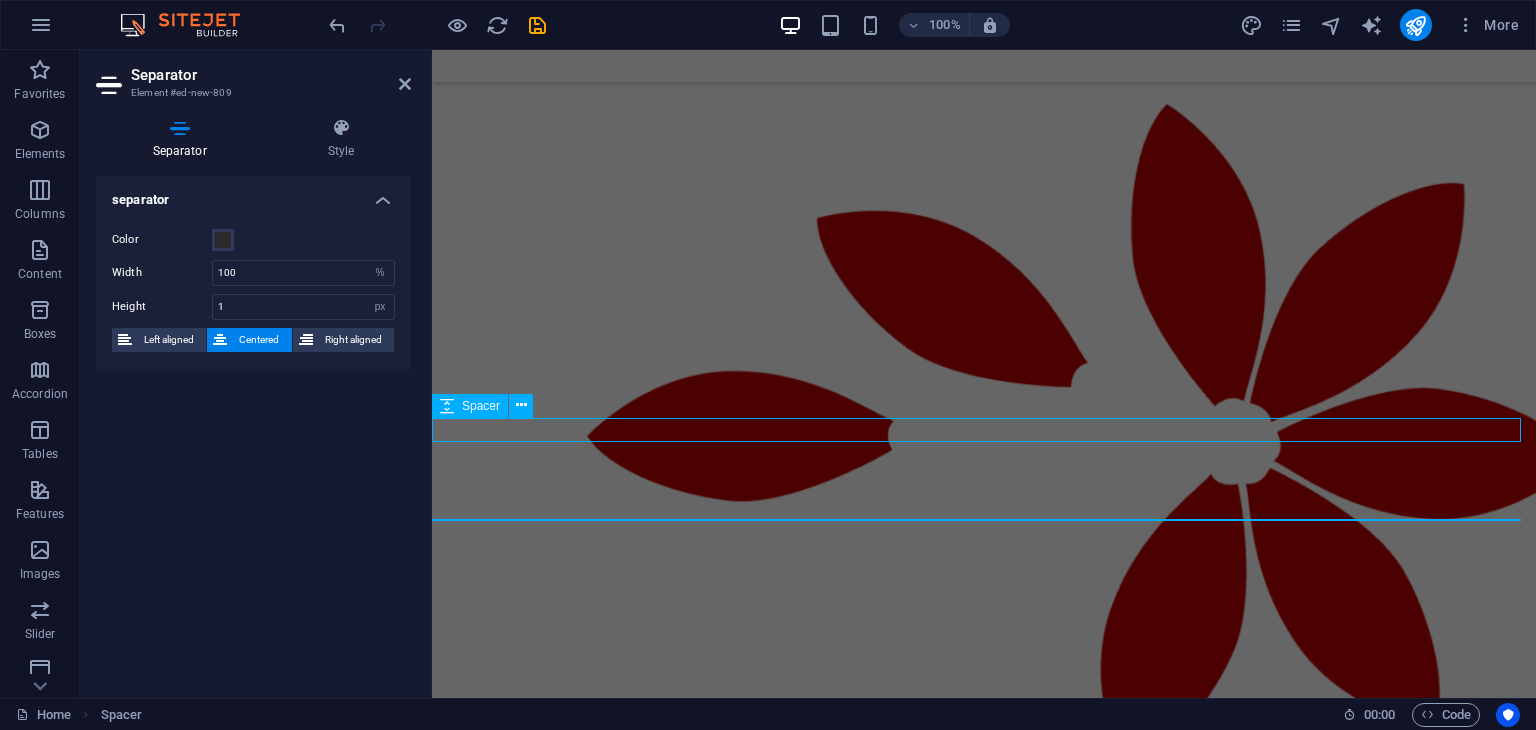 scroll, scrollTop: 3574, scrollLeft: 0, axis: vertical 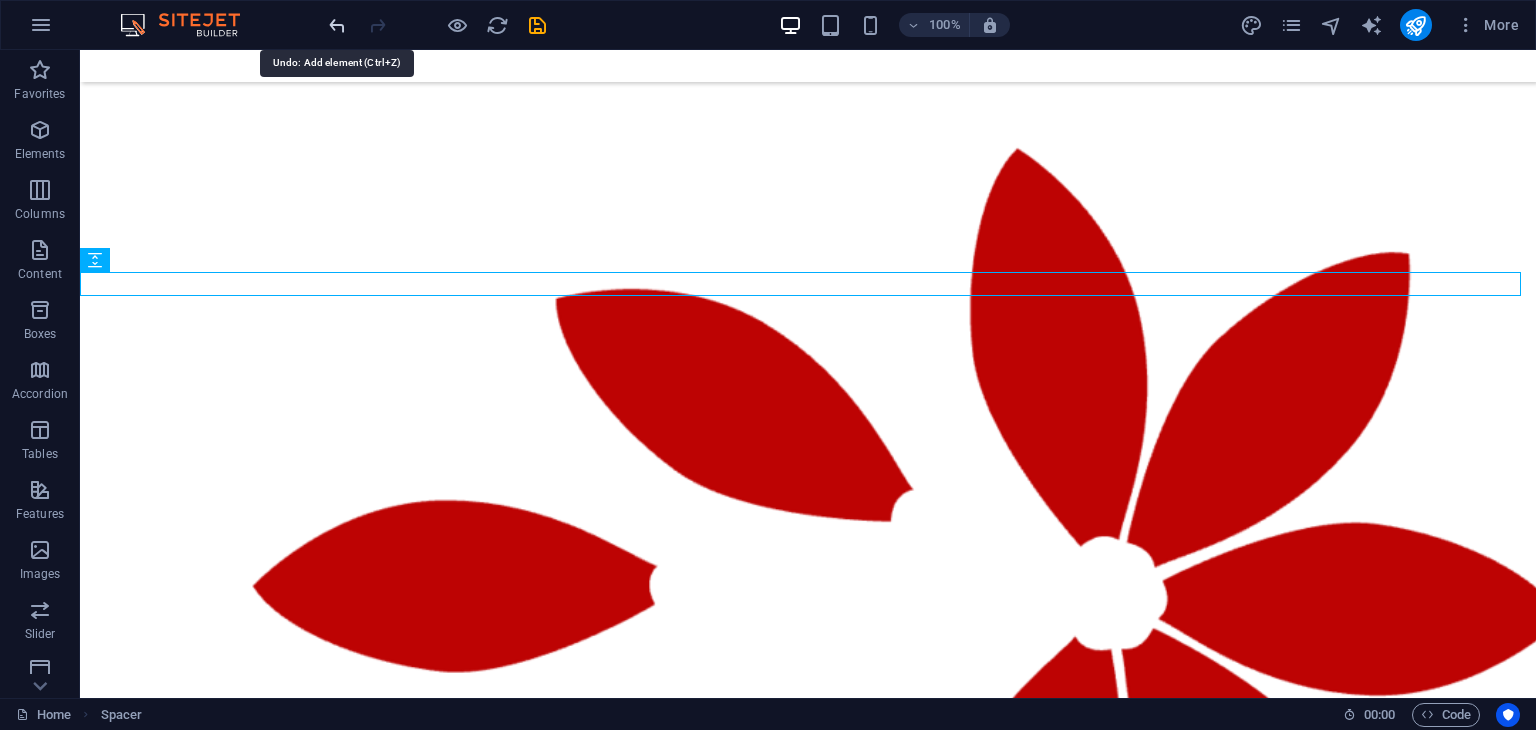 click at bounding box center (337, 25) 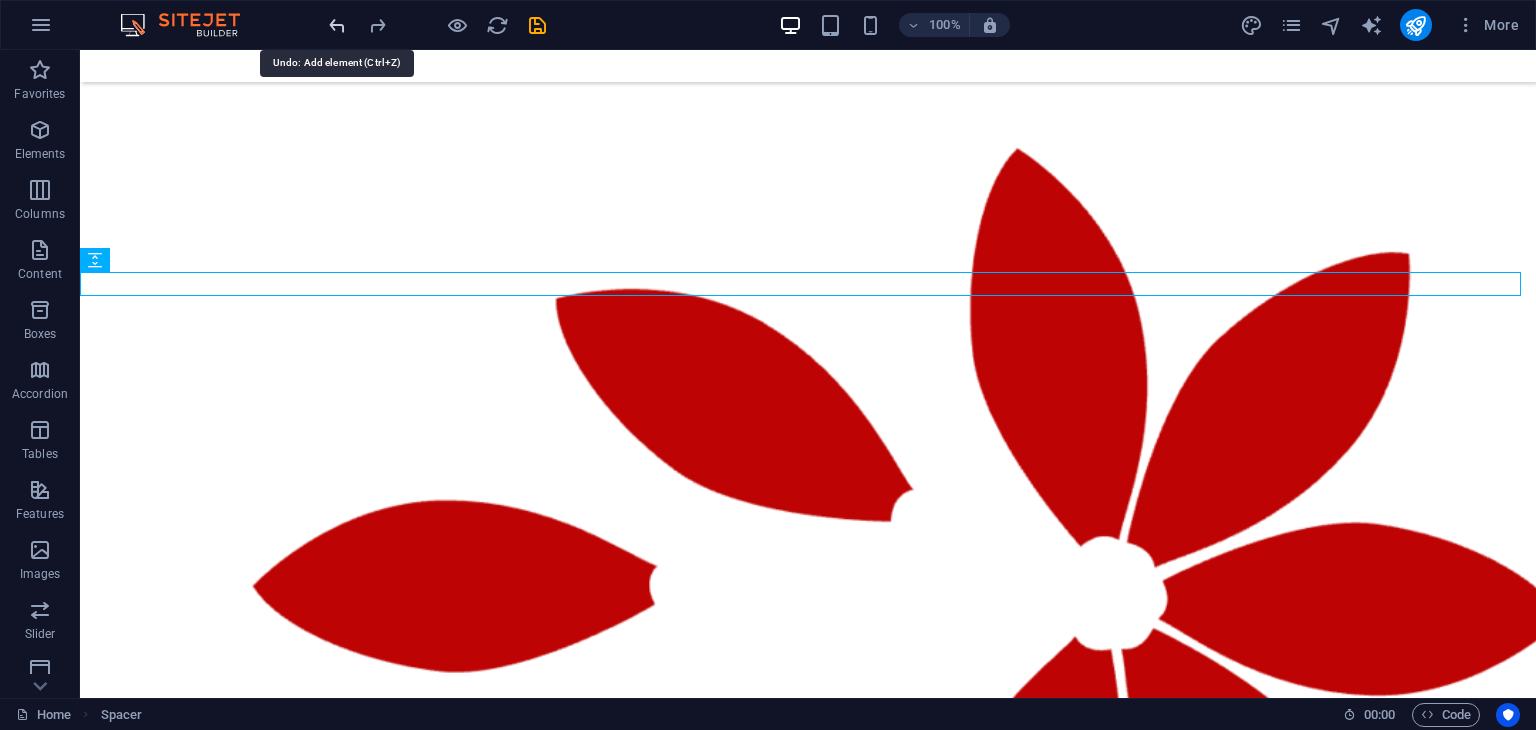 click at bounding box center (337, 25) 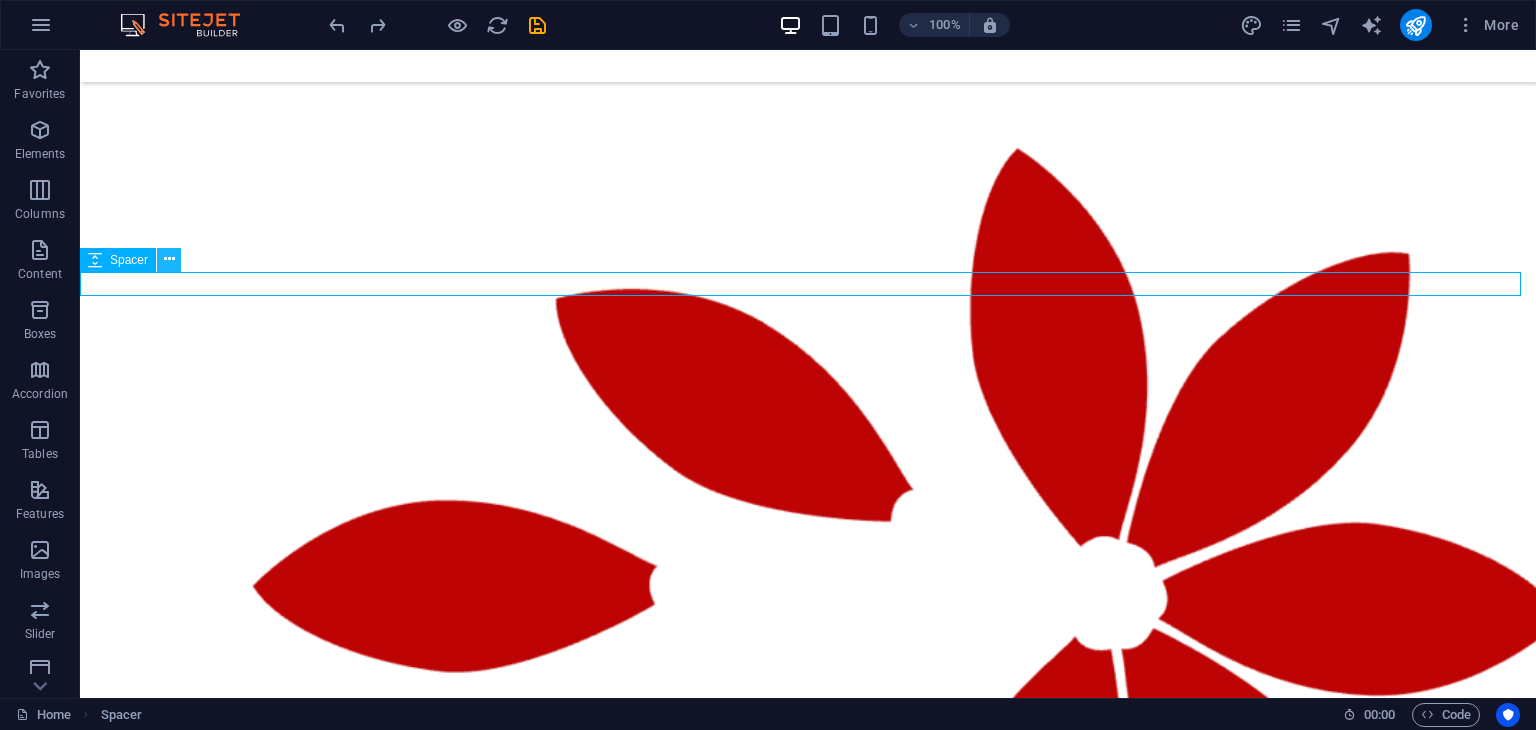click at bounding box center (169, 259) 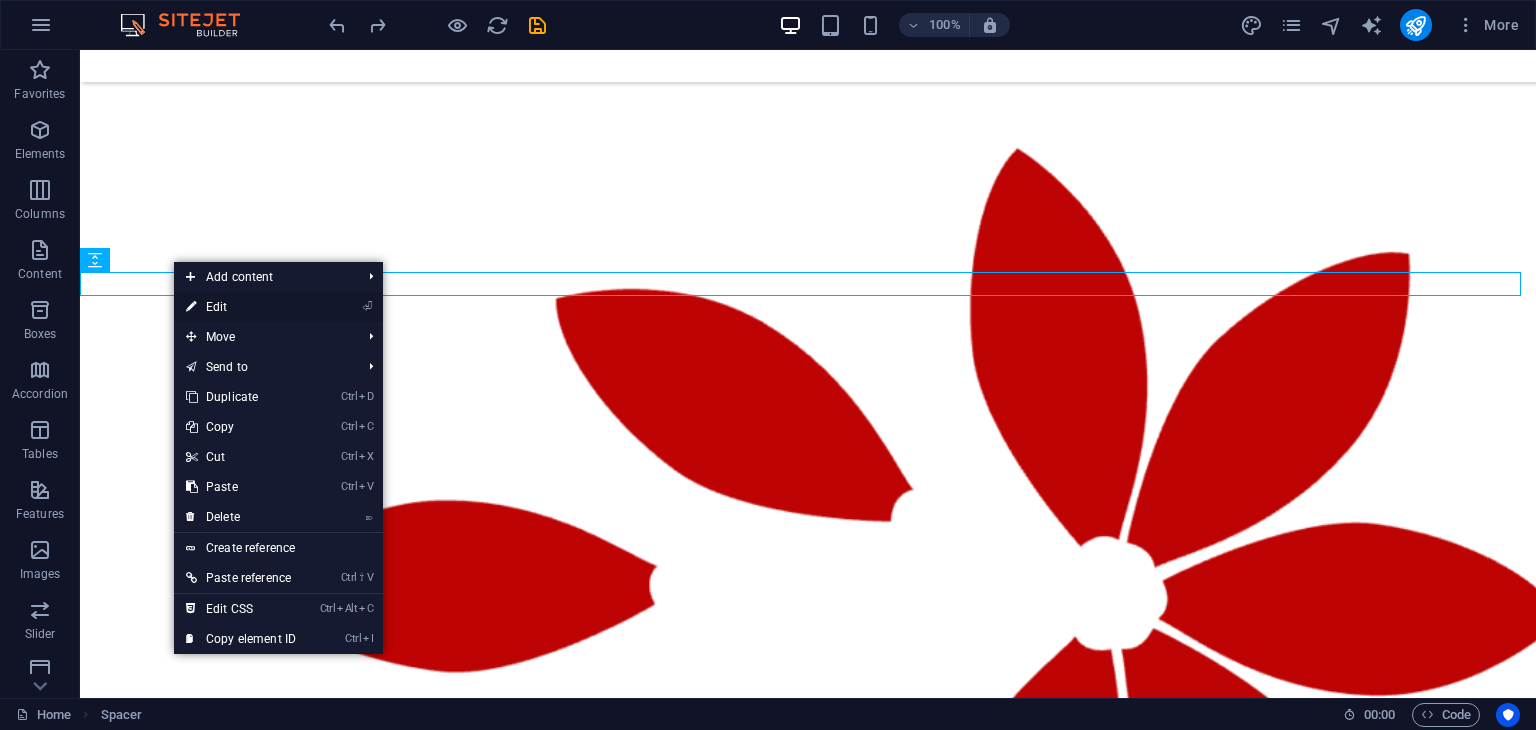 click on "⏎  Edit" at bounding box center (241, 307) 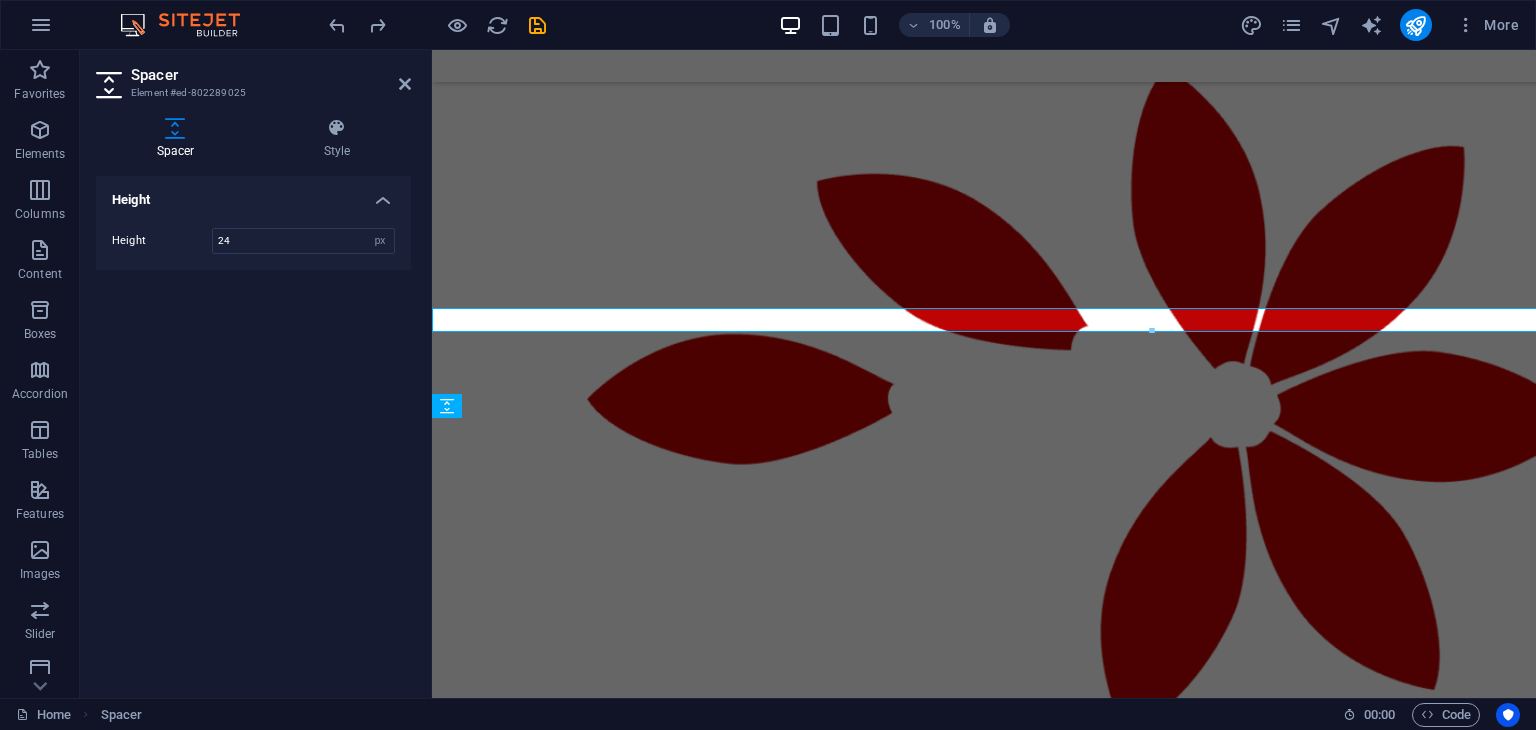scroll, scrollTop: 3537, scrollLeft: 0, axis: vertical 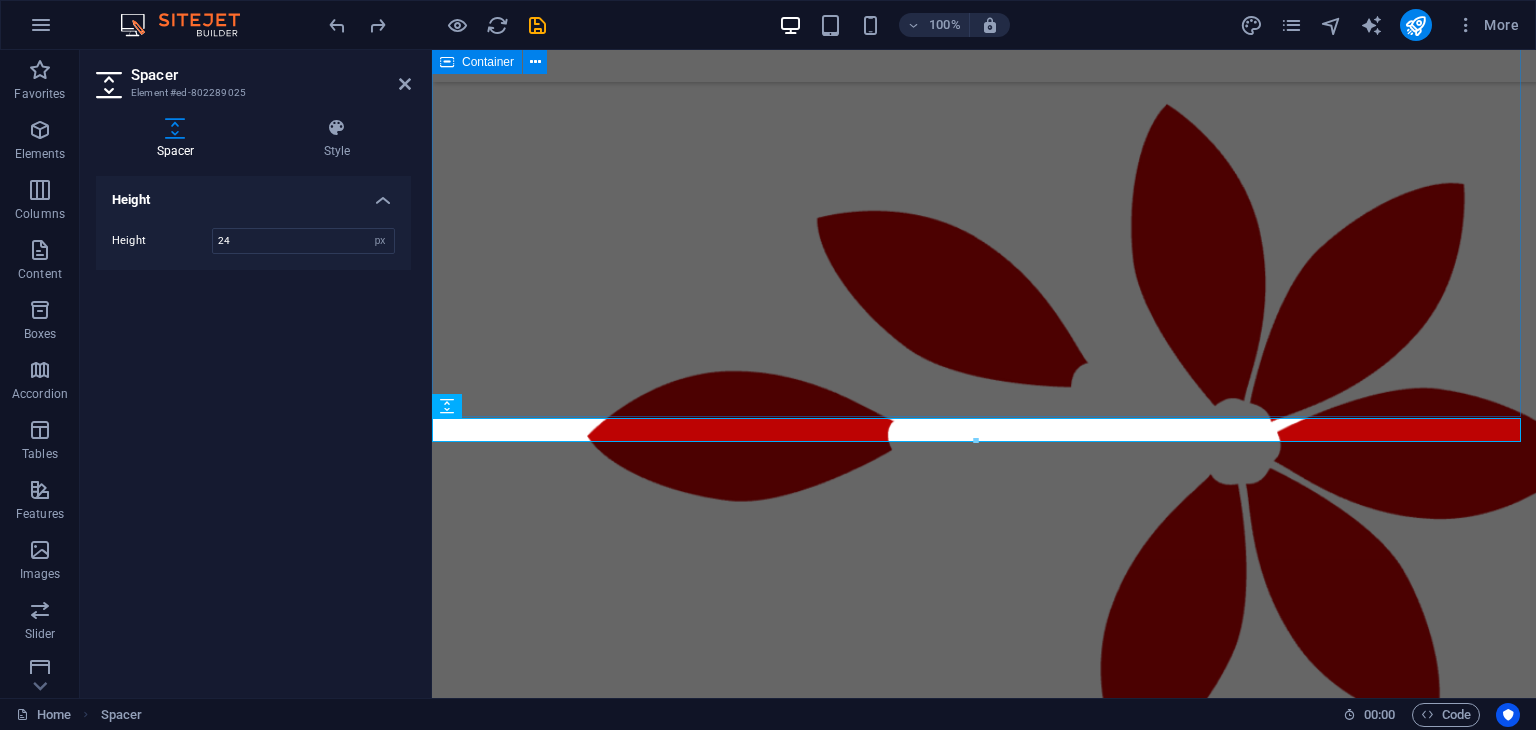 click on "Our Mission We are dedicated to empowering businesses with accurate financial insights and strategic support. Our mission is to ensure compliance with [COUNTRY] regulations, improve operational efficiency, and promote sustainable growth in a competitive marketplace. With our expert guidance, companies can make well-informed decisions that enhance their long-term success and stability. About Us At AlWard AlMomaiz Accounting and Bookkeeping Services LLC, we are dedicated to providing accurate, trustworthy, and customized financial solutions for businesses of all sizes. Located in the [COUNTRY], our skilled team offers a full range of accounting, tax, and management services designed to enhance your financial clarity and drive business success. With a client-focused approach, we ensure your financial operations are seamless, enabling you to concentrate on growth and profitability. Your Success Partner  Technology Driven Get a free quote Client support Expertise For Results" at bounding box center [984, 136] 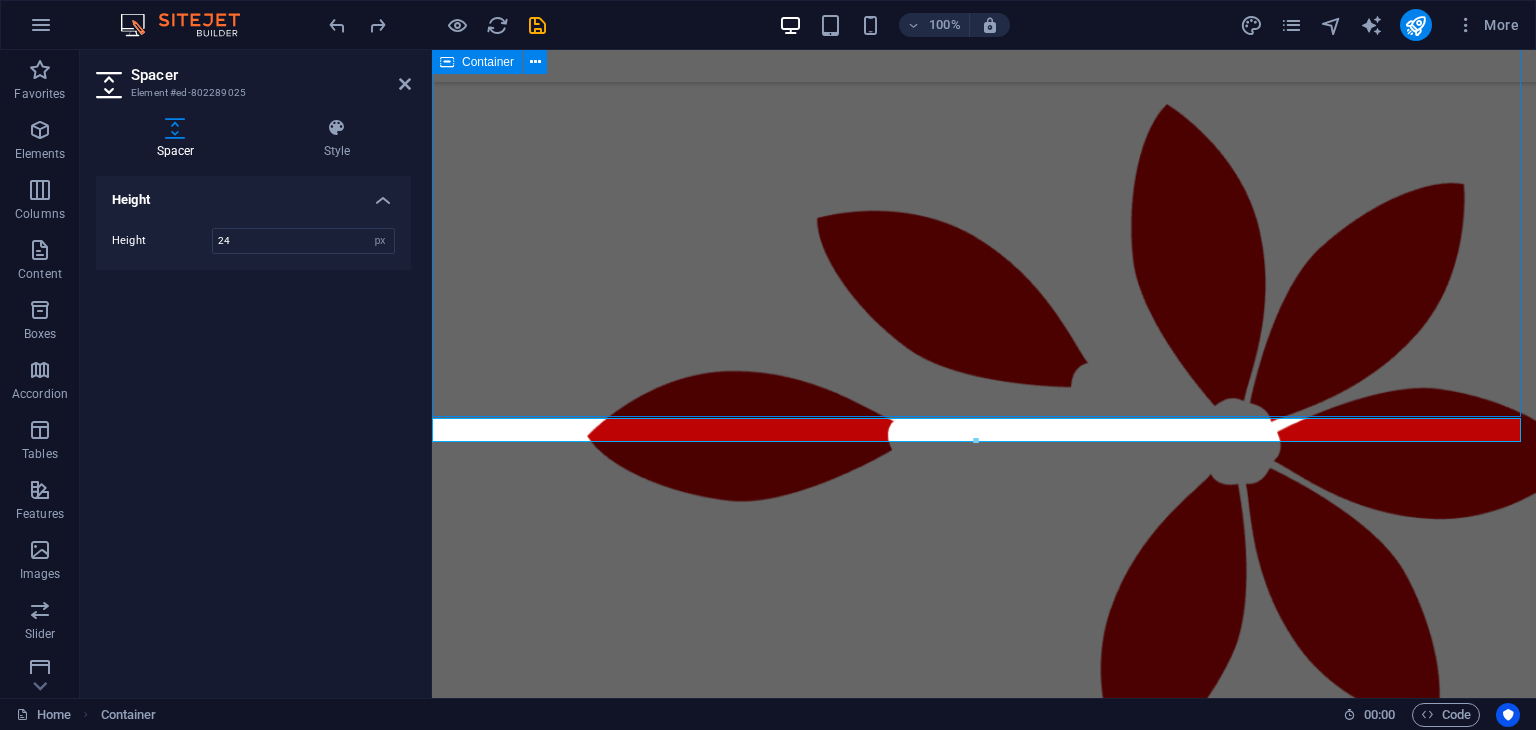 scroll, scrollTop: 2089, scrollLeft: 0, axis: vertical 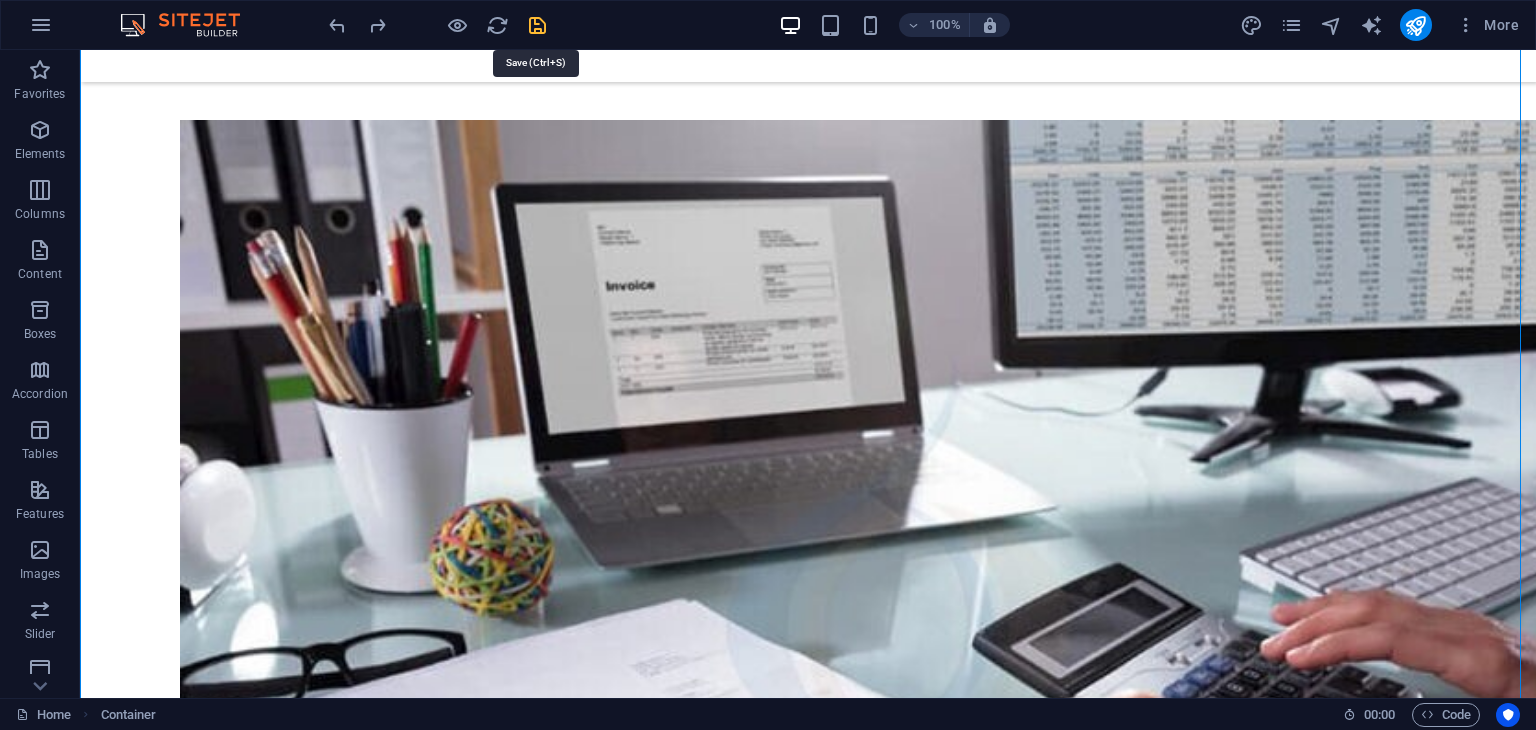 click at bounding box center (537, 25) 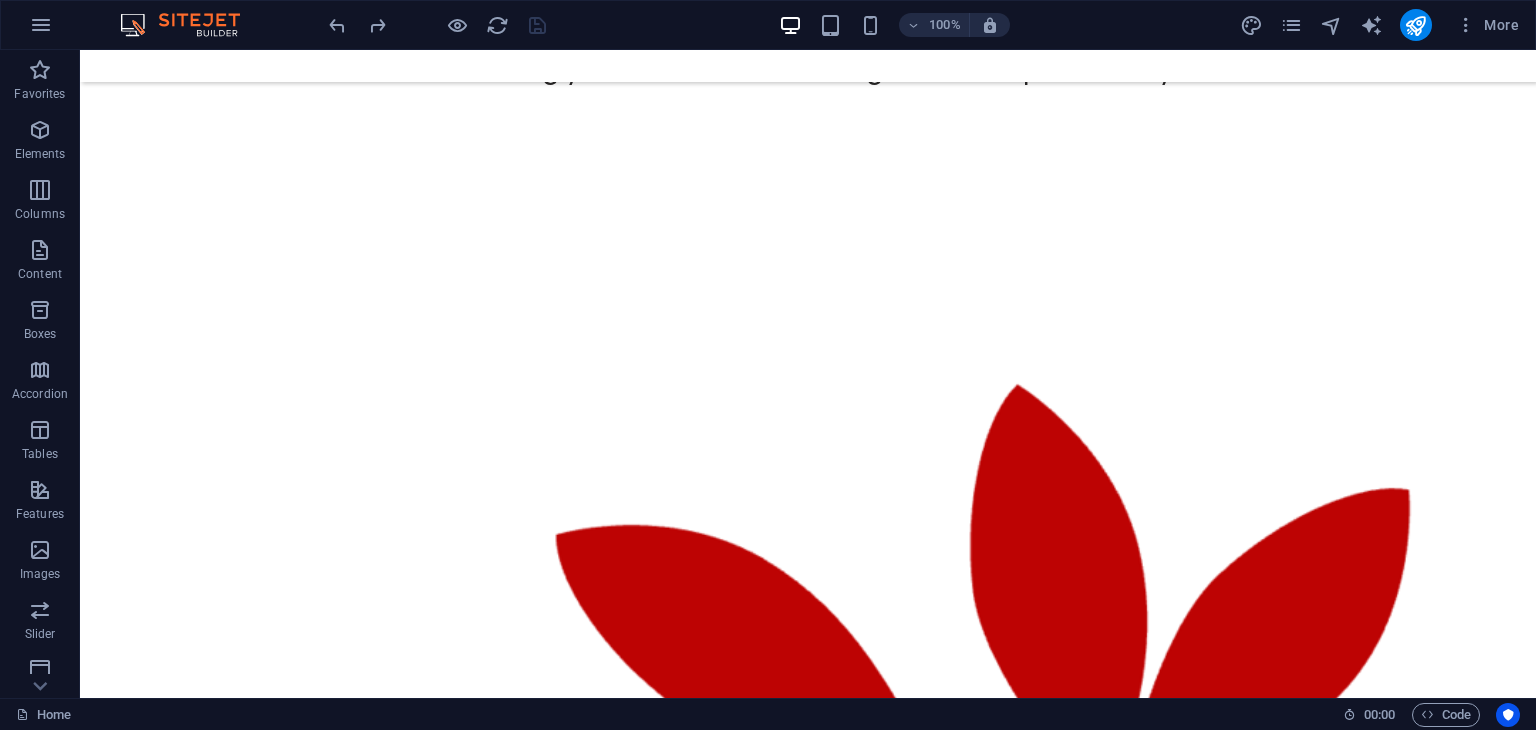 scroll, scrollTop: 3472, scrollLeft: 0, axis: vertical 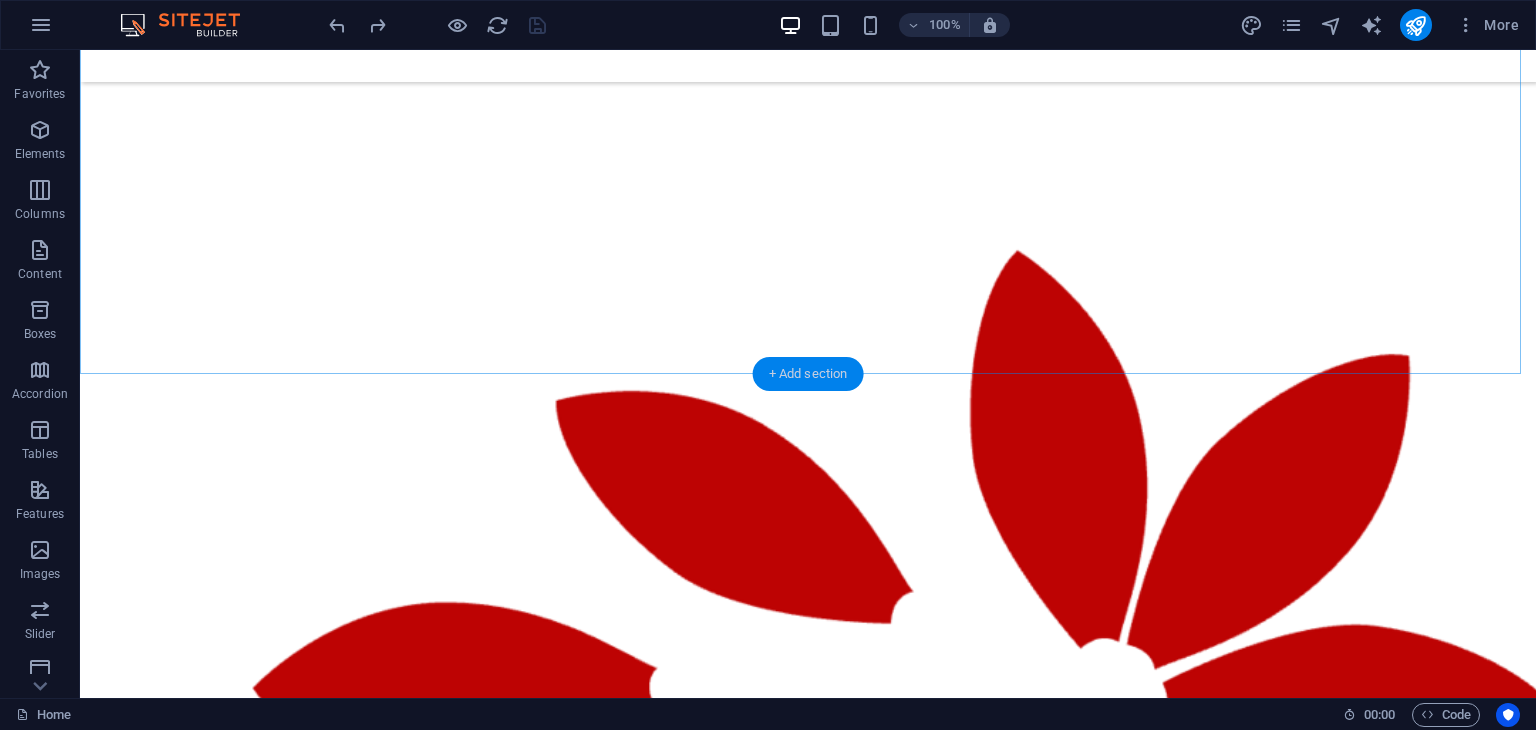 click on "+ Add section" at bounding box center (808, 374) 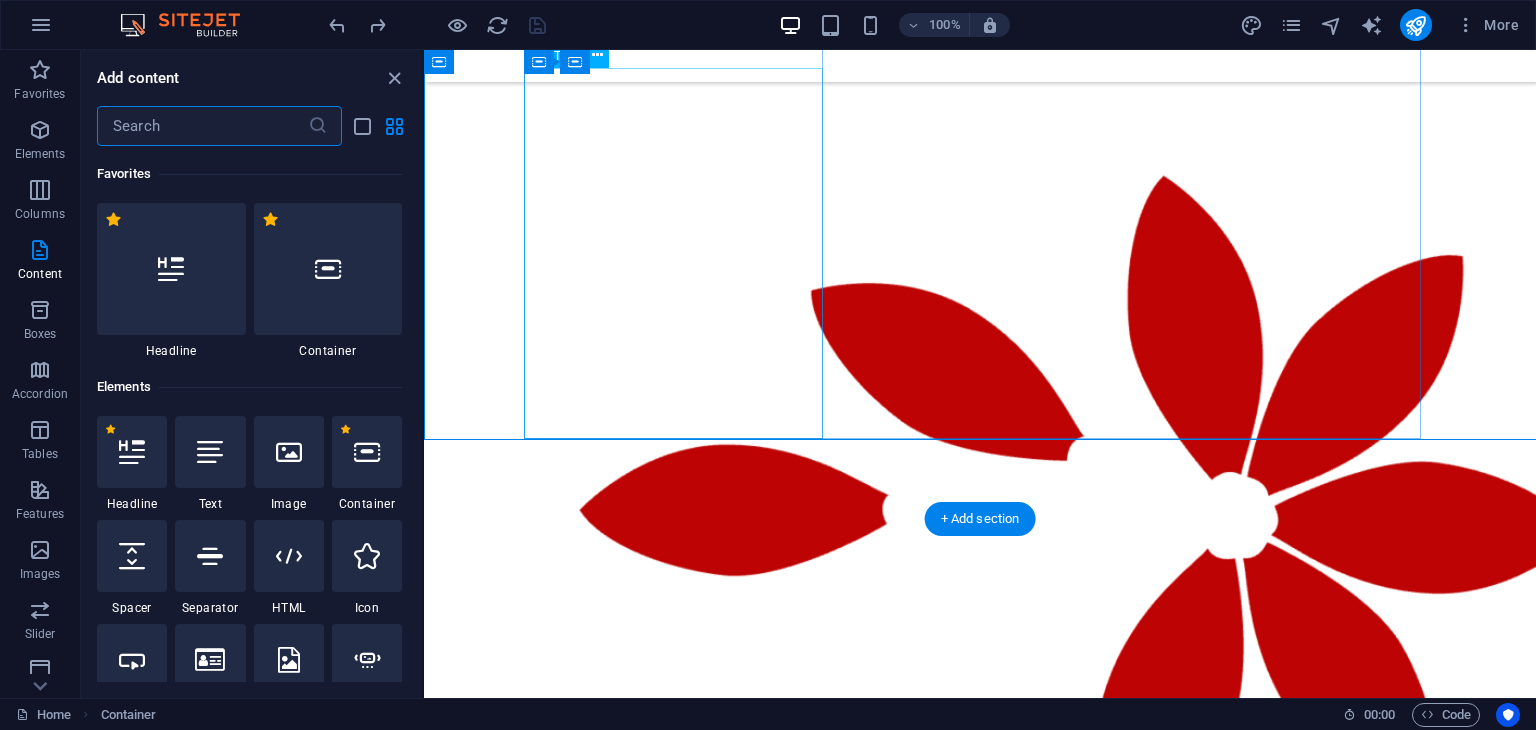 scroll, scrollTop: 3406, scrollLeft: 0, axis: vertical 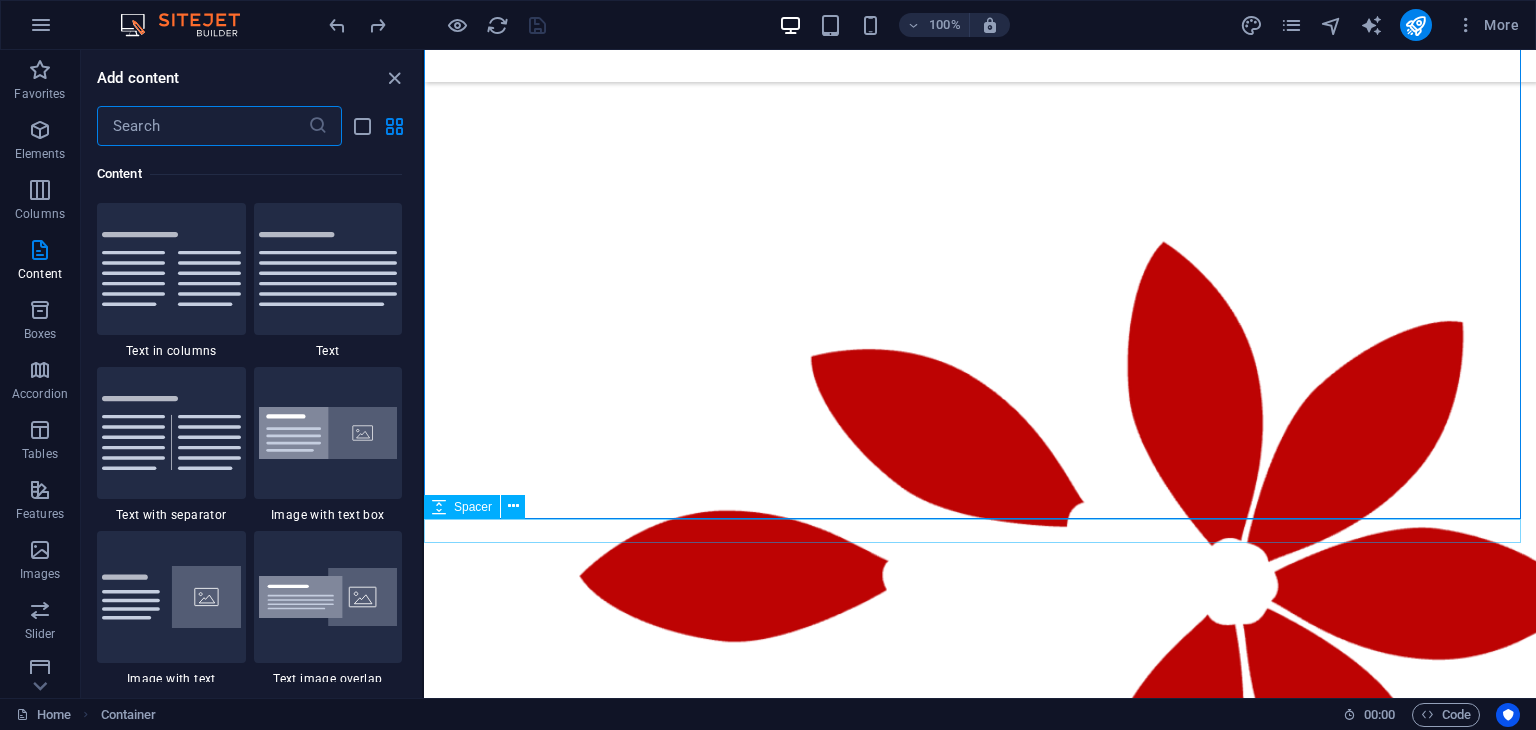 click at bounding box center [980, 2130] 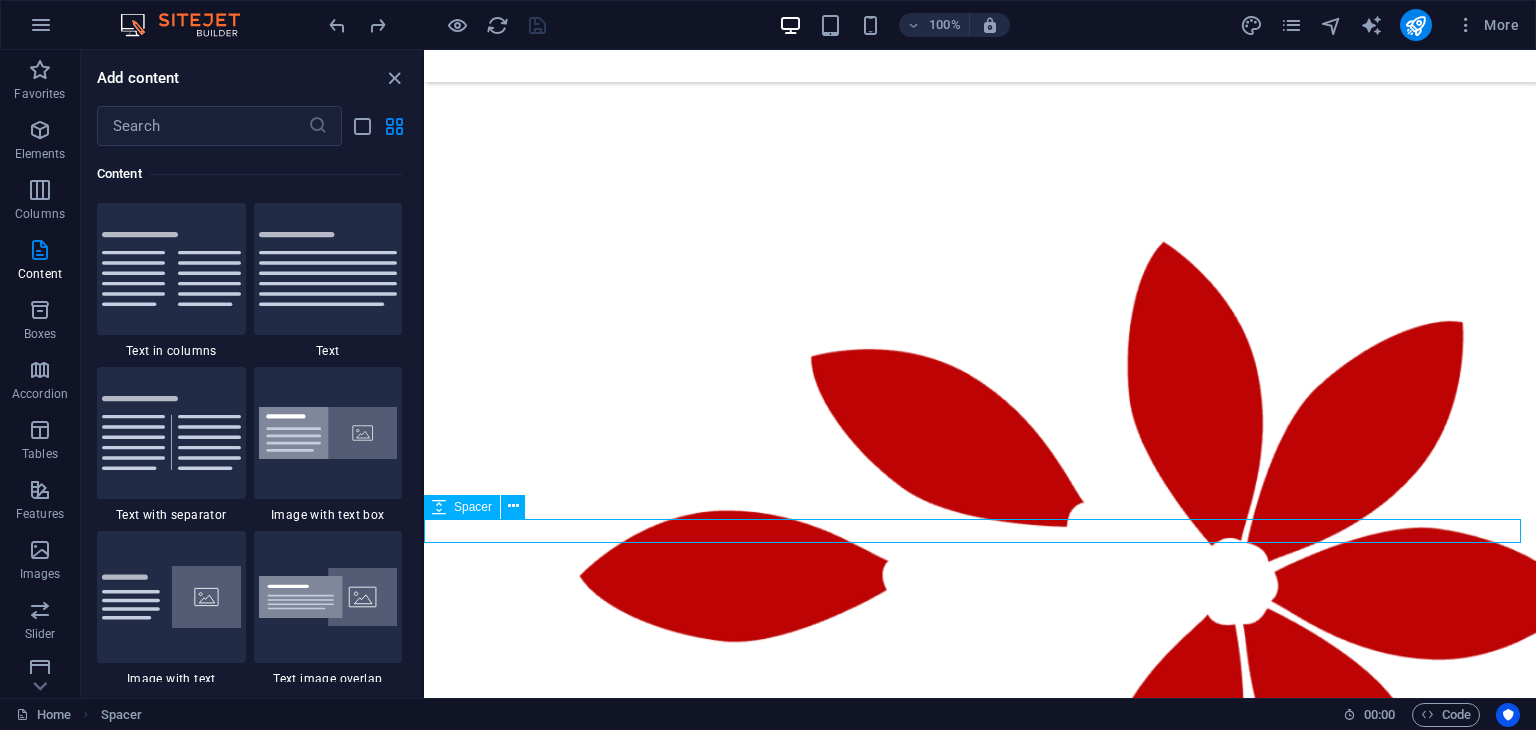 click at bounding box center [980, 2130] 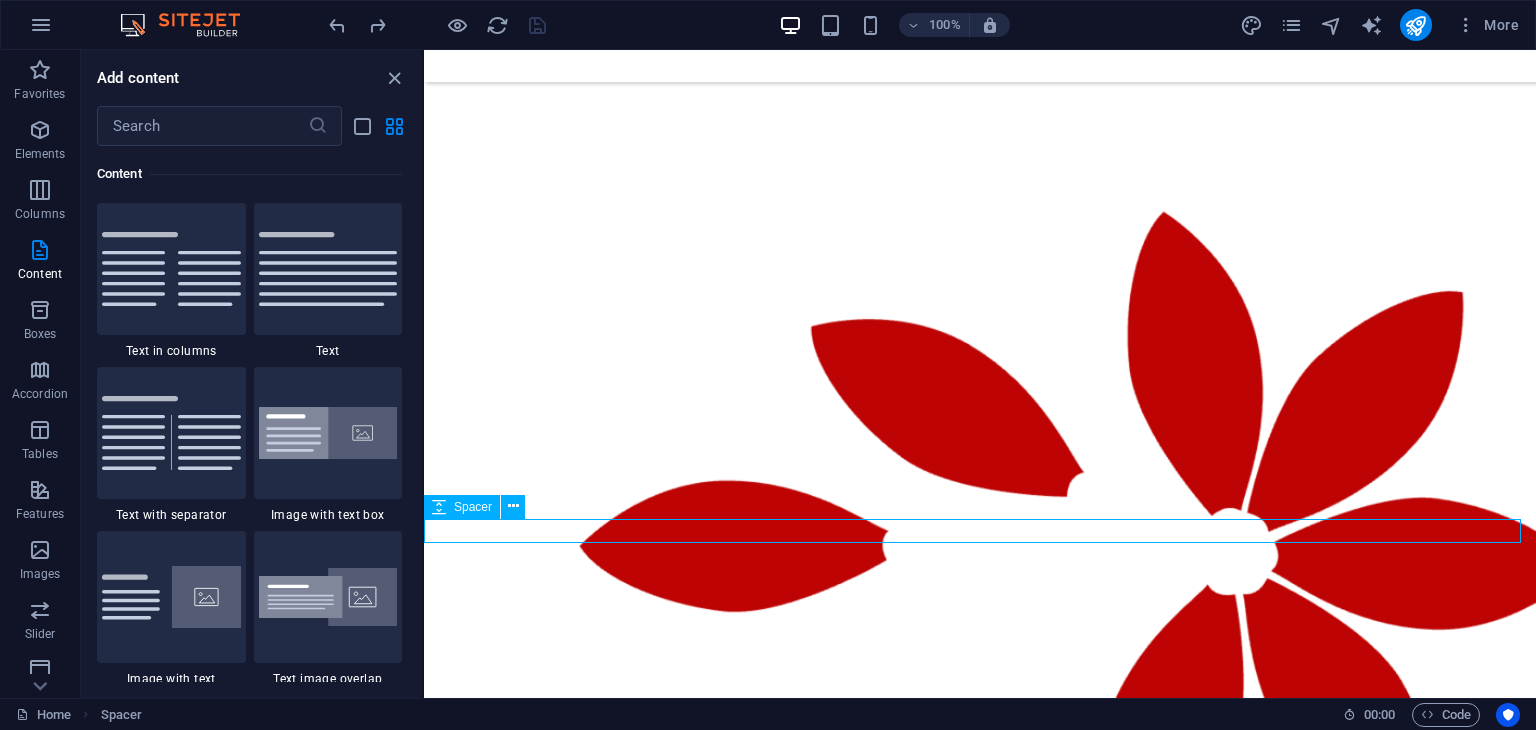 select on "px" 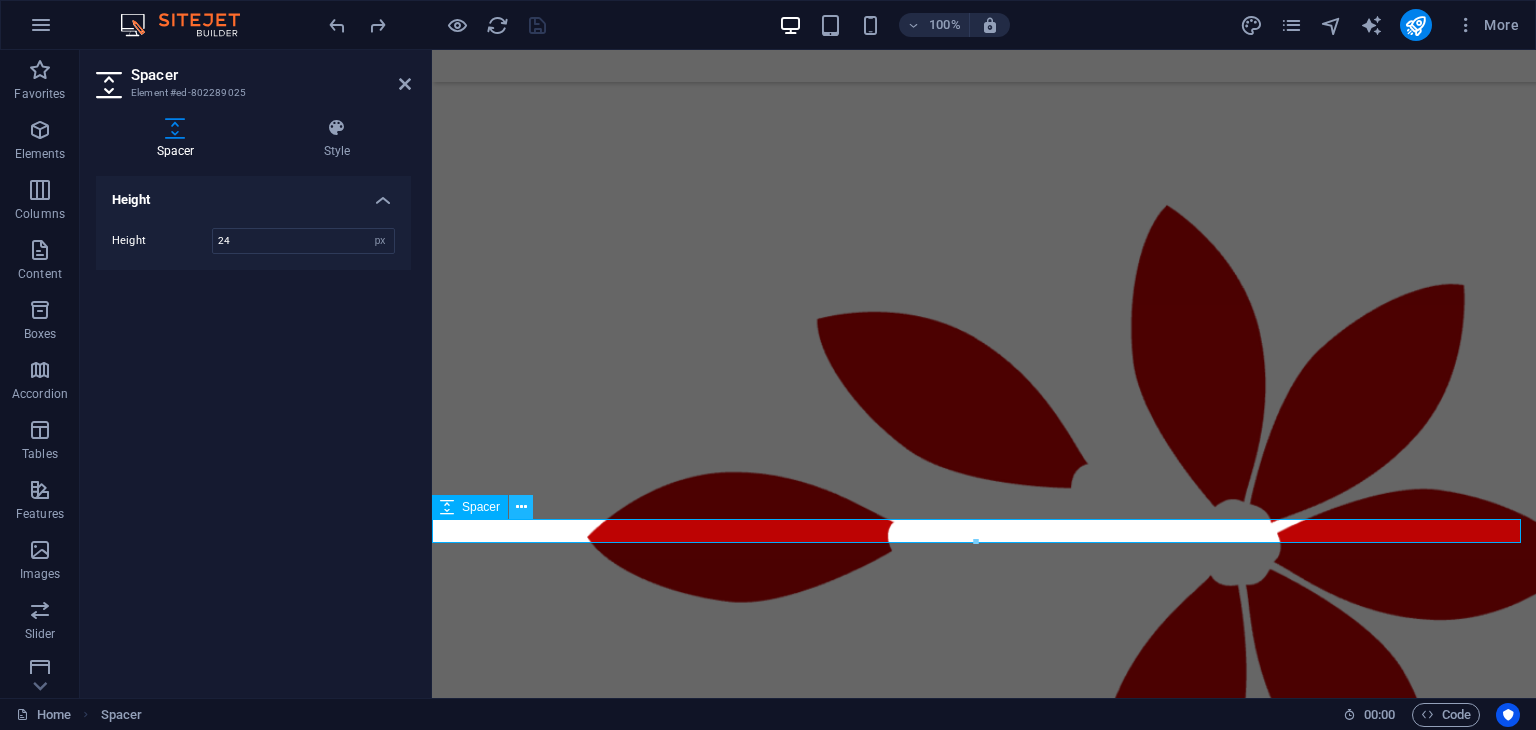 click at bounding box center (521, 507) 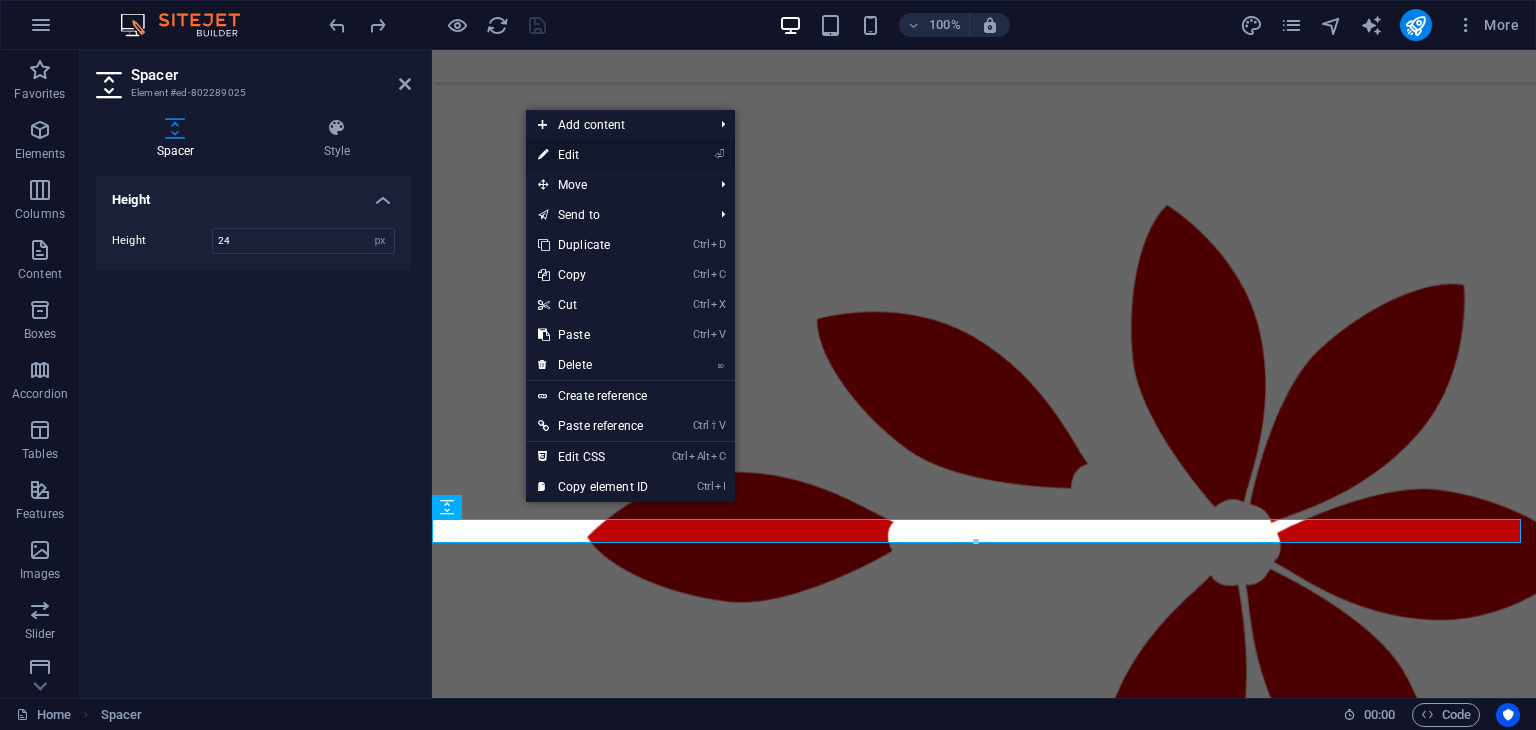 click on "⏎  Edit" at bounding box center (593, 155) 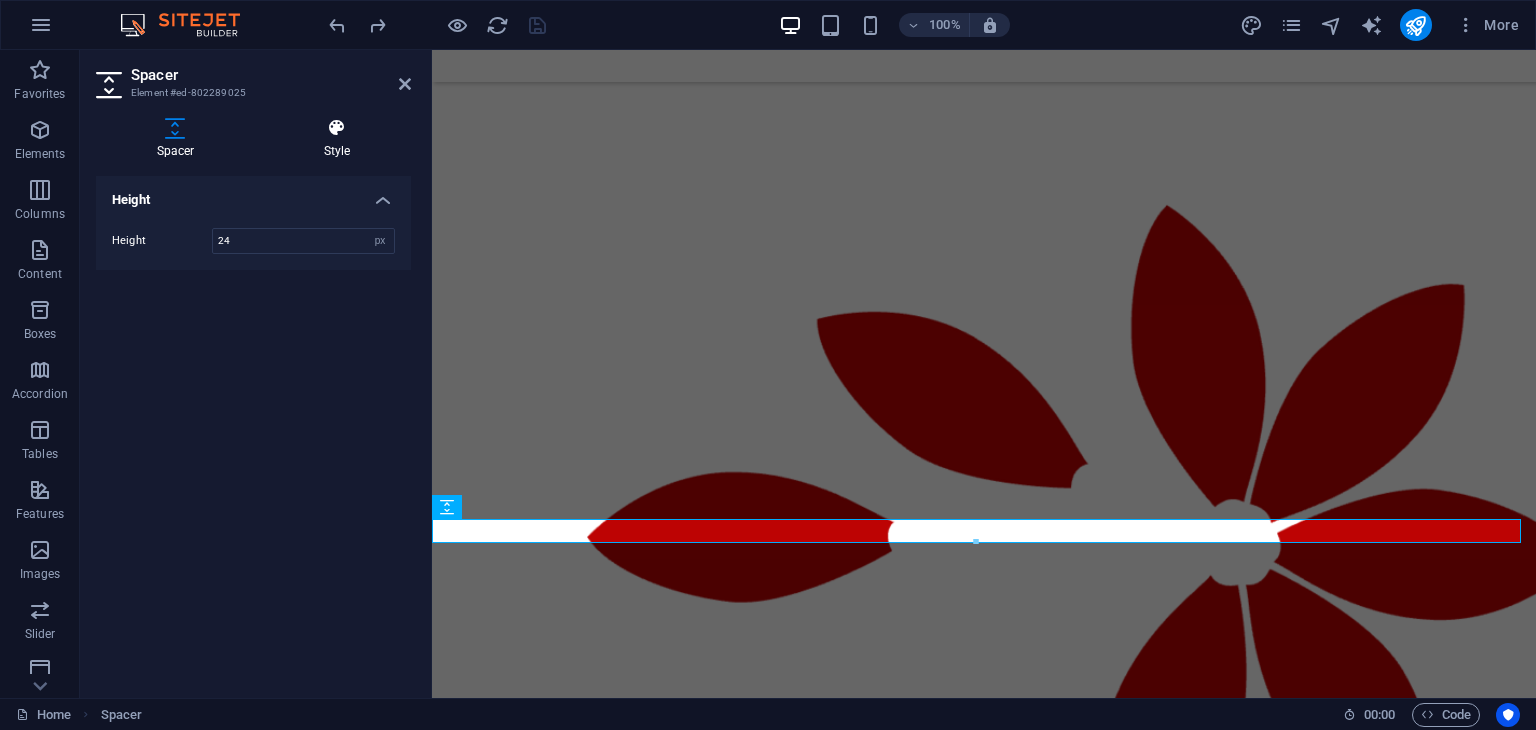click at bounding box center [337, 128] 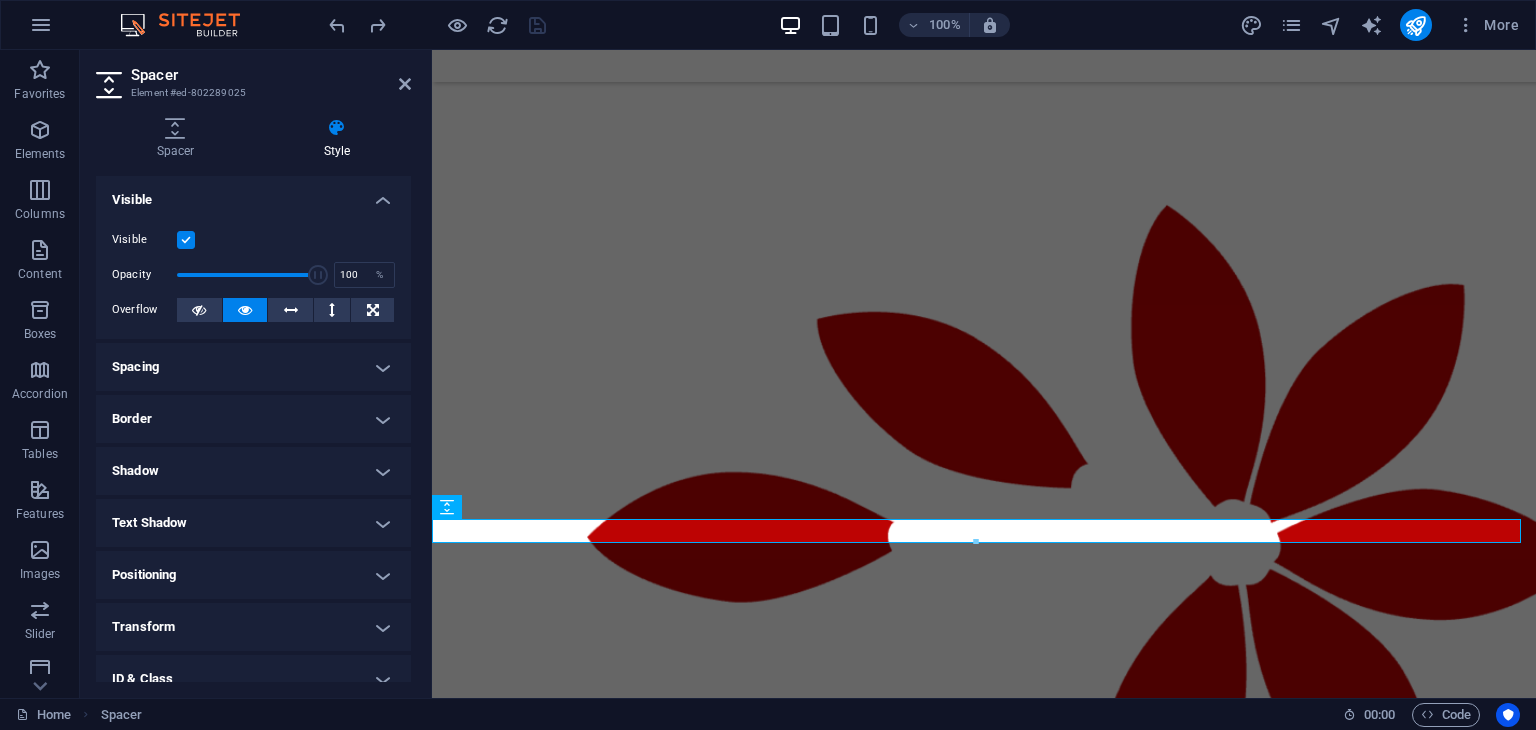drag, startPoint x: 411, startPoint y: 501, endPoint x: 401, endPoint y: 624, distance: 123.40584 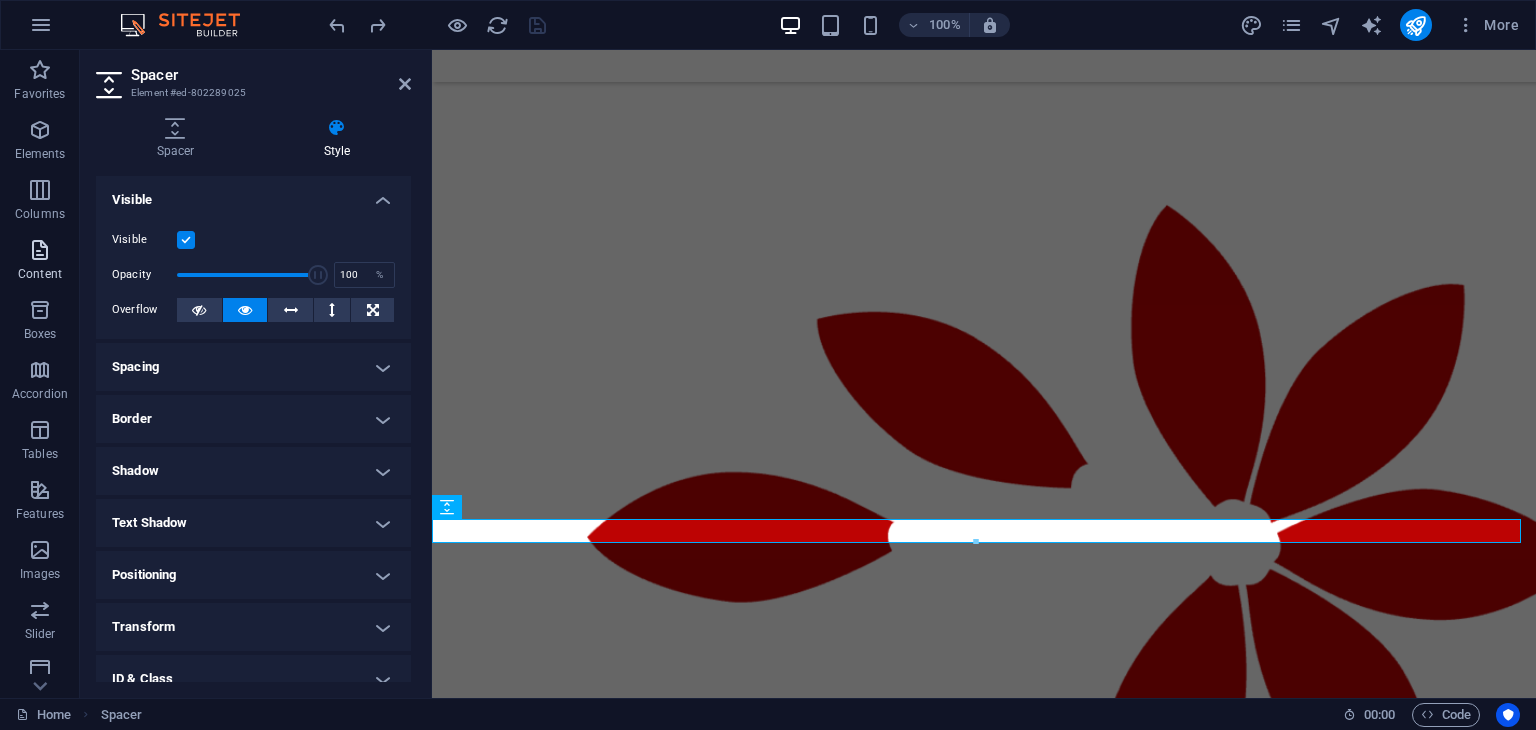 click at bounding box center (40, 250) 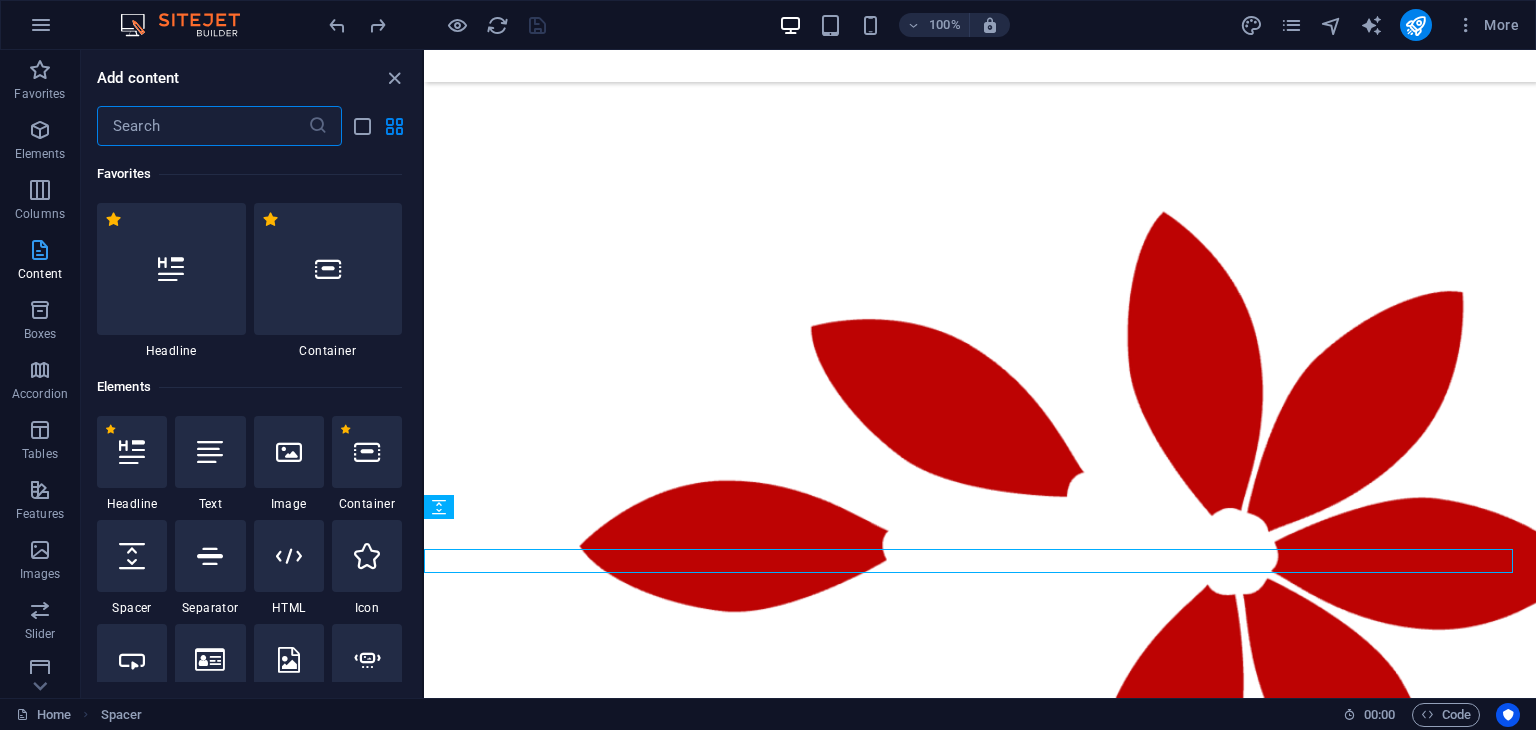 scroll, scrollTop: 3406, scrollLeft: 0, axis: vertical 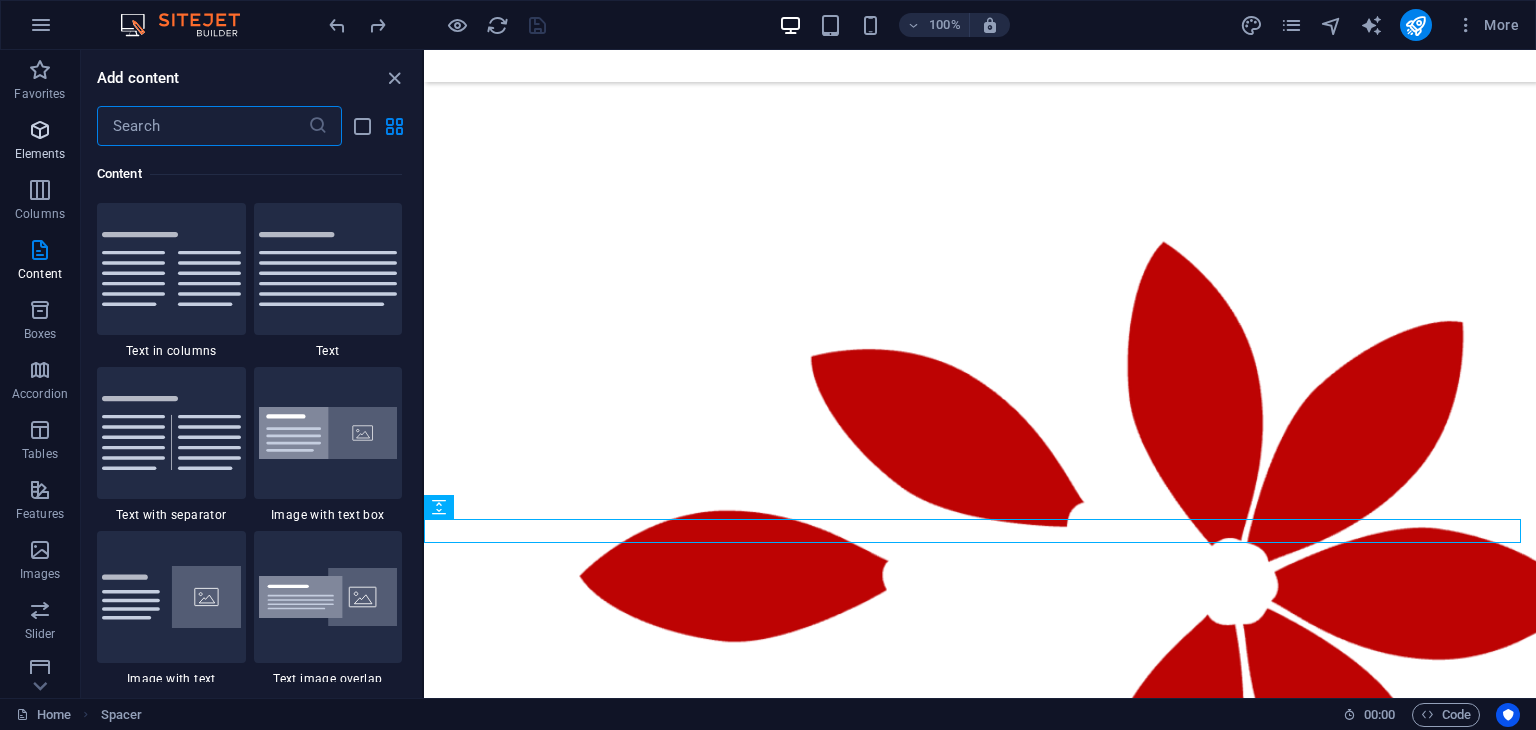click on "Elements" at bounding box center [40, 142] 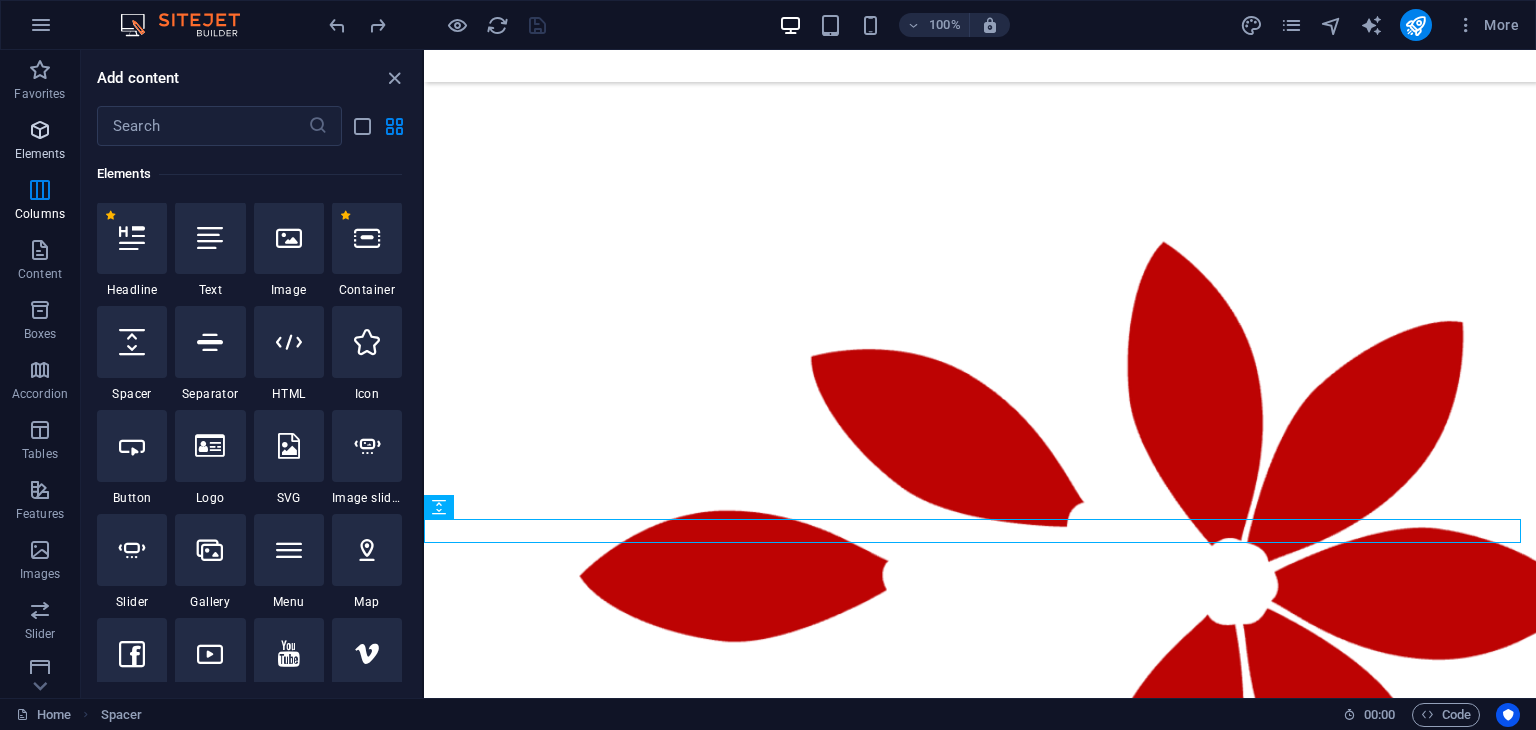 scroll, scrollTop: 212, scrollLeft: 0, axis: vertical 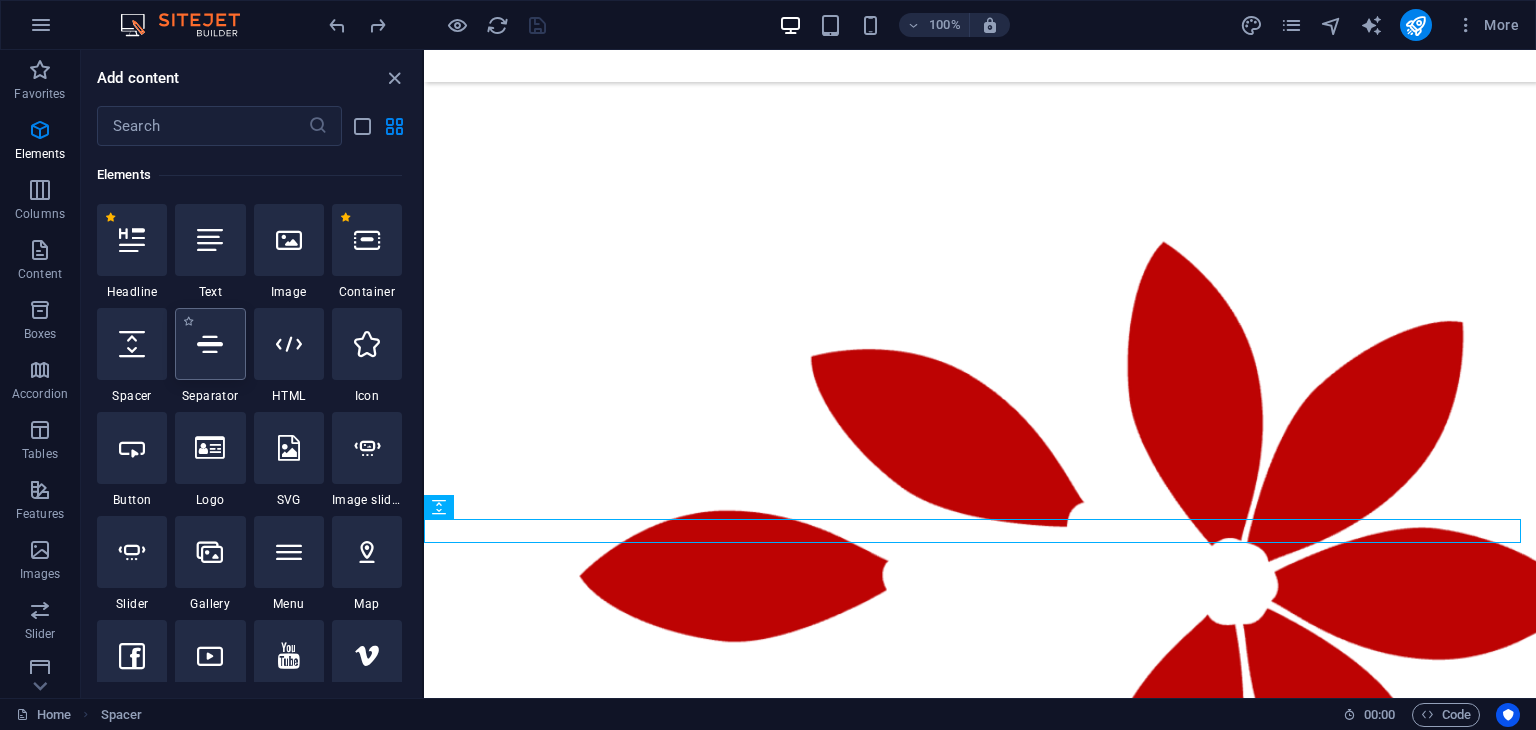 click at bounding box center [210, 344] 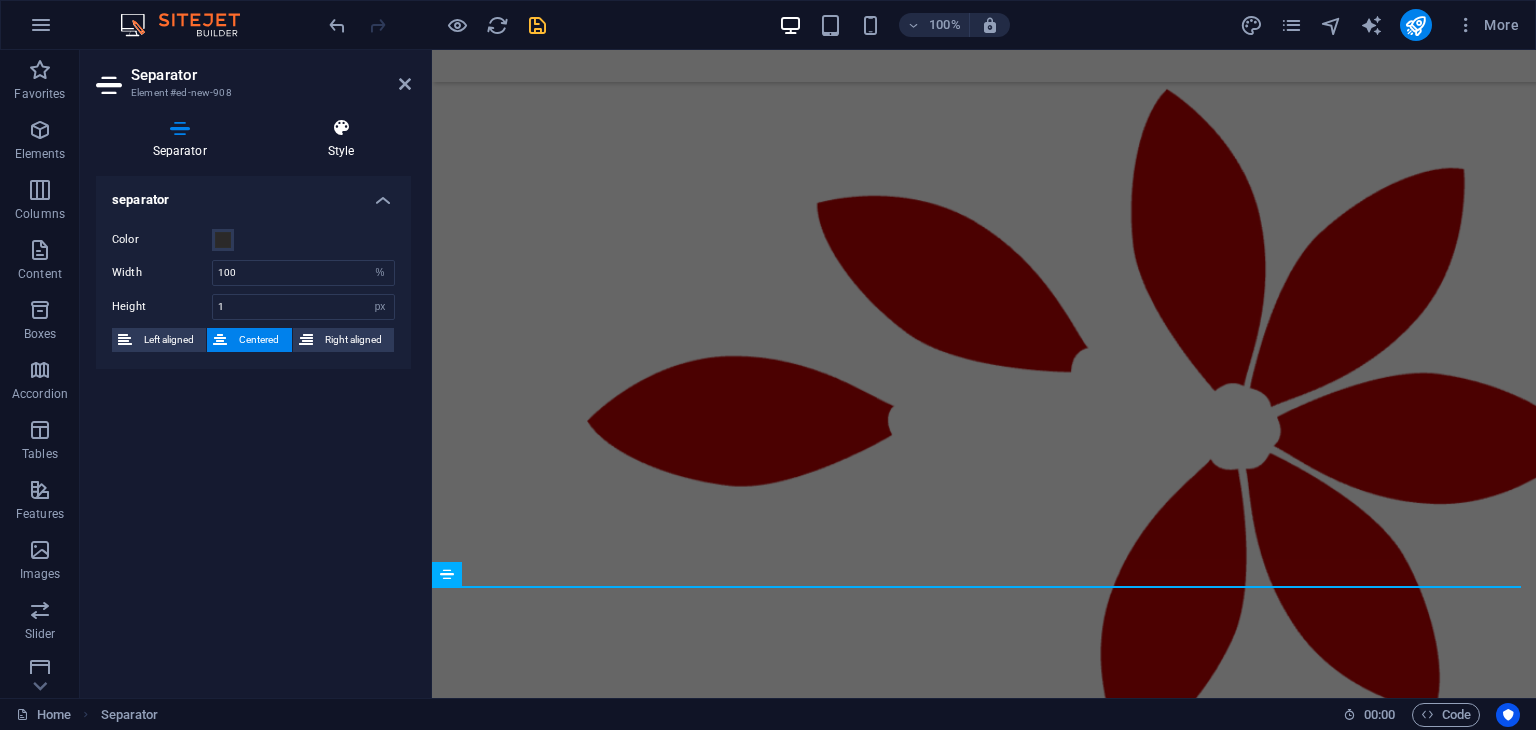 click at bounding box center (341, 128) 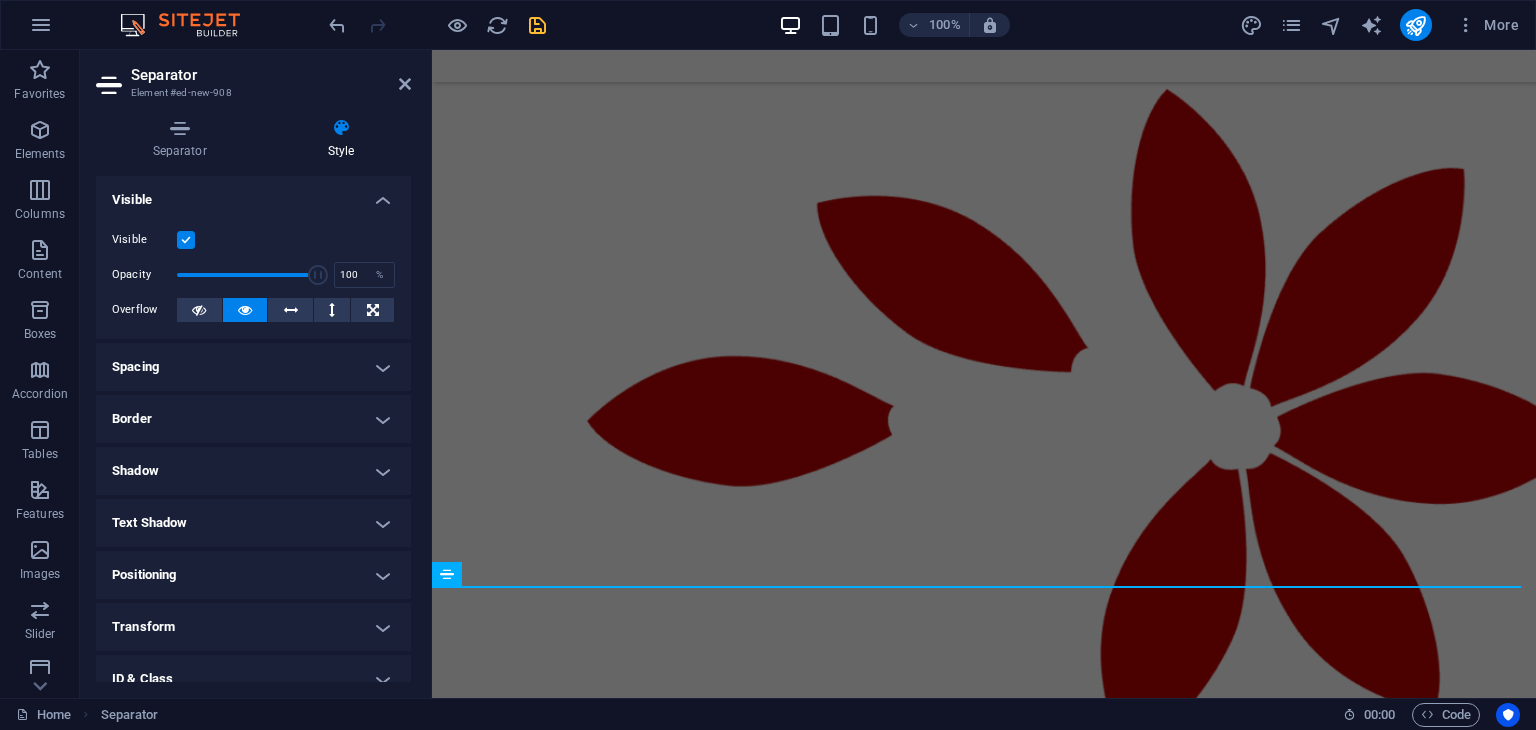 click on "Spacing" at bounding box center (253, 367) 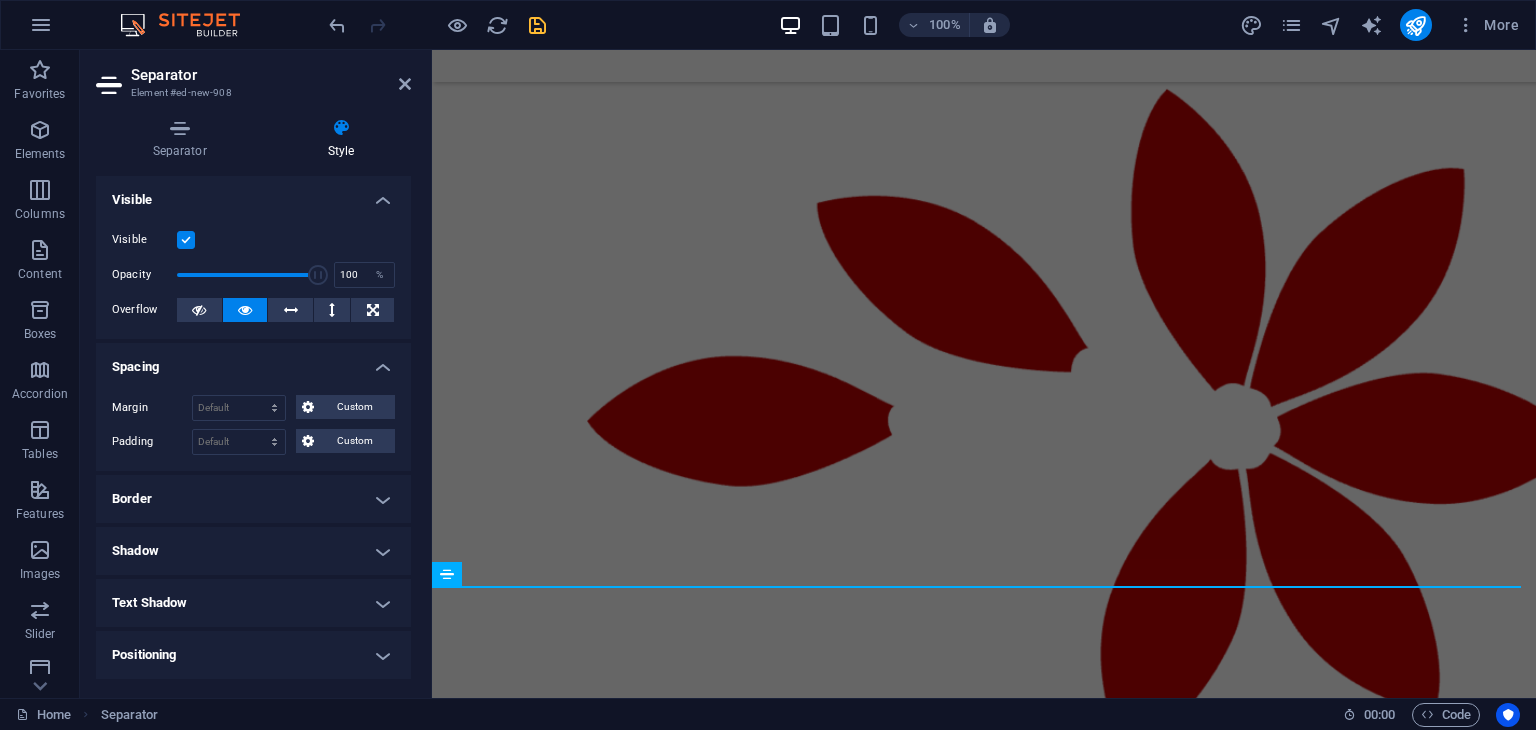 click on "Border" at bounding box center (253, 499) 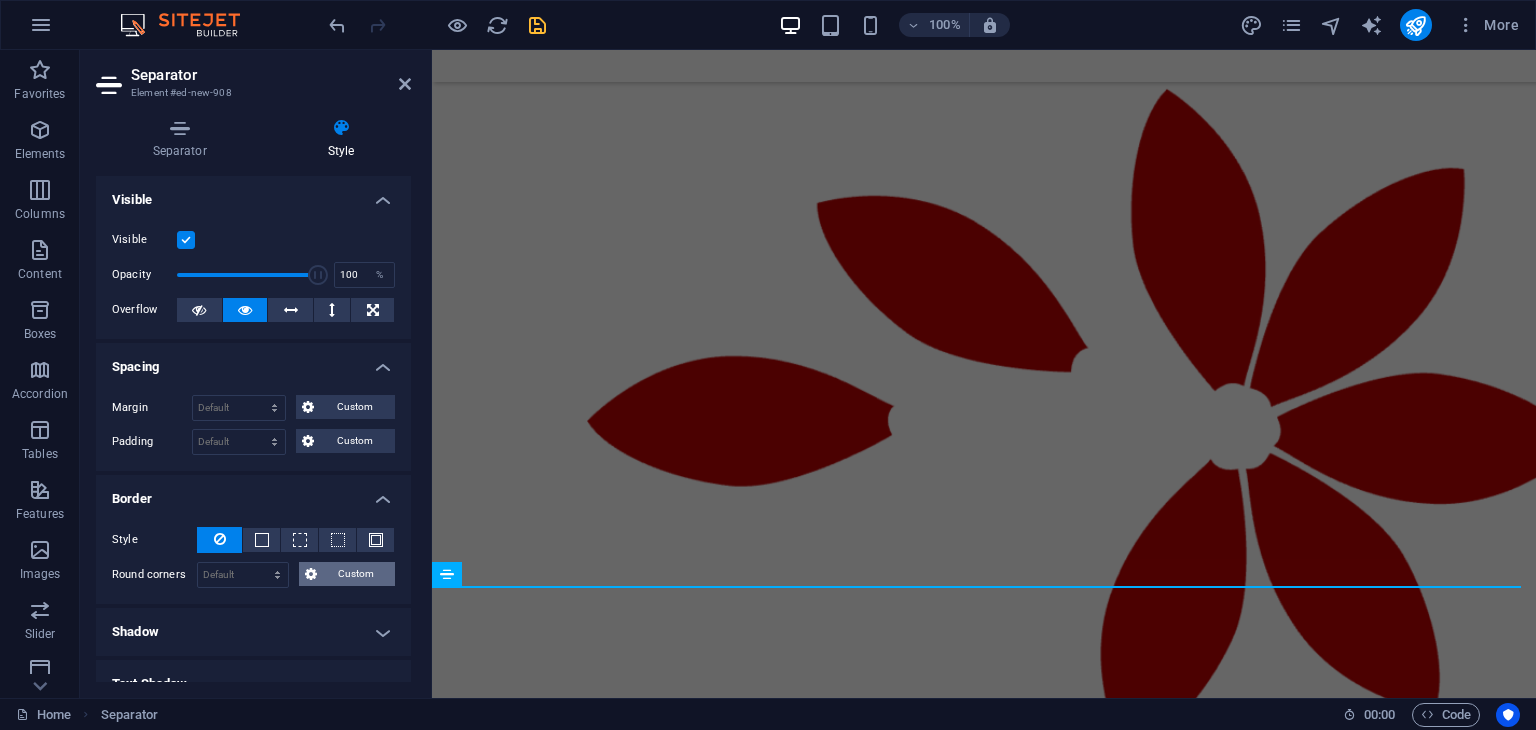 click on "Custom" at bounding box center (356, 574) 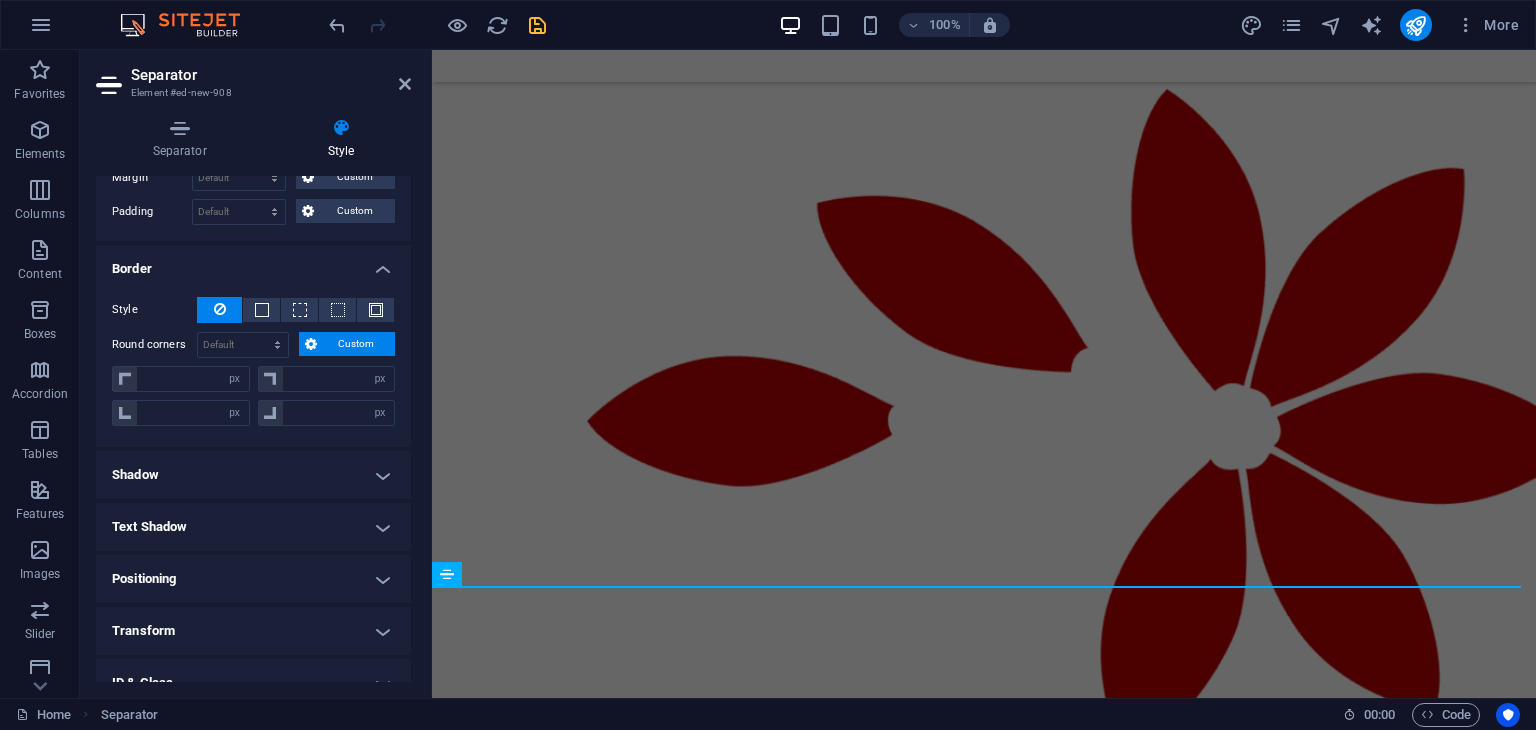 scroll, scrollTop: 233, scrollLeft: 0, axis: vertical 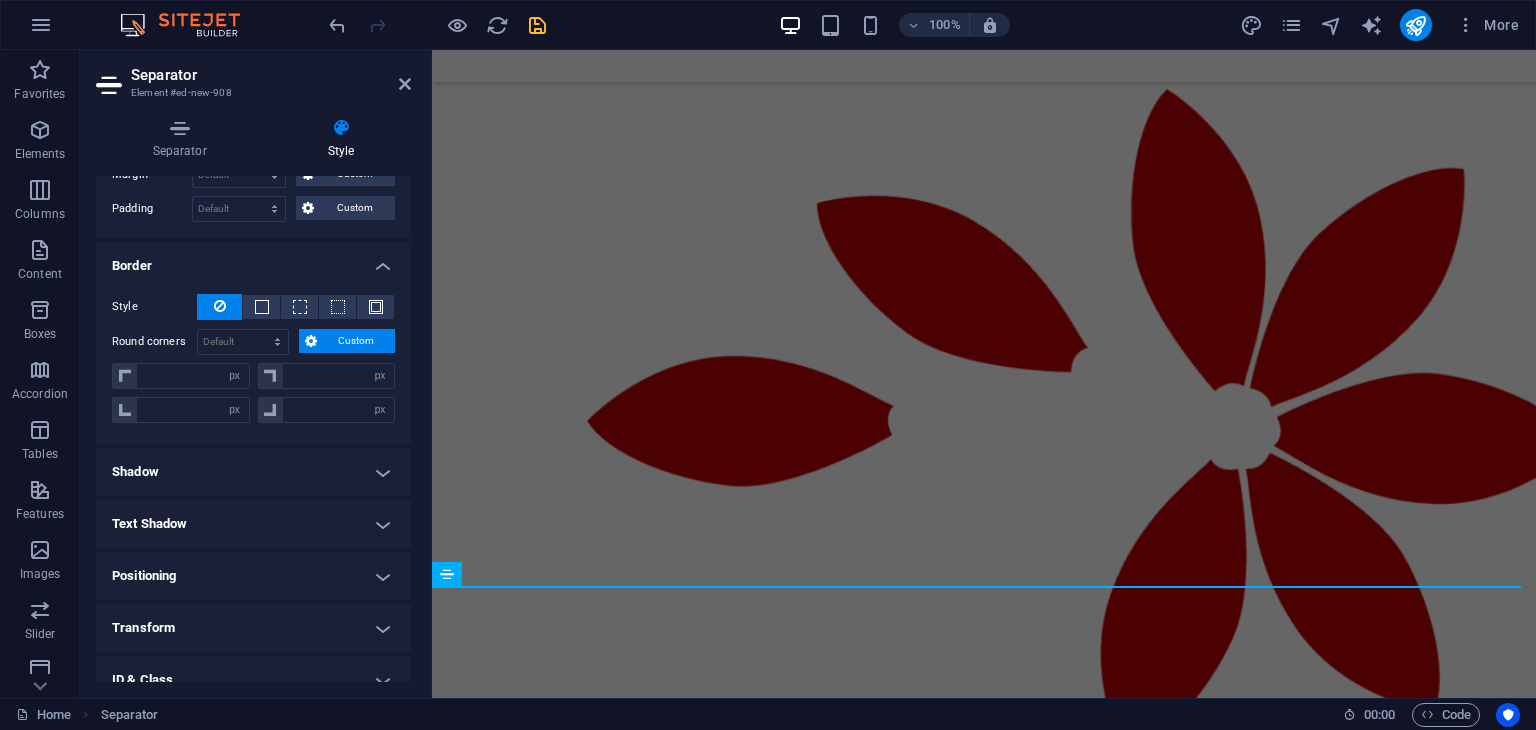 click on "Shadow" at bounding box center (253, 472) 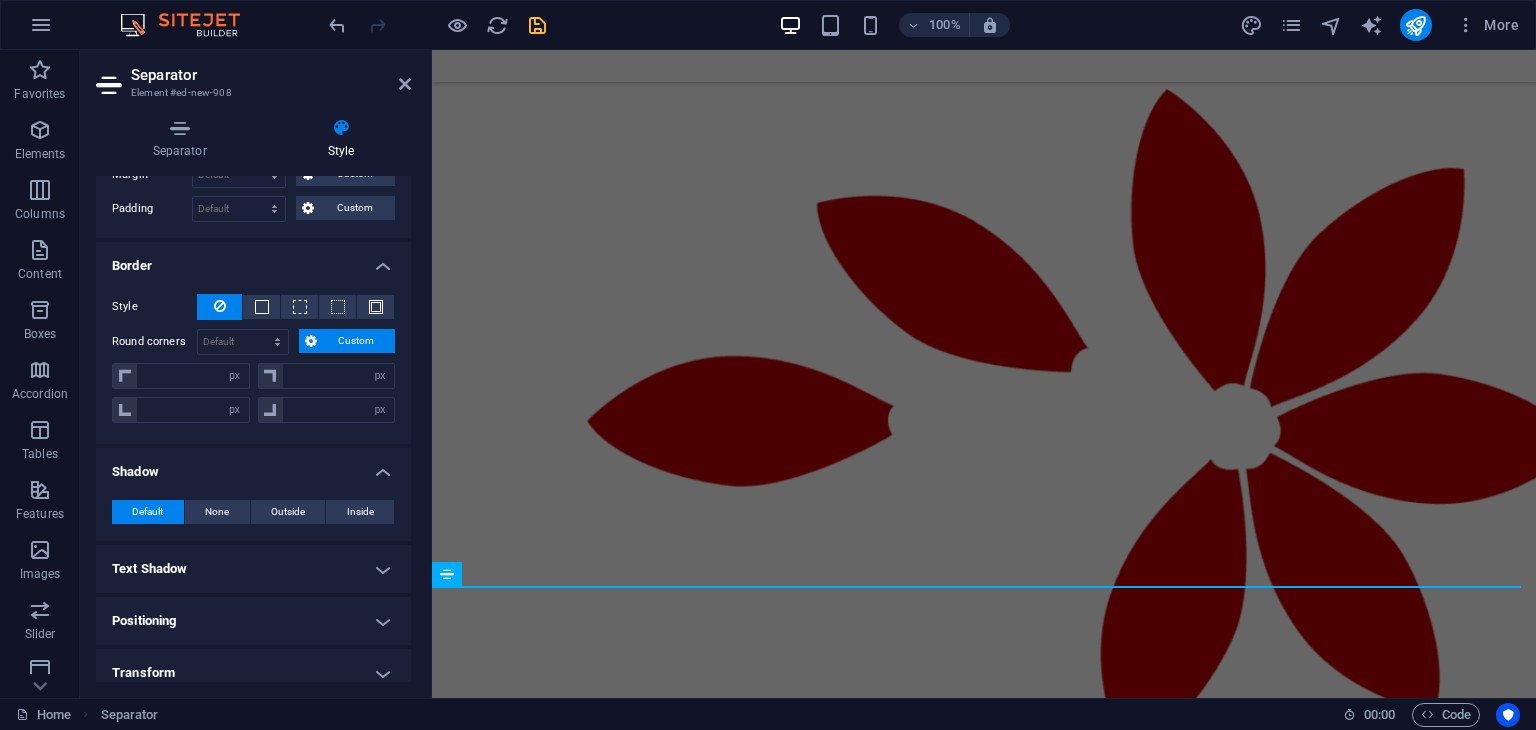 click on "Text Shadow" at bounding box center (253, 569) 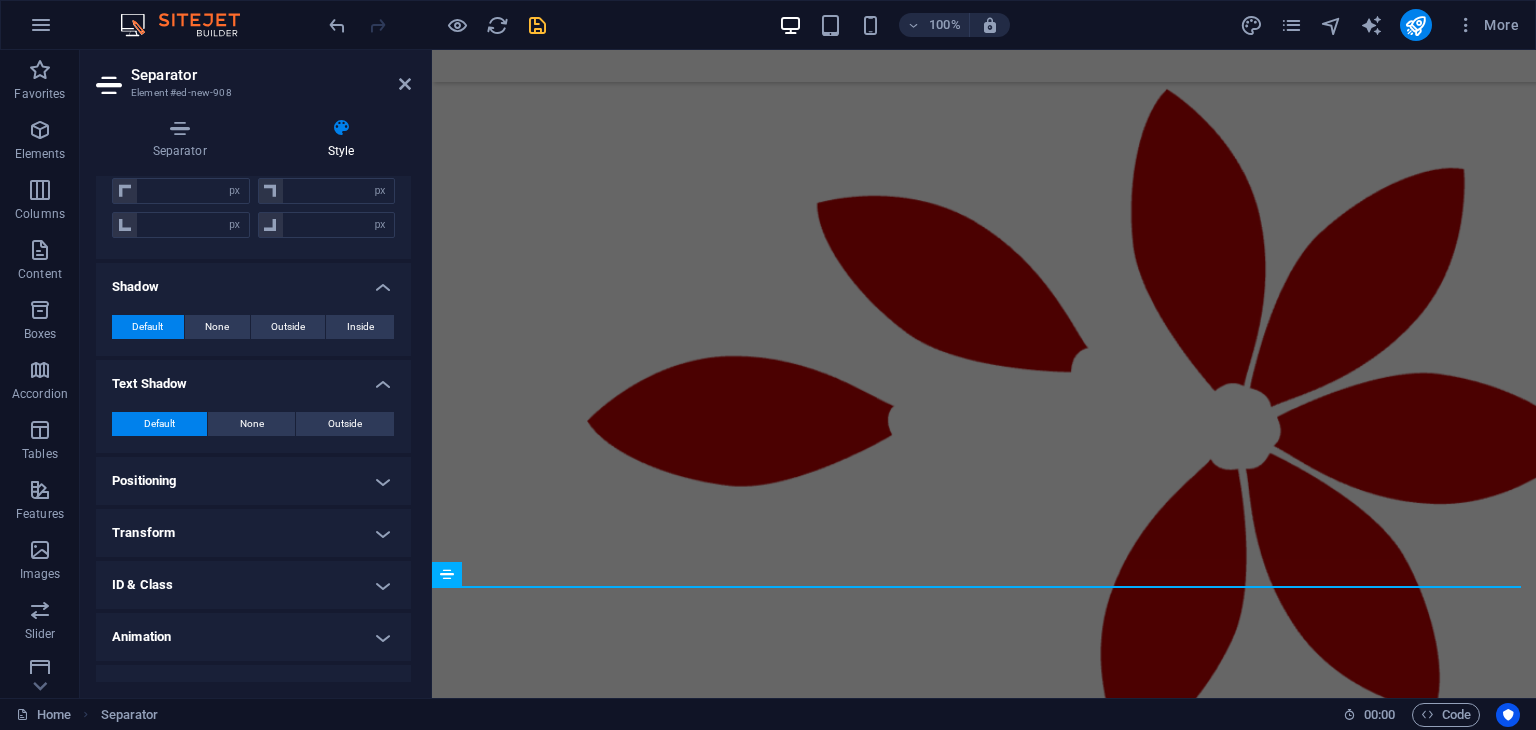 scroll, scrollTop: 446, scrollLeft: 0, axis: vertical 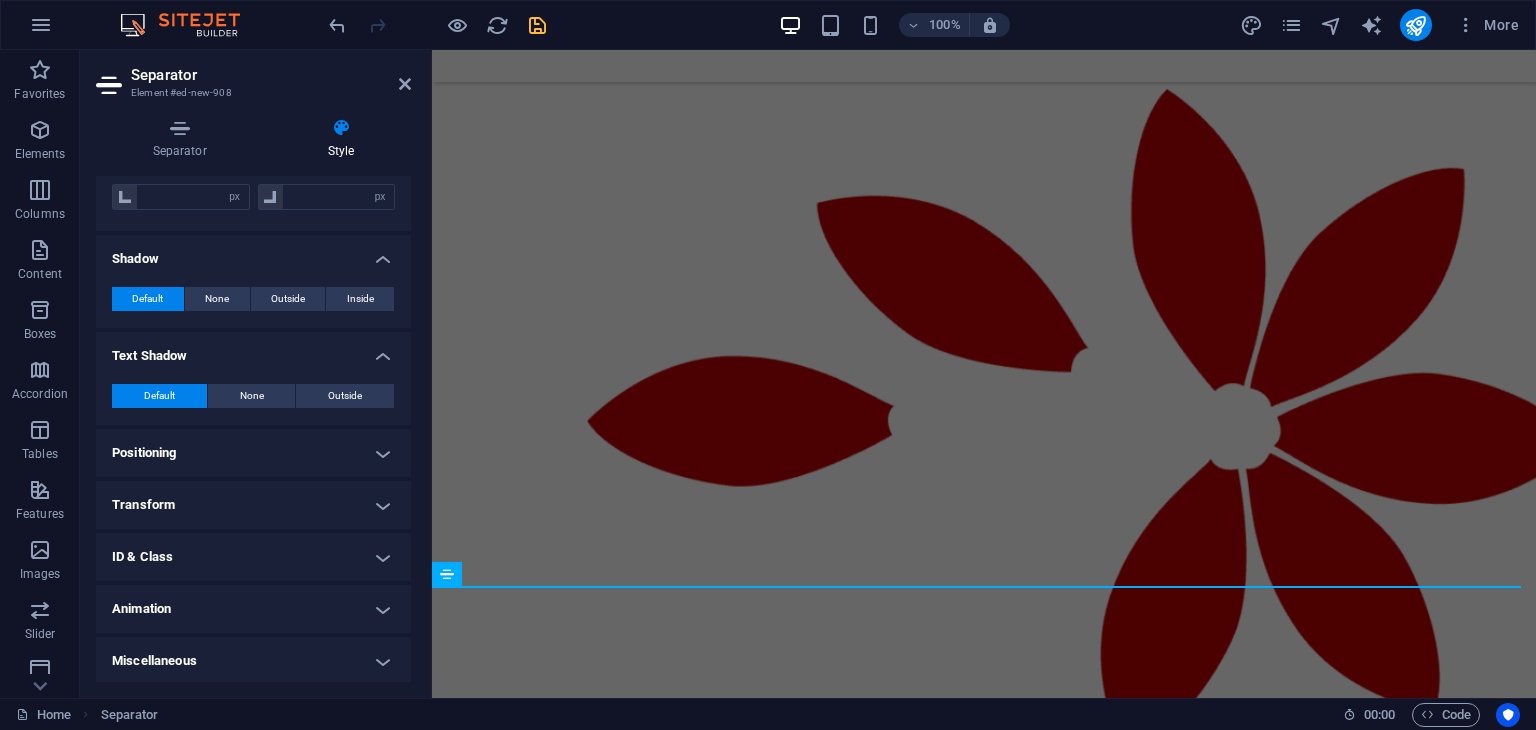 click on "Transform" at bounding box center [253, 505] 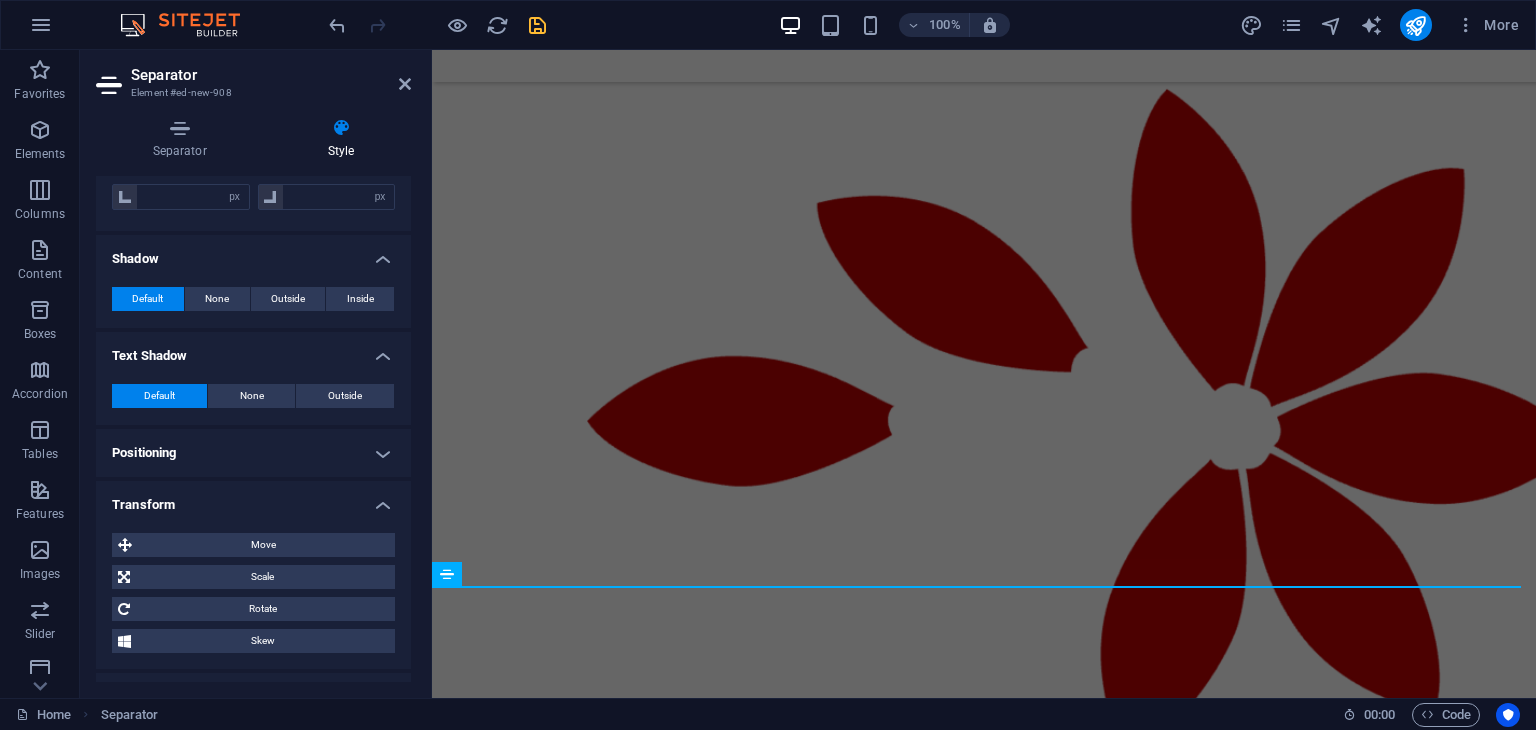 drag, startPoint x: 411, startPoint y: 553, endPoint x: 440, endPoint y: 737, distance: 186.2713 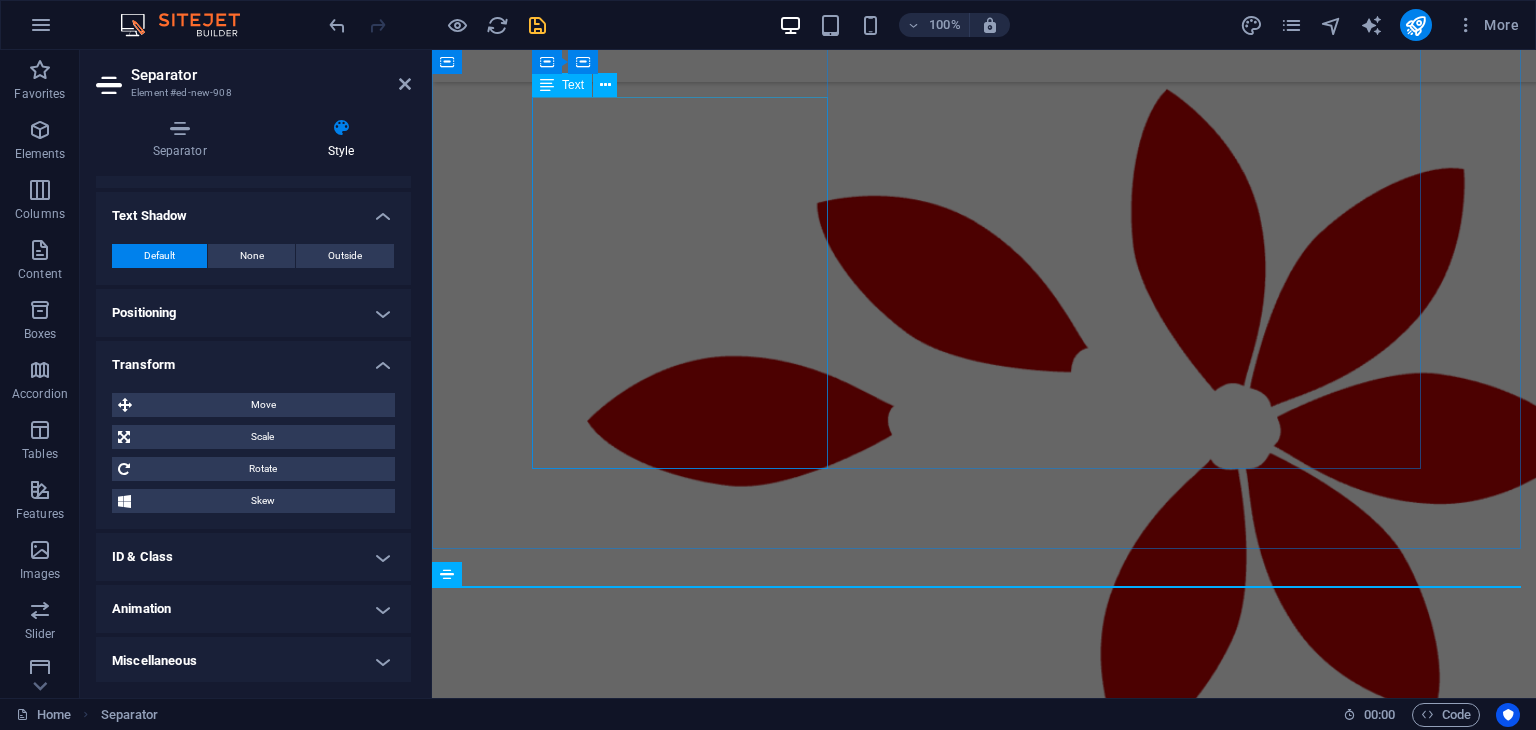 click on "We use advanced accounting software to streamline processes and boost productivity, ensuring precise and timely results for informed decision-making." at bounding box center (984, 1349) 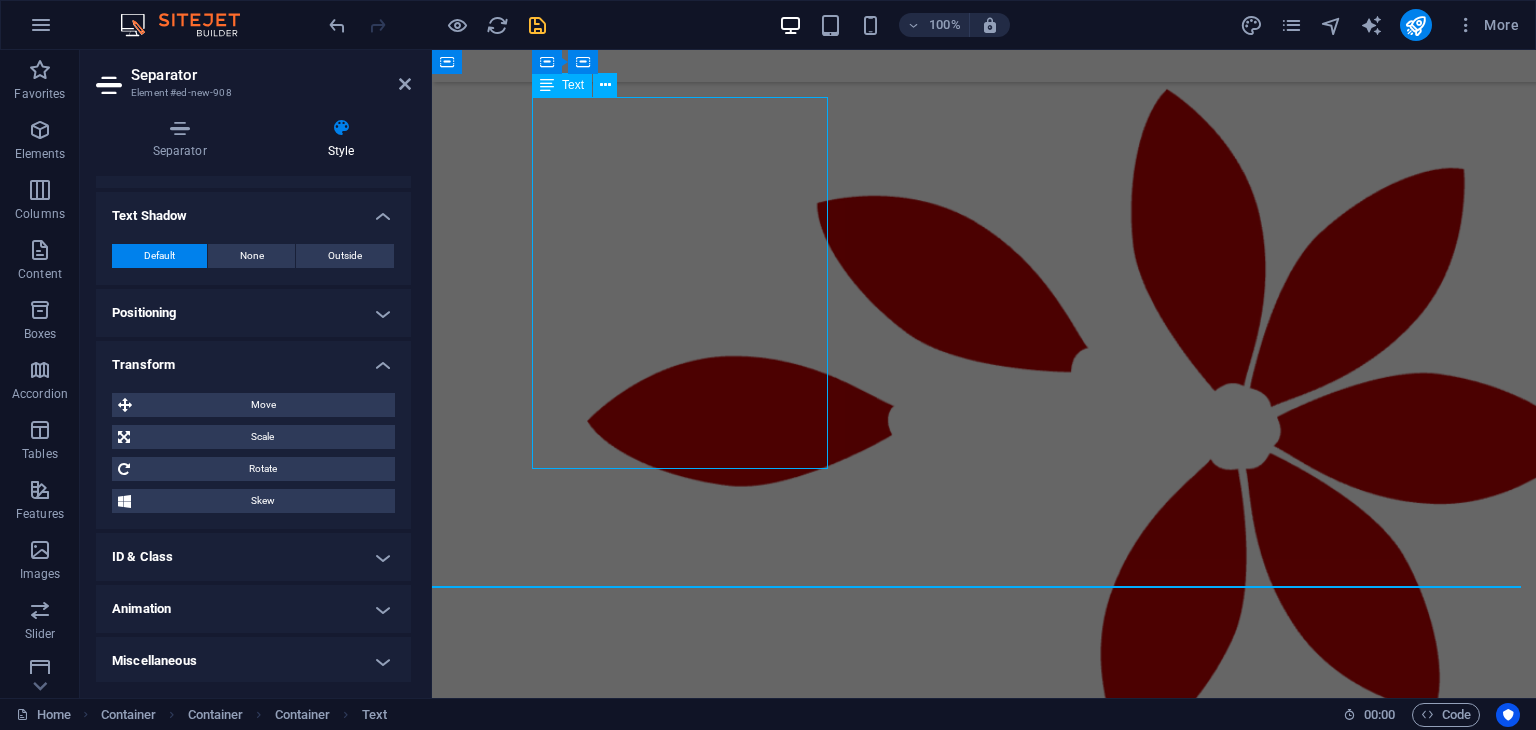 click on "Expert Accounting and Bookkeeping Services in the [COUNTRY] Affordable and Reliable Accounting and Bookkeeping services for all businesses. Get Started Our Mission We are dedicated to empowering businesses with accurate financial insights and strategic support. Our mission is to ensure compliance with [COUNTRY] regulations, improve operational efficiency, and promote sustainable growth in a competitive marketplace. With our expert guidance, companies can make well-informed decisions that enhance their long-term success and stability. About Us At AlWard AlMomaiz Accounting and Bookkeeping Services LLC, we are dedicated to providing accurate, trustworthy, and customized financial solutions for businesses of all sizes. Located in the [COUNTRY], our skilled team offers a full range of accounting, tax, and management services designed to enhance your financial clarity and drive business success. With a client-focused approach, we ensure your financial operations are seamless, enabling you to concentrate on growth and profitability." at bounding box center (984, 4929) 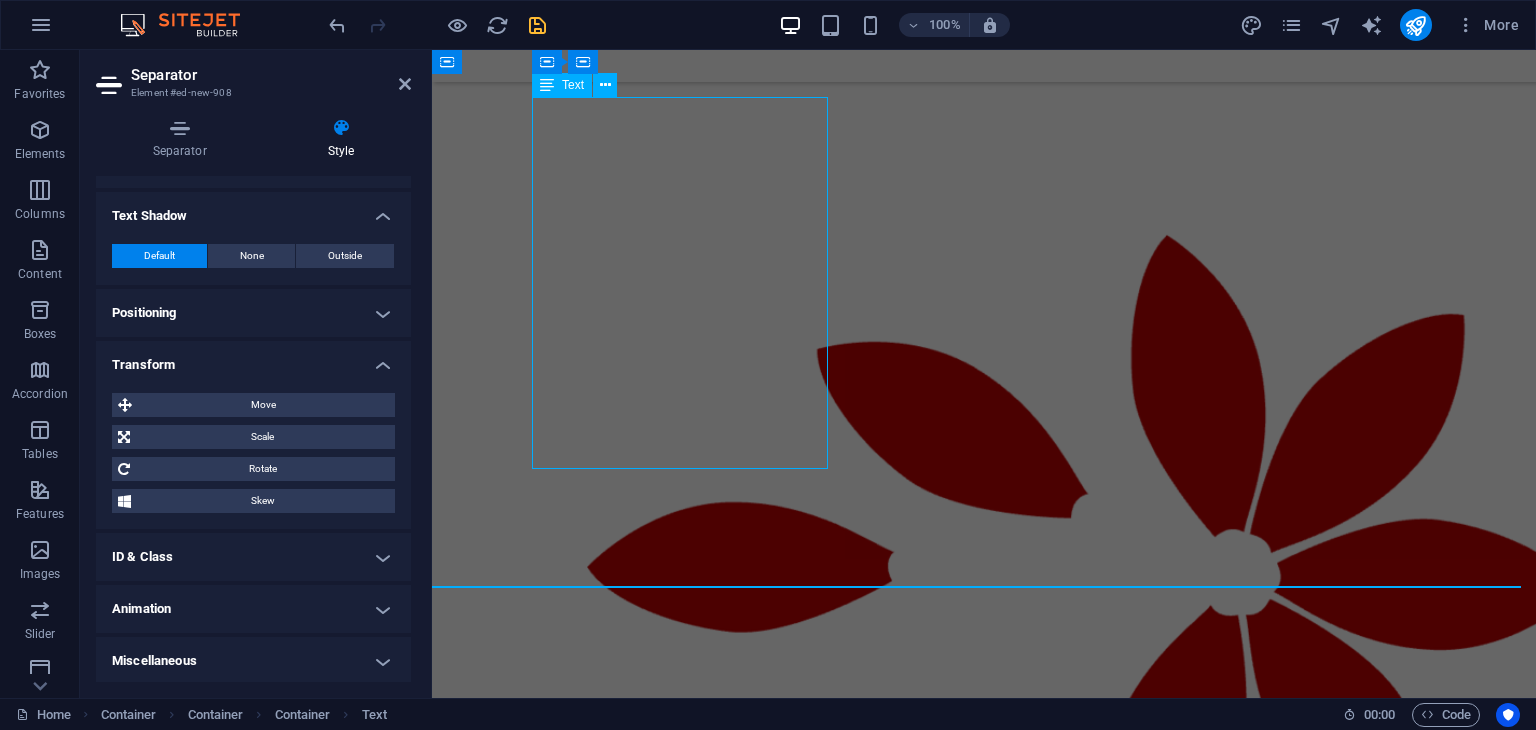 scroll, scrollTop: 3443, scrollLeft: 0, axis: vertical 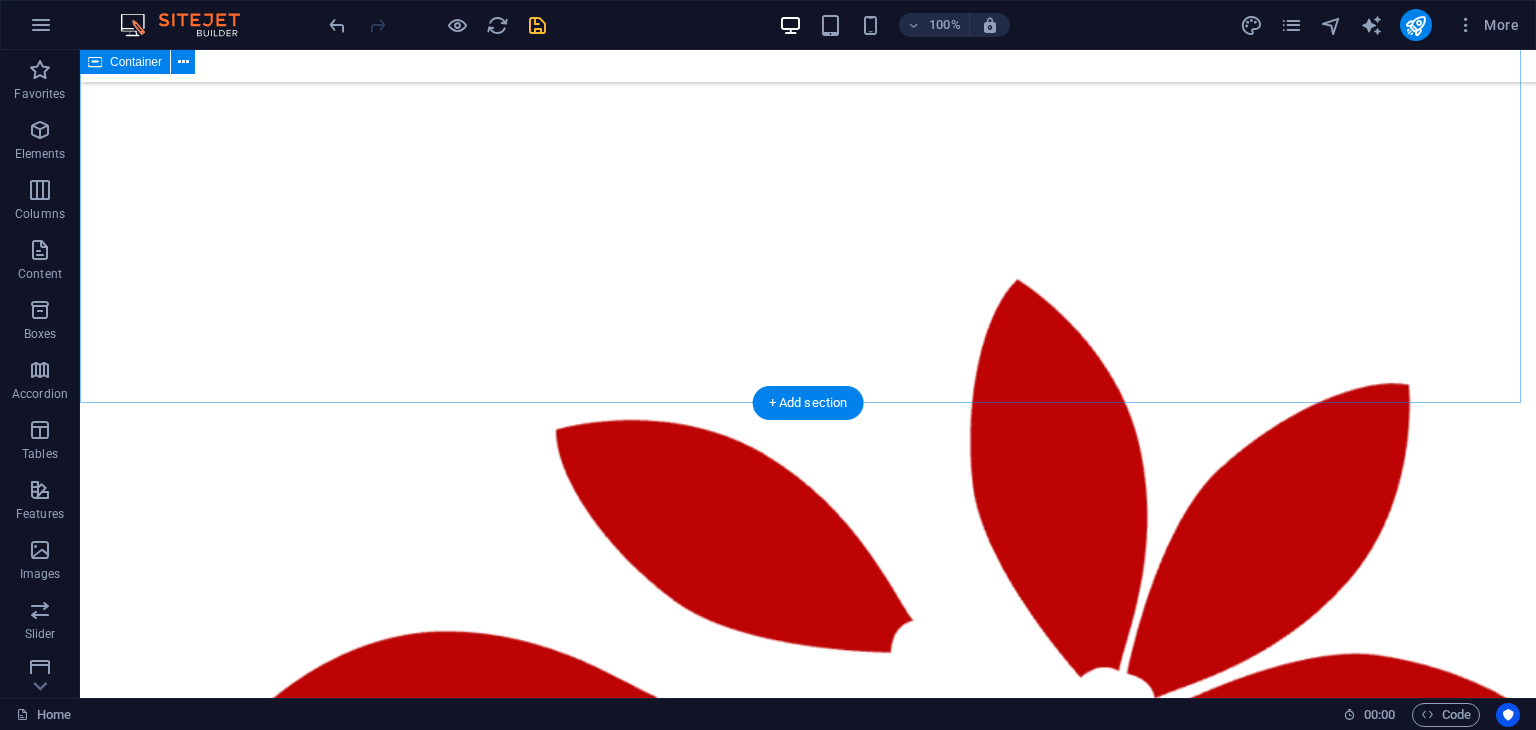 click on "Our Mission We are dedicated to empowering businesses with accurate financial insights and strategic support. Our mission is to ensure compliance with [COUNTRY] regulations, improve operational efficiency, and promote sustainable growth in a competitive marketplace. With our expert guidance, companies can make well-informed decisions that enhance their long-term success and stability. About Us At AlWard AlMomaiz Accounting and Bookkeeping Services LLC, we are dedicated to providing accurate, trustworthy, and customized financial solutions for businesses of all sizes. Located in the [COUNTRY], our skilled team offers a full range of accounting, tax, and management services designed to enhance your financial clarity and drive business success. With a client-focused approach, we ensure your financial operations are seamless, enabling you to concentrate on growth and profitability. Your Success Partner  Technology Driven Get a free quote Client support Expertise For Results" at bounding box center [808, 271] 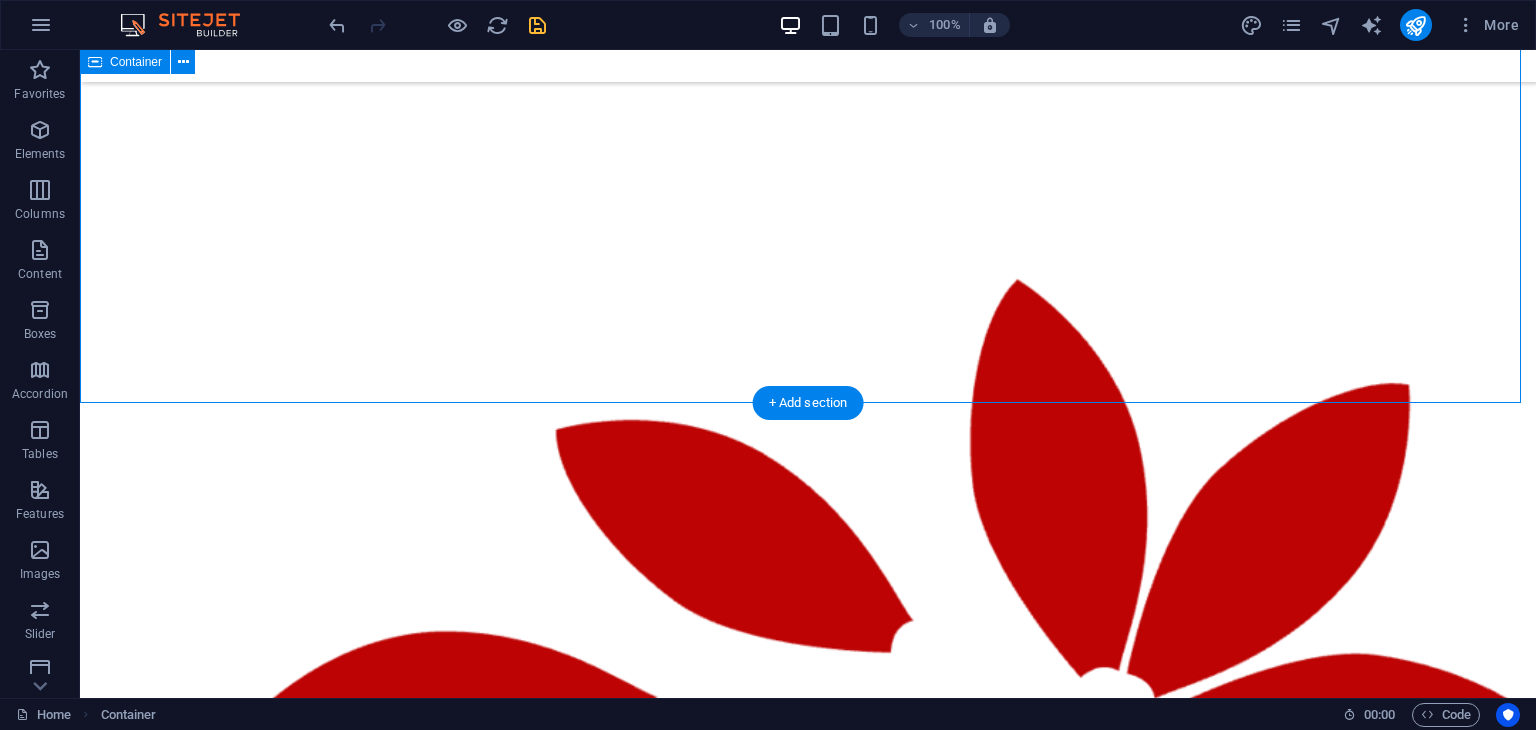 click on "Our Mission We are dedicated to empowering businesses with accurate financial insights and strategic support. Our mission is to ensure compliance with [COUNTRY] regulations, improve operational efficiency, and promote sustainable growth in a competitive marketplace. With our expert guidance, companies can make well-informed decisions that enhance their long-term success and stability. About Us At AlWard AlMomaiz Accounting and Bookkeeping Services LLC, we are dedicated to providing accurate, trustworthy, and customized financial solutions for businesses of all sizes. Located in the [COUNTRY], our skilled team offers a full range of accounting, tax, and management services designed to enhance your financial clarity and drive business success. With a client-focused approach, we ensure your financial operations are seamless, enabling you to concentrate on growth and profitability. Your Success Partner  Technology Driven Get a free quote Client support Expertise For Results" at bounding box center (808, 271) 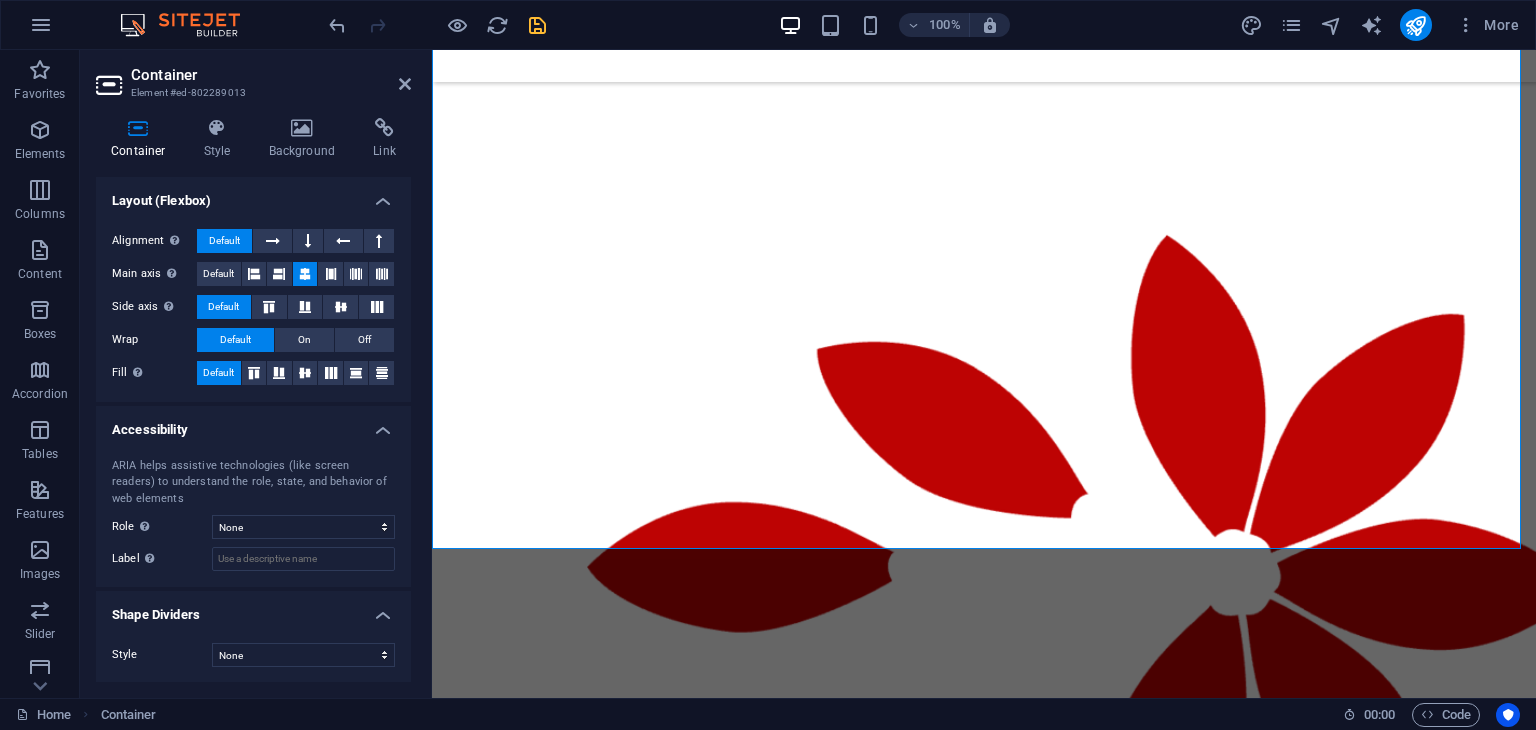 scroll, scrollTop: 40, scrollLeft: 0, axis: vertical 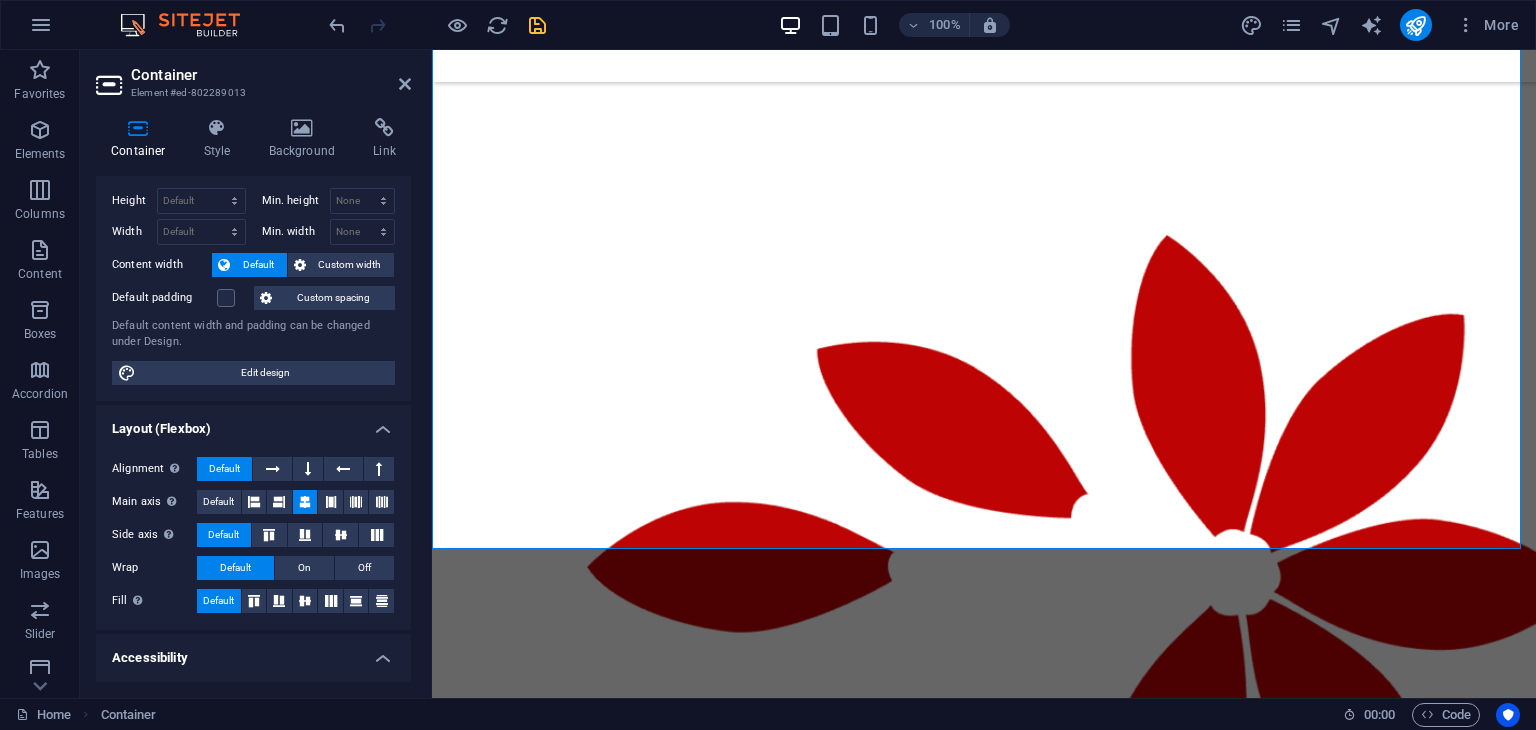 click on "Expert Accounting and Bookkeeping Services in the [COUNTRY] Affordable and Reliable Accounting and Bookkeeping services for all businesses. Get Started Our Mission We are dedicated to empowering businesses with accurate financial insights and strategic support. Our mission is to ensure compliance with [COUNTRY] regulations, improve operational efficiency, and promote sustainable growth in a competitive marketplace. With our expert guidance, companies can make well-informed decisions that enhance their long-term success and stability. About Us At AlWard AlMomaiz Accounting and Bookkeeping Services LLC, we are dedicated to providing accurate, trustworthy, and customized financial solutions for businesses of all sizes. Located in the [COUNTRY], our skilled team offers a full range of accounting, tax, and management services designed to enhance your financial clarity and drive business success. With a client-focused approach, we ensure your financial operations are seamless, enabling you to concentrate on growth and profitability." at bounding box center [984, 5657] 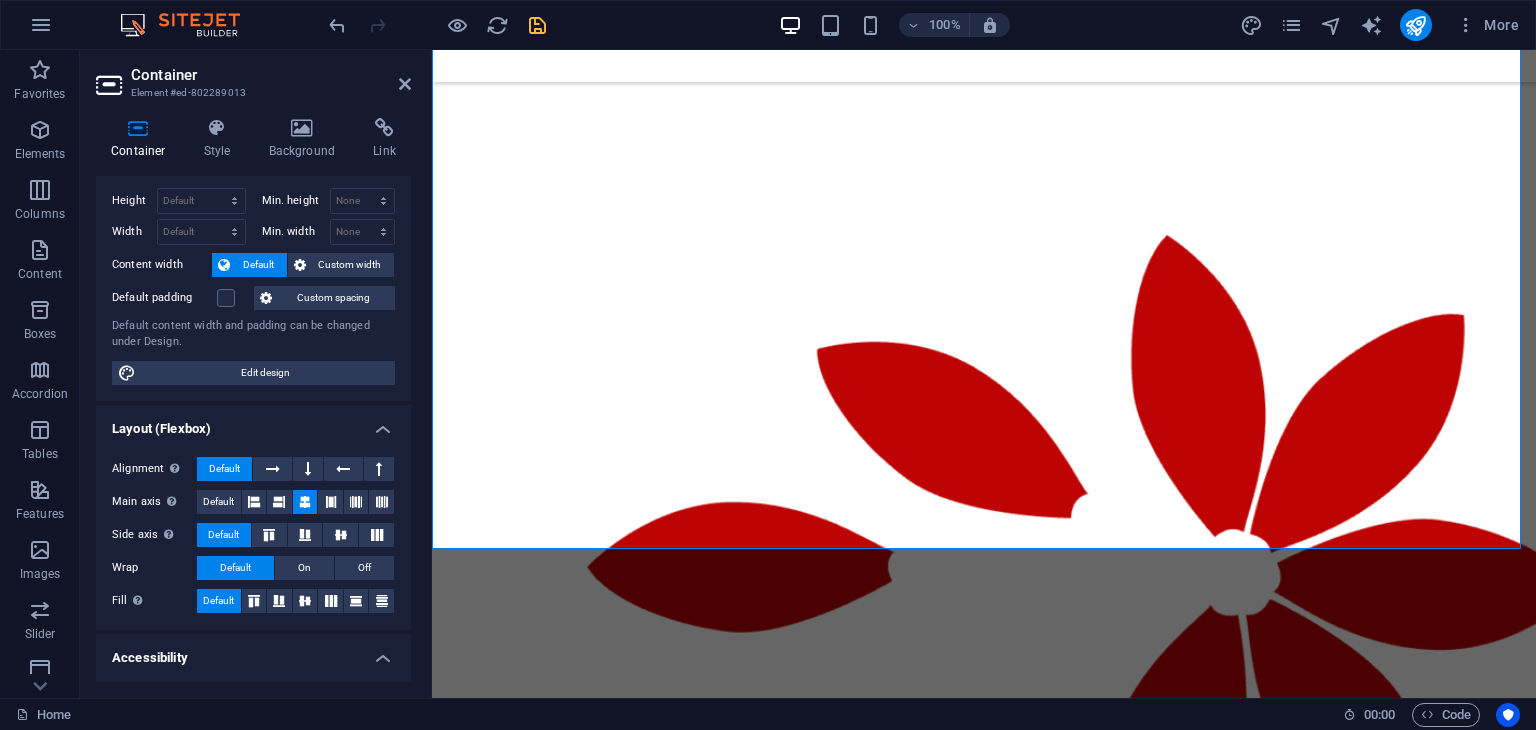 click on "Expert Accounting and Bookkeeping Services in the [COUNTRY] Affordable and Reliable Accounting and Bookkeeping services for all businesses. Get Started Our Mission We are dedicated to empowering businesses with accurate financial insights and strategic support. Our mission is to ensure compliance with [COUNTRY] regulations, improve operational efficiency, and promote sustainable growth in a competitive marketplace. With our expert guidance, companies can make well-informed decisions that enhance their long-term success and stability. About Us At AlWard AlMomaiz Accounting and Bookkeeping Services LLC, we are dedicated to providing accurate, trustworthy, and customized financial solutions for businesses of all sizes. Located in the [COUNTRY], our skilled team offers a full range of accounting, tax, and management services designed to enhance your financial clarity and drive business success. With a client-focused approach, we ensure your financial operations are seamless, enabling you to concentrate on growth and profitability." at bounding box center [984, 5657] 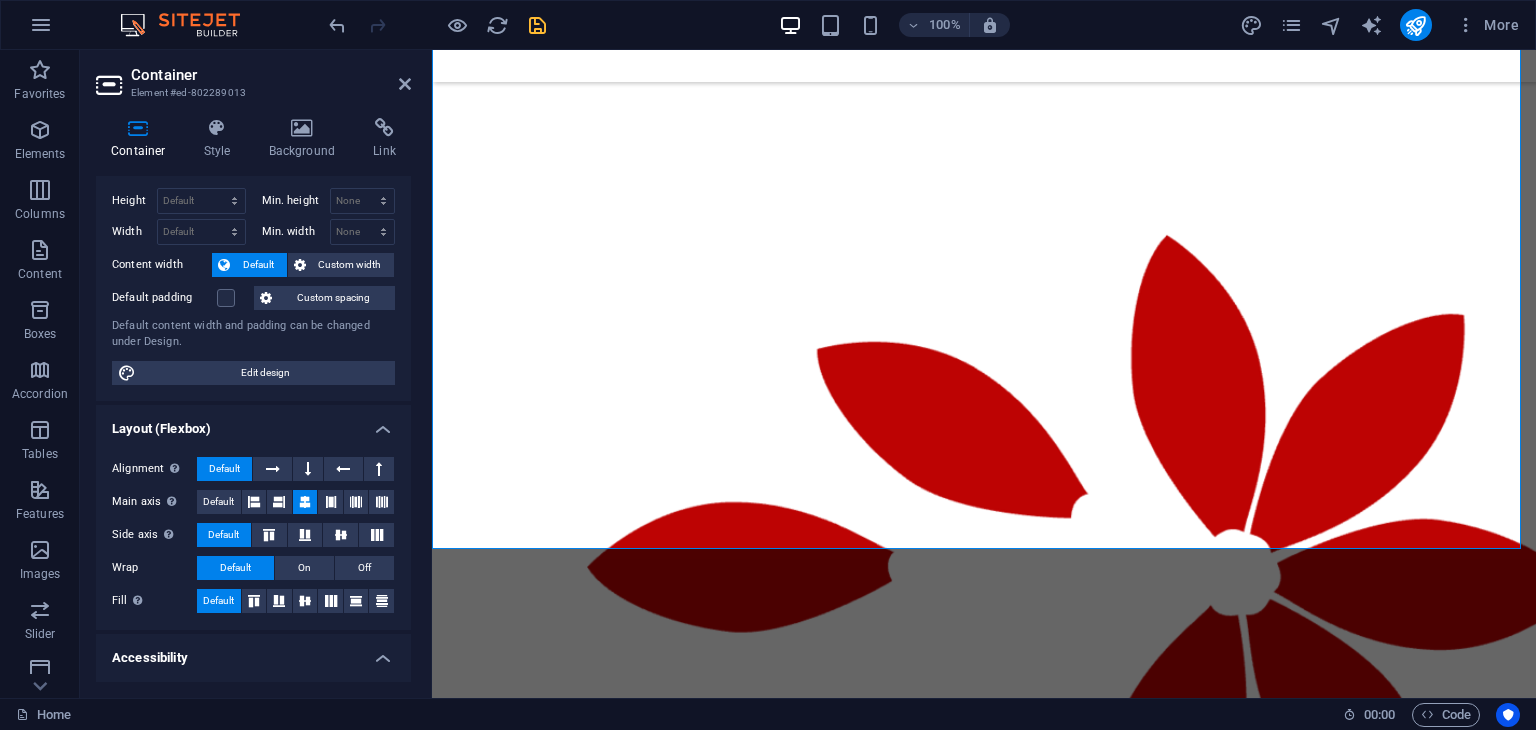 click on "Expert Accounting and Bookkeeping Services in the [COUNTRY] Affordable and Reliable Accounting and Bookkeeping services for all businesses. Get Started Our Mission We are dedicated to empowering businesses with accurate financial insights and strategic support. Our mission is to ensure compliance with [COUNTRY] regulations, improve operational efficiency, and promote sustainable growth in a competitive marketplace. With our expert guidance, companies can make well-informed decisions that enhance their long-term success and stability. About Us At AlWard AlMomaiz Accounting and Bookkeeping Services LLC, we are dedicated to providing accurate, trustworthy, and customized financial solutions for businesses of all sizes. Located in the [COUNTRY], our skilled team offers a full range of accounting, tax, and management services designed to enhance your financial clarity and drive business success. With a client-focused approach, we ensure your financial operations are seamless, enabling you to concentrate on growth and profitability." at bounding box center (984, 5657) 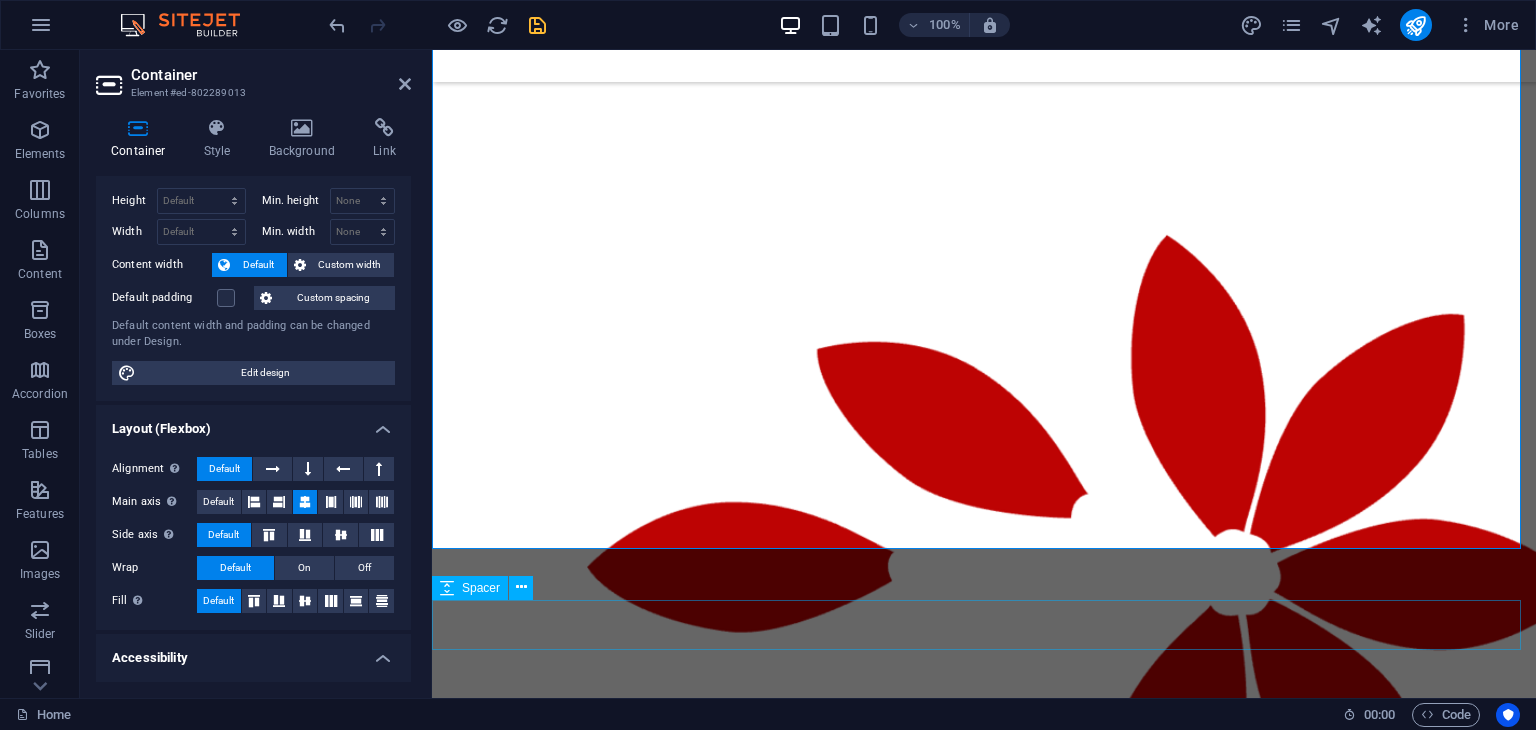 click at bounding box center (984, 2181) 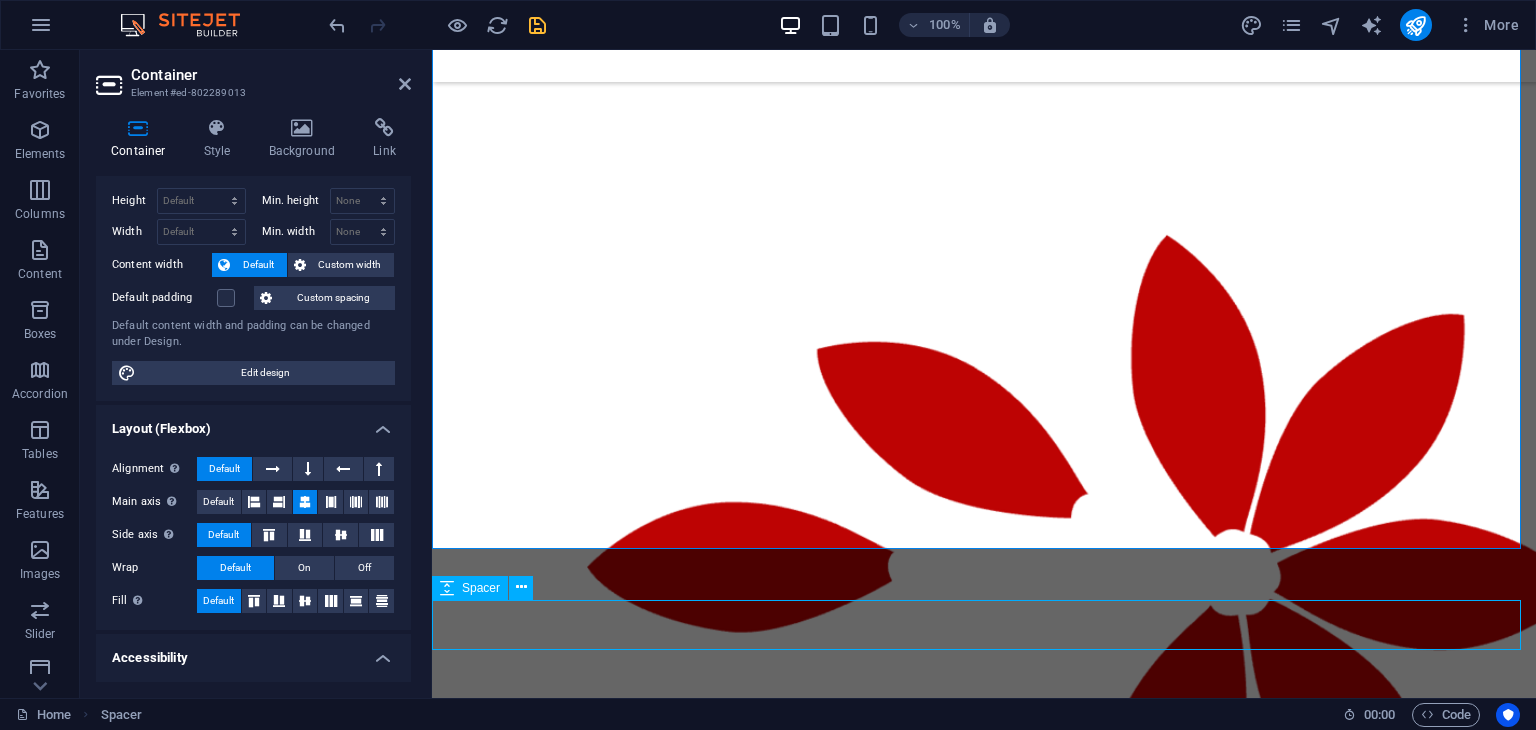 click on "Expert Accounting and Bookkeeping Services in the [COUNTRY] Affordable and Reliable Accounting and Bookkeeping services for all businesses. Get Started Our Mission We are dedicated to empowering businesses with accurate financial insights and strategic support. Our mission is to ensure compliance with [COUNTRY] regulations, improve operational efficiency, and promote sustainable growth in a competitive marketplace. With our expert guidance, companies can make well-informed decisions that enhance their long-term success and stability. About Us At AlWard AlMomaiz Accounting and Bookkeeping Services LLC, we are dedicated to providing accurate, trustworthy, and customized financial solutions for businesses of all sizes. Located in the [COUNTRY], our skilled team offers a full range of accounting, tax, and management services designed to enhance your financial clarity and drive business success. With a client-focused approach, we ensure your financial operations are seamless, enabling you to concentrate on growth and profitability." at bounding box center [984, 5657] 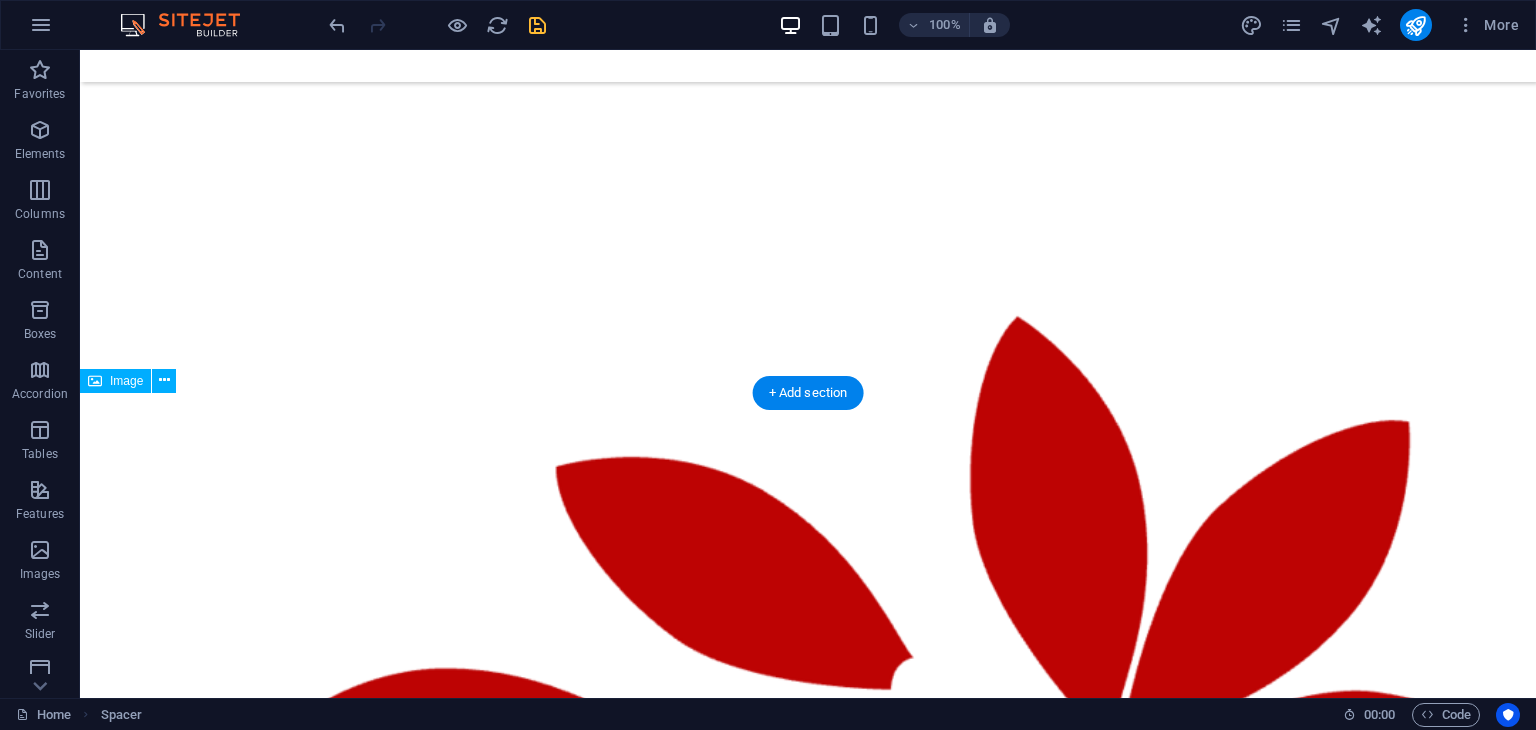 scroll, scrollTop: 3443, scrollLeft: 0, axis: vertical 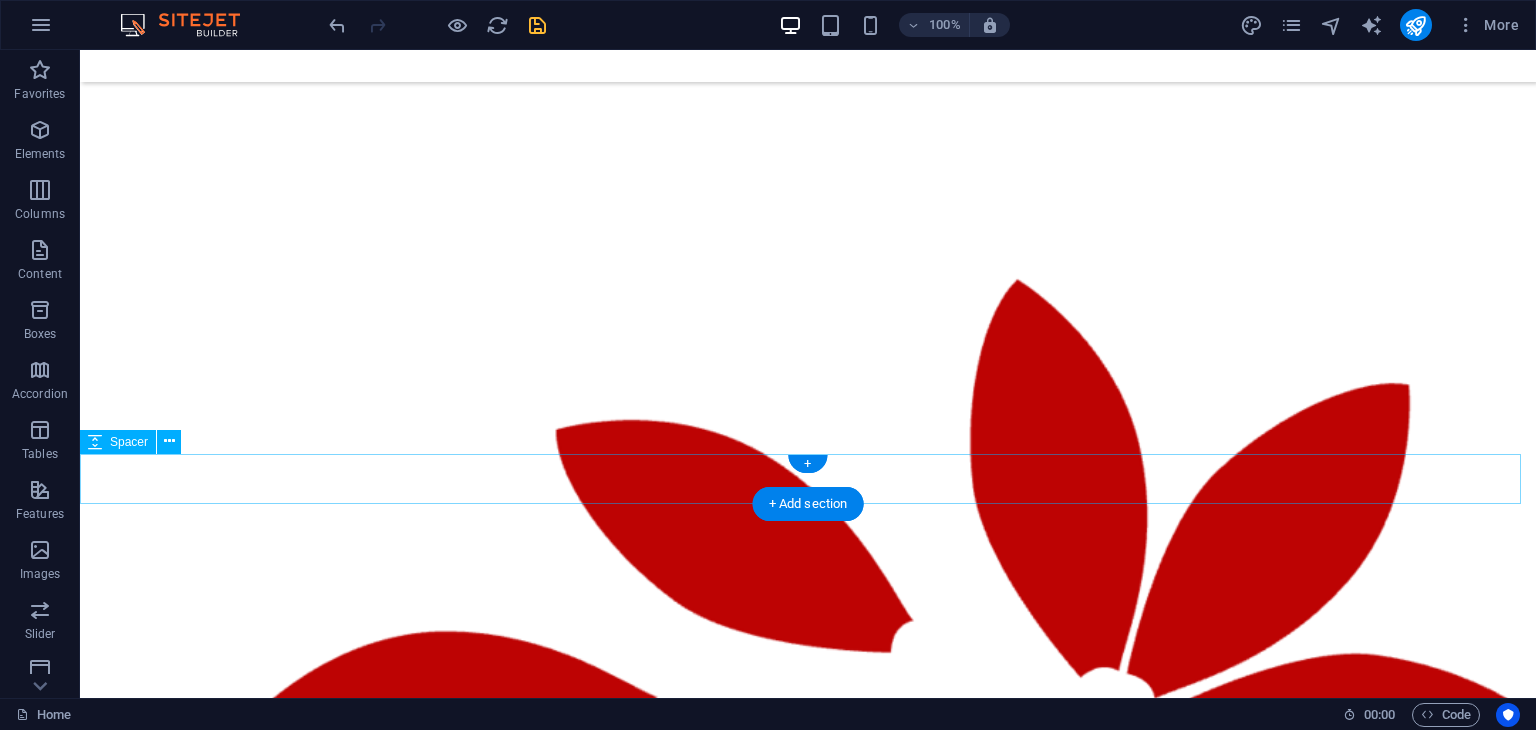 click at bounding box center (808, 2325) 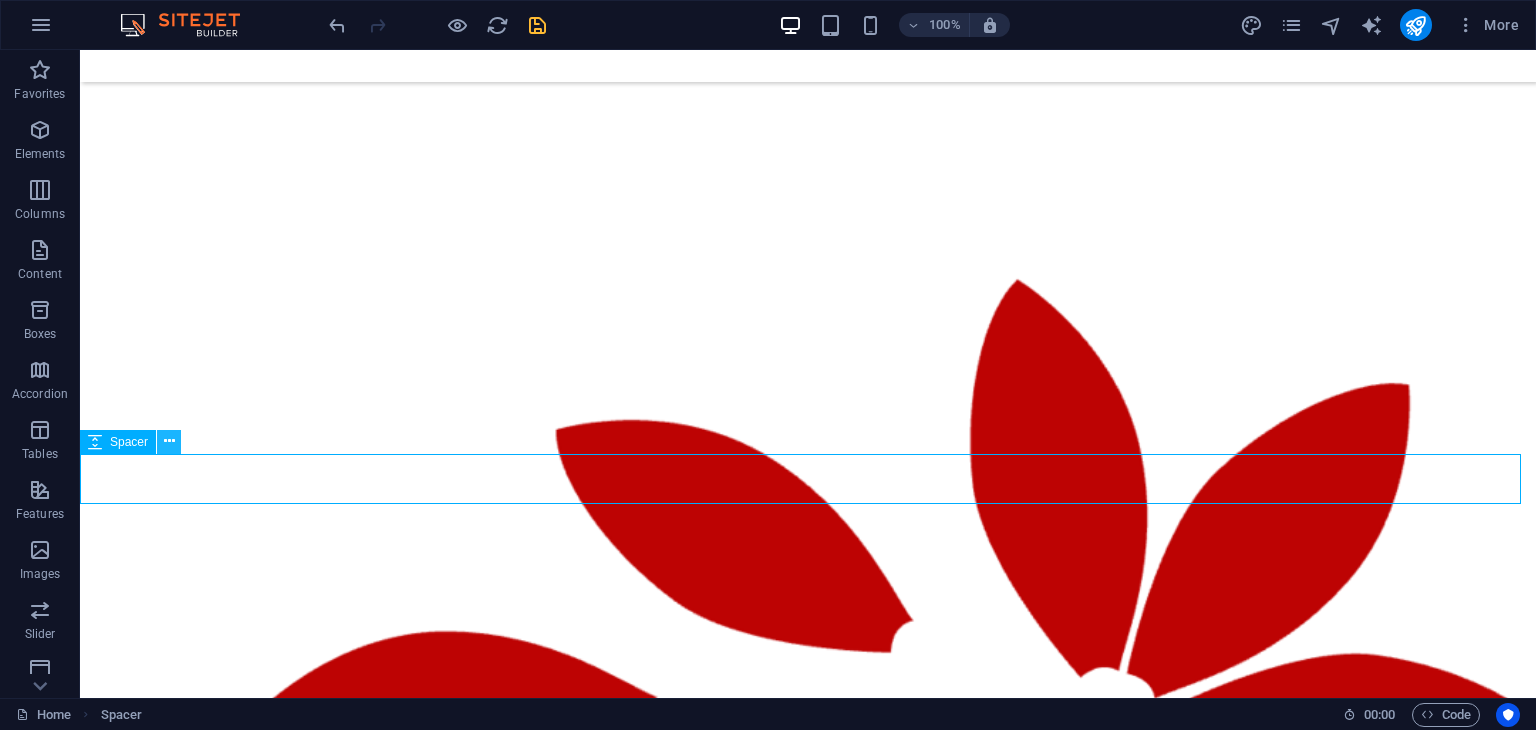 click at bounding box center [169, 441] 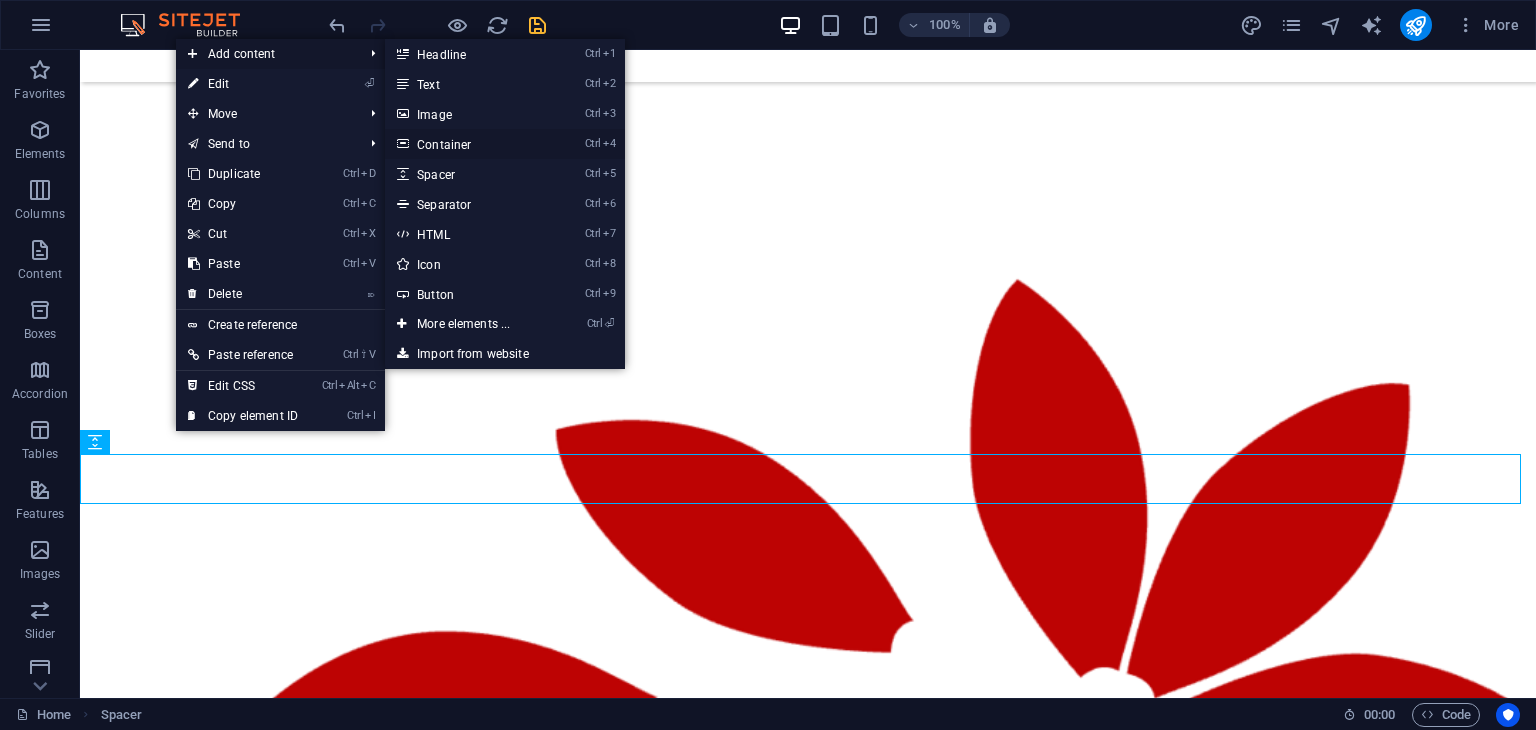 click on "Ctrl 4  Container" at bounding box center (467, 144) 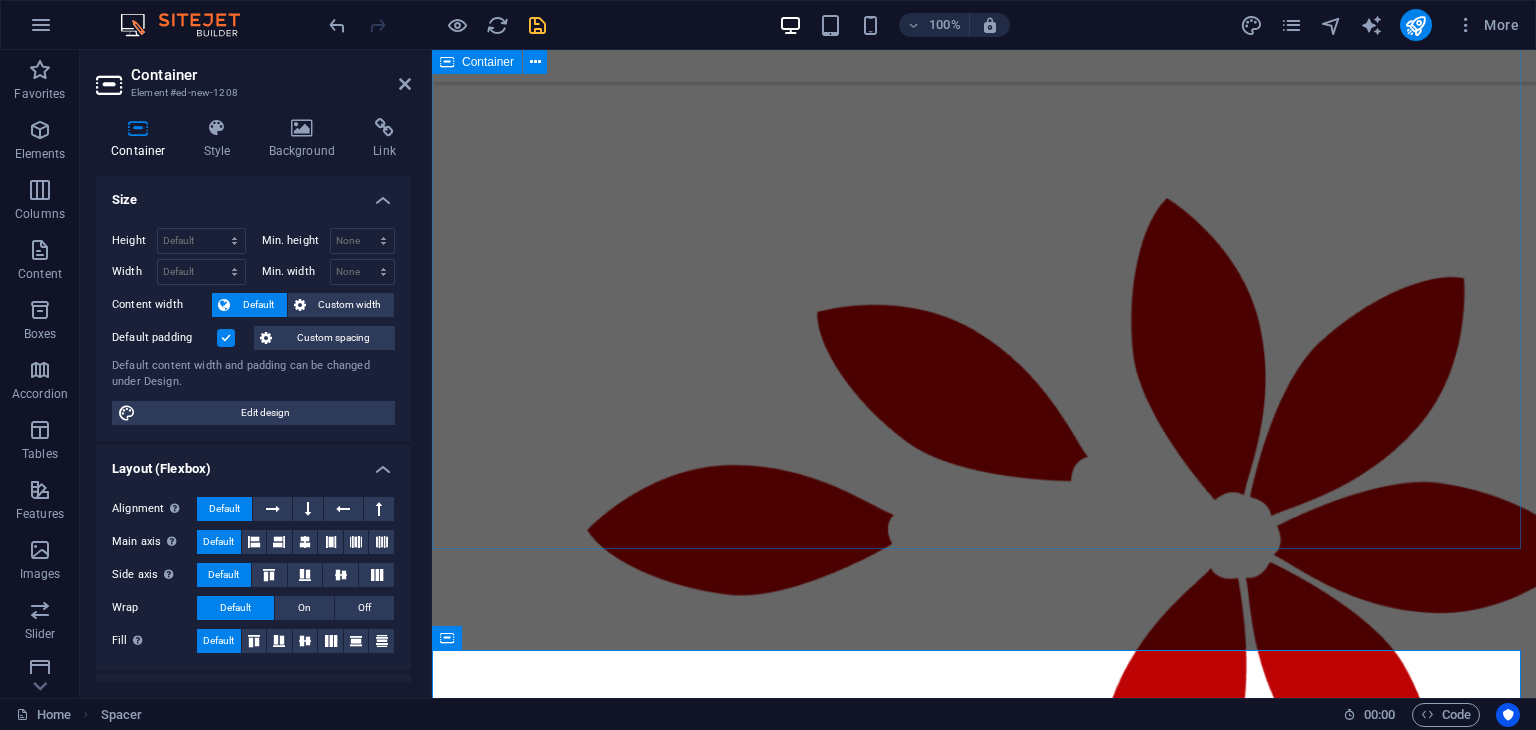 scroll, scrollTop: 3406, scrollLeft: 0, axis: vertical 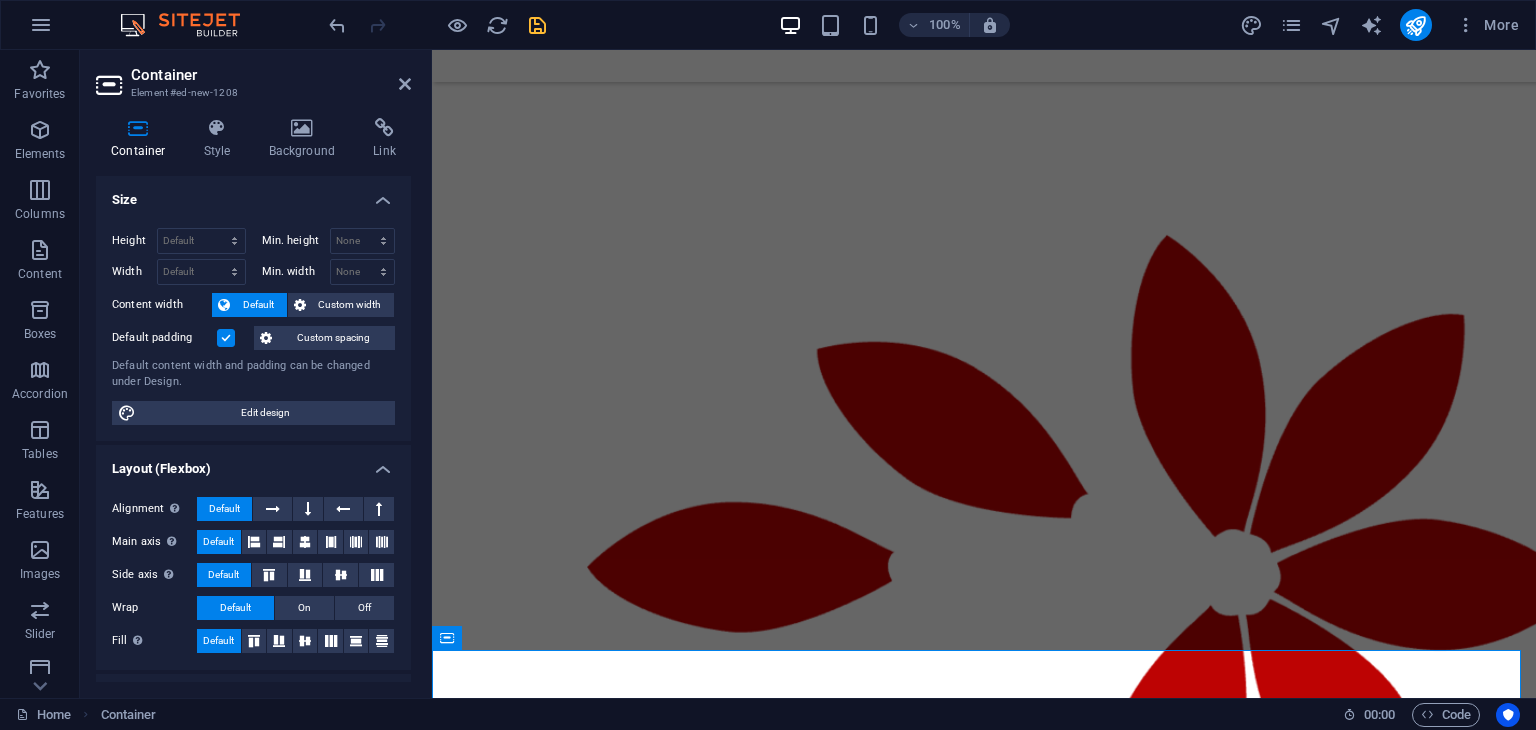 drag, startPoint x: 406, startPoint y: 359, endPoint x: 405, endPoint y: 429, distance: 70.00714 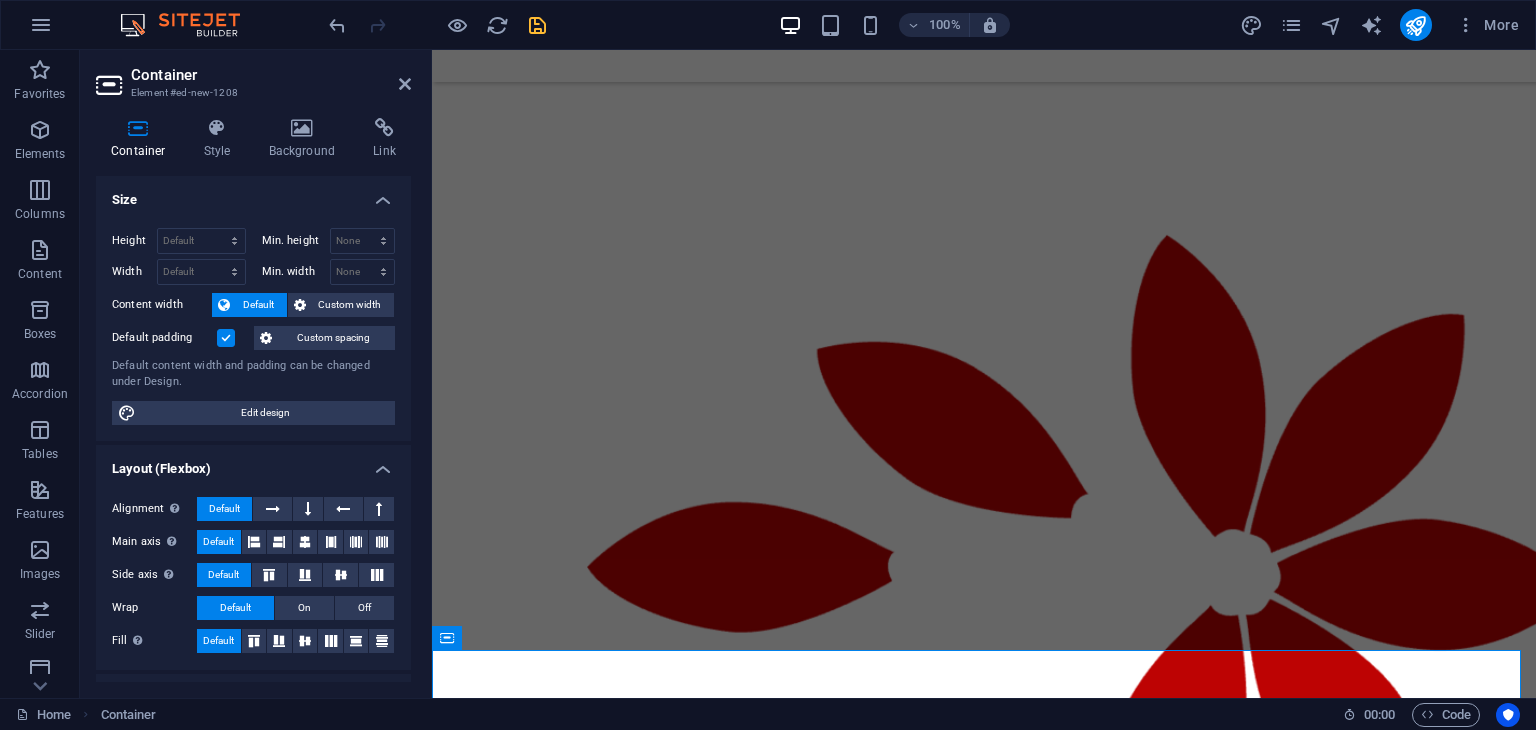click on "Container Style Background Link Size Height Default px rem % vh vw Min. height None px rem % vh vw Width Default px rem % em vh vw Min. width None px rem % vh vw Content width Default Custom width Width Default px rem % em vh vw Min. width None px rem % vh vw Default padding Custom spacing Default content width and padding can be changed under Design. Edit design Layout (Flexbox) Alignment Determines the flex direction. Default Main axis Determine how elements should behave along the main axis inside this container (justify content). Default Side axis Control the vertical direction of the element inside of the container (align items). Default Wrap Default On Off Fill Controls the distances and direction of elements on the y-axis across several lines (align content). Default Accessibility ARIA helps assistive technologies (like screen readers) to understand the role, state, and behavior of web elements Role The ARIA role defines the purpose of an element.  None Alert Article Banner Comment Fan" at bounding box center (253, 400) 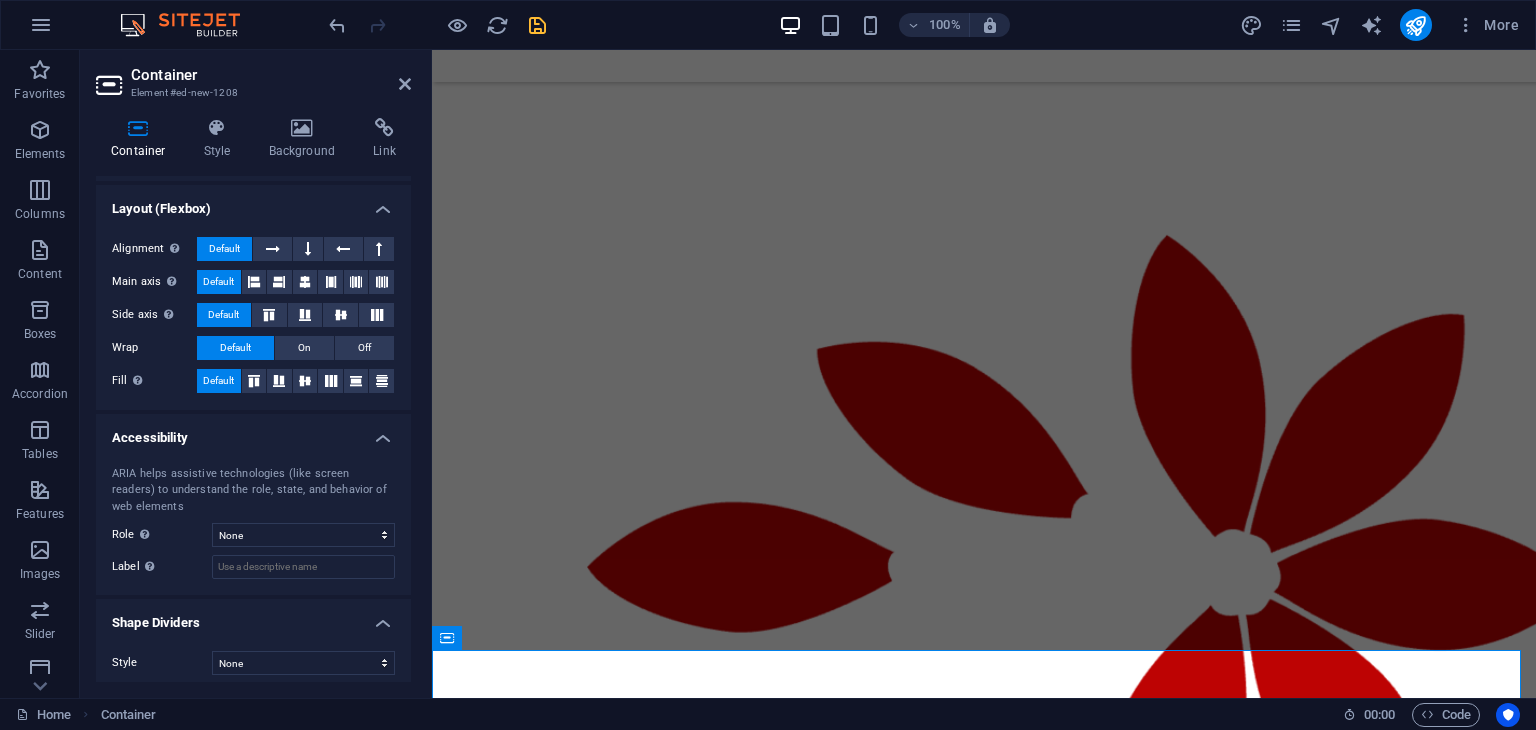 scroll, scrollTop: 268, scrollLeft: 0, axis: vertical 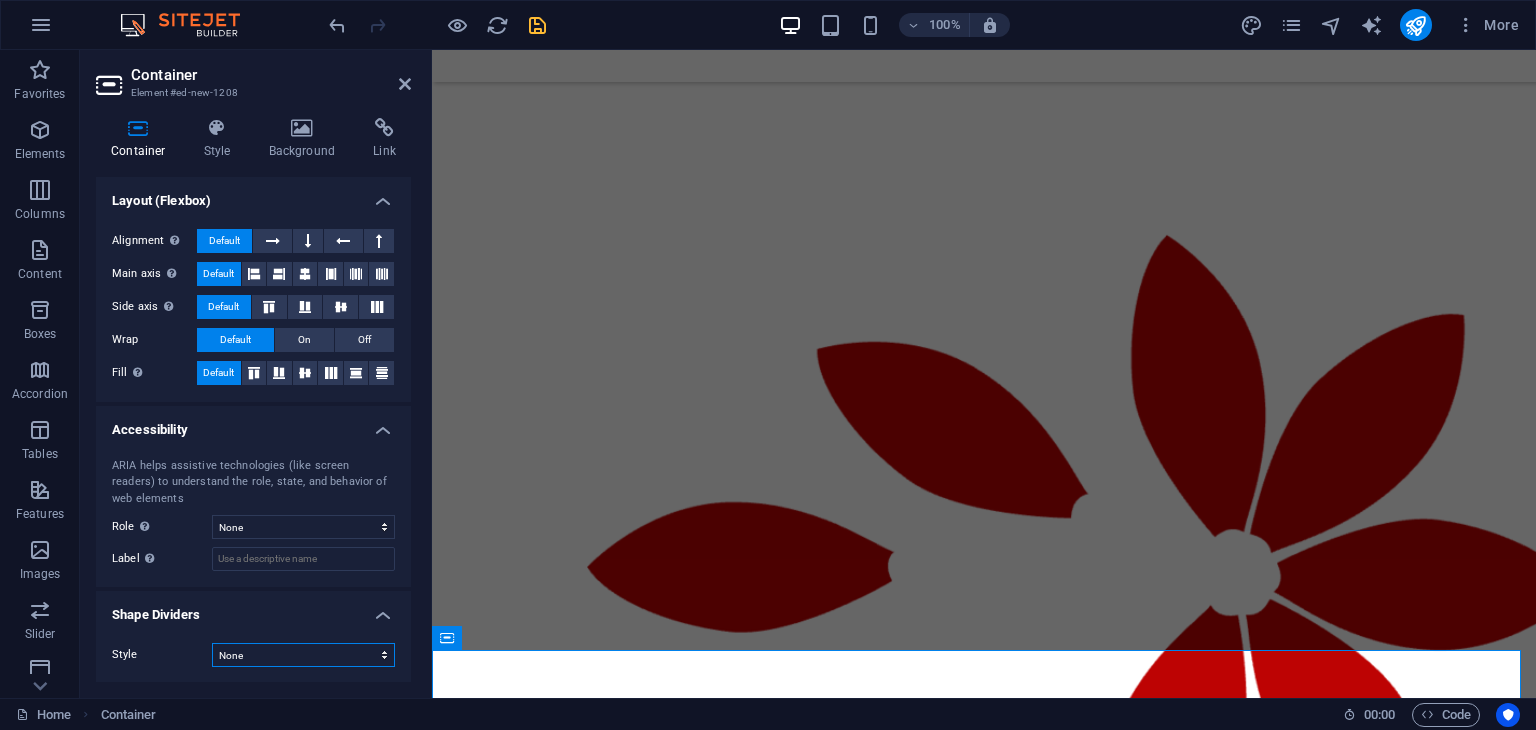 click on "None Triangle Square Diagonal Polygon 1 Polygon 2 Zigzag Multiple Zigzags Waves Multiple Waves Half Circle Circle Circle Shadow Blocks Hexagons Clouds Multiple Clouds Fan Pyramids Book Paint Drip Fire Shredded Paper Arrow" at bounding box center (303, 655) 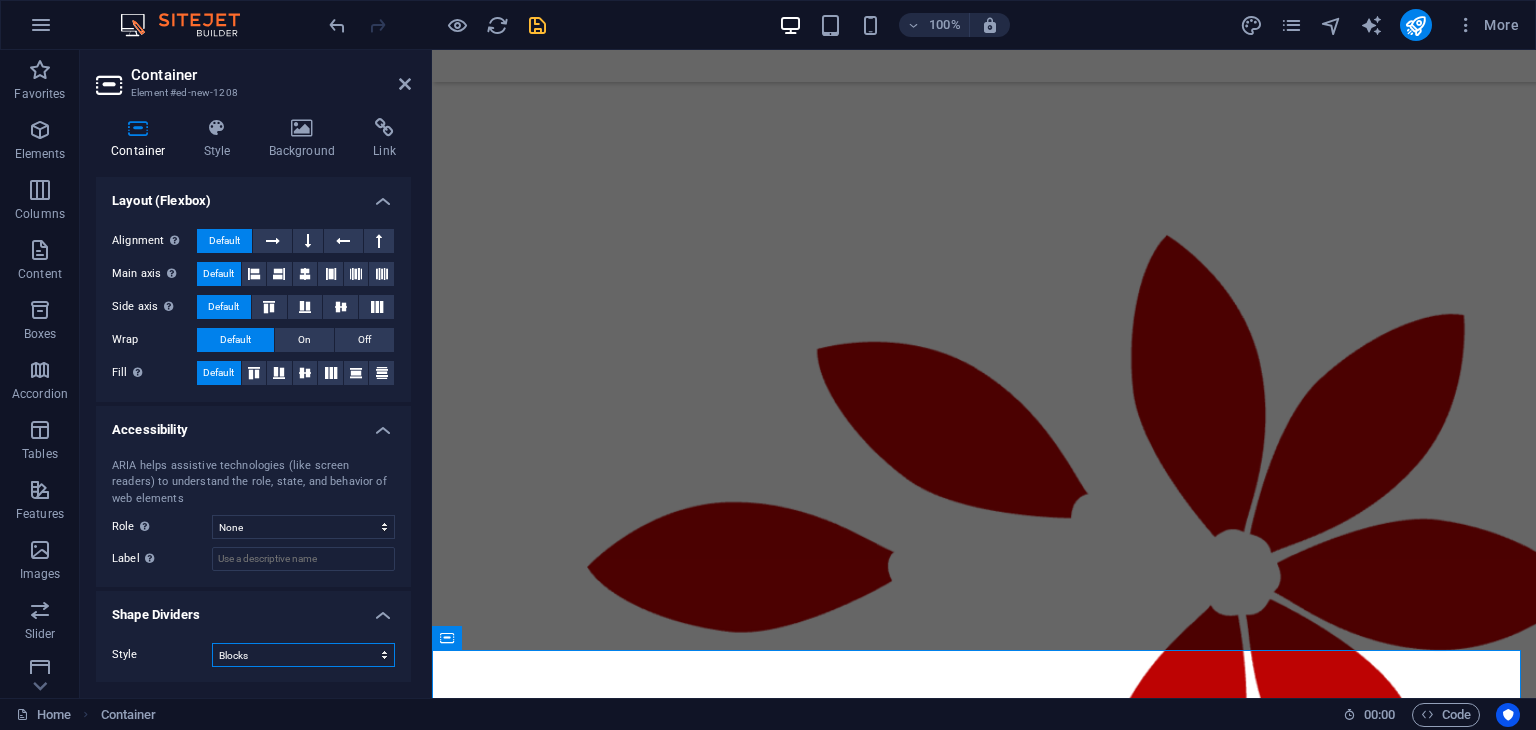 click on "None Triangle Square Diagonal Polygon 1 Polygon 2 Zigzag Multiple Zigzags Waves Multiple Waves Half Circle Circle Circle Shadow Blocks Hexagons Clouds Multiple Clouds Fan Pyramids Book Paint Drip Fire Shredded Paper Arrow" at bounding box center (303, 655) 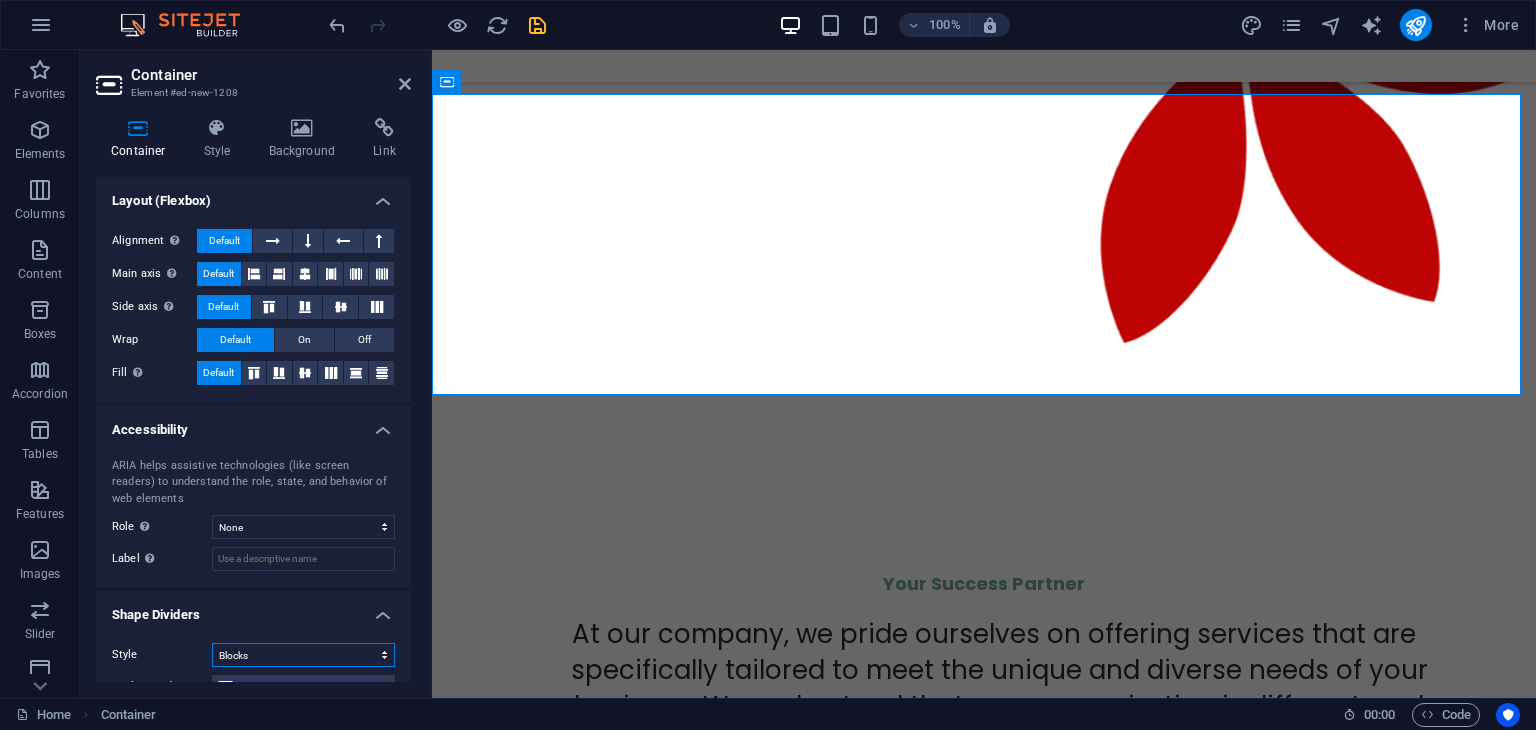 scroll, scrollTop: 3942, scrollLeft: 0, axis: vertical 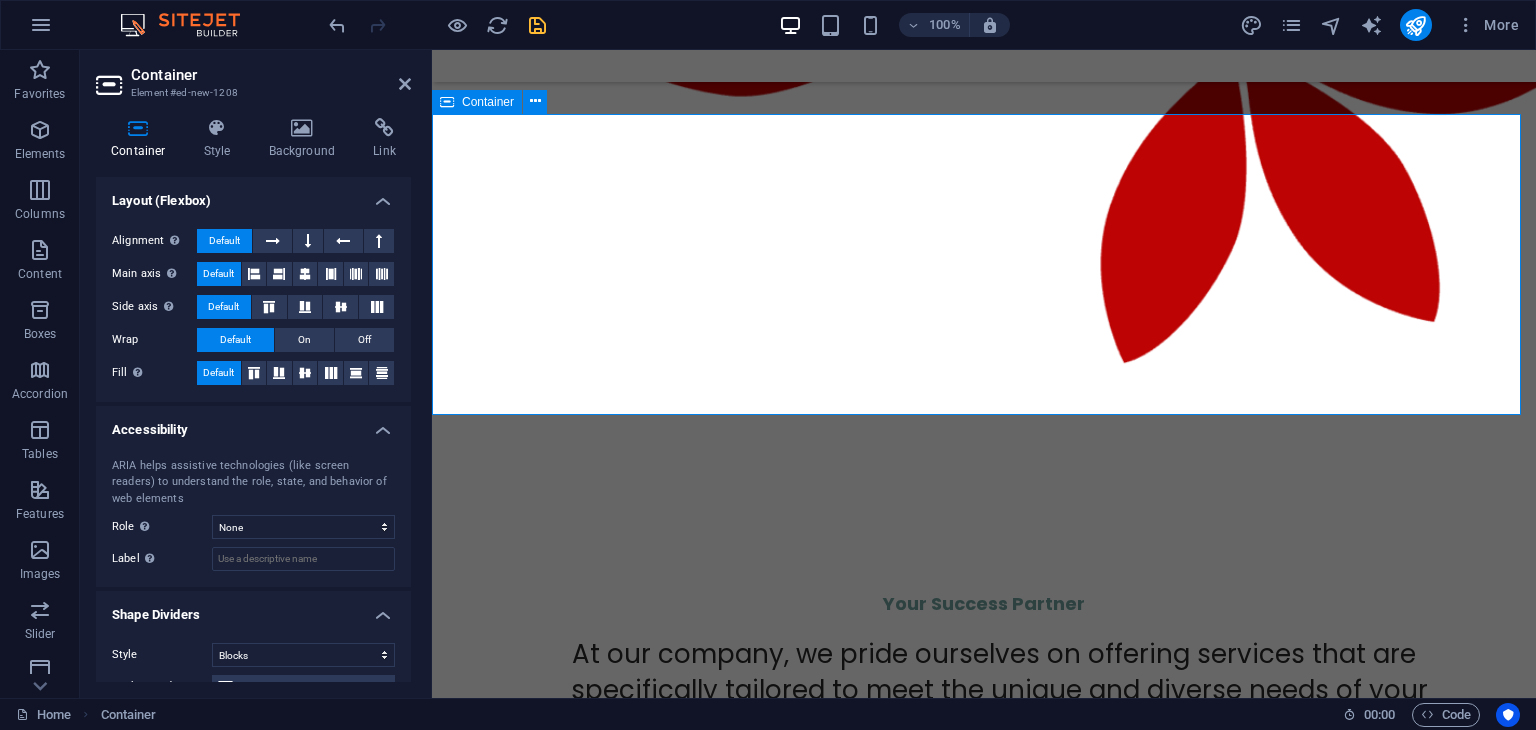 click on "Drop content here or  Add elements  Paste clipboard" at bounding box center [984, 2075] 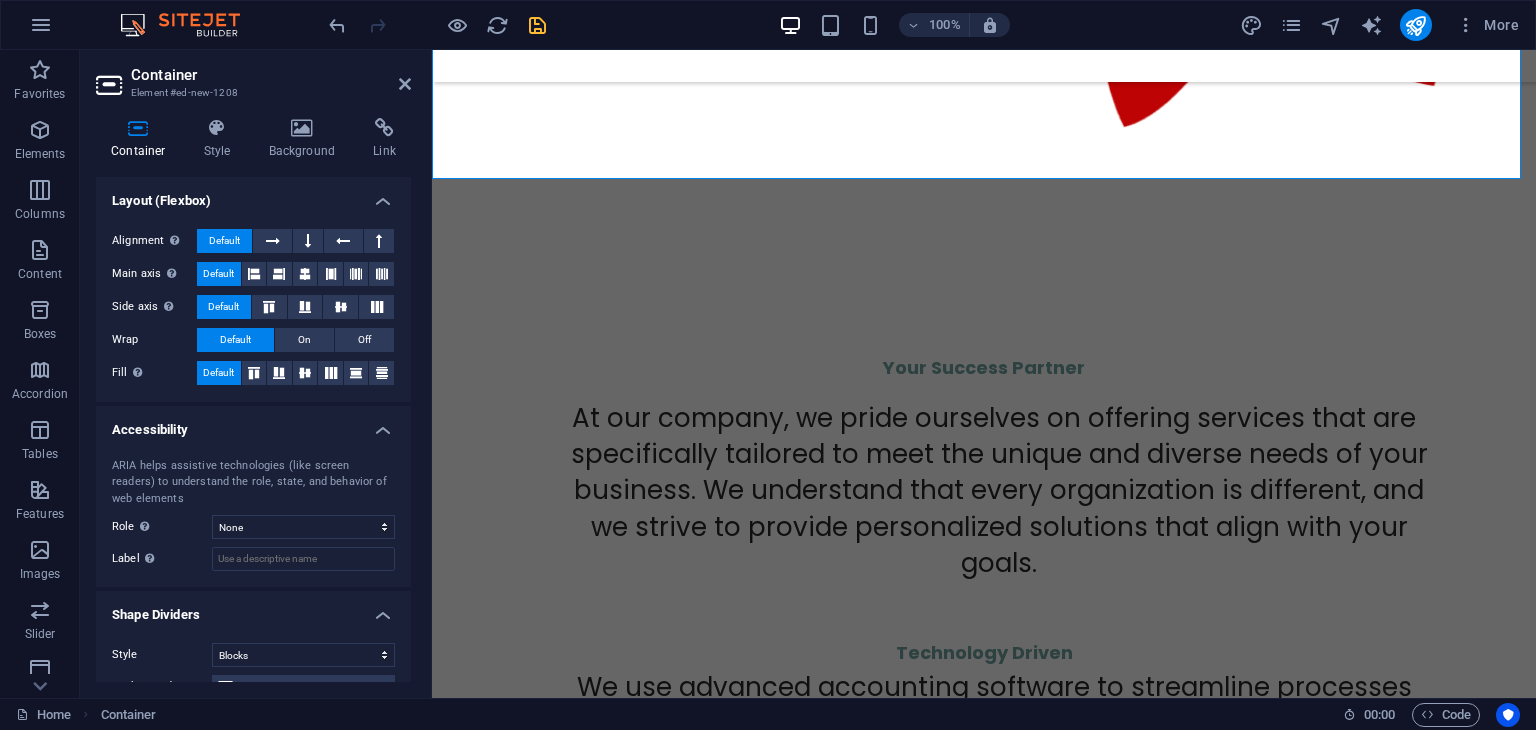 scroll, scrollTop: 3725, scrollLeft: 0, axis: vertical 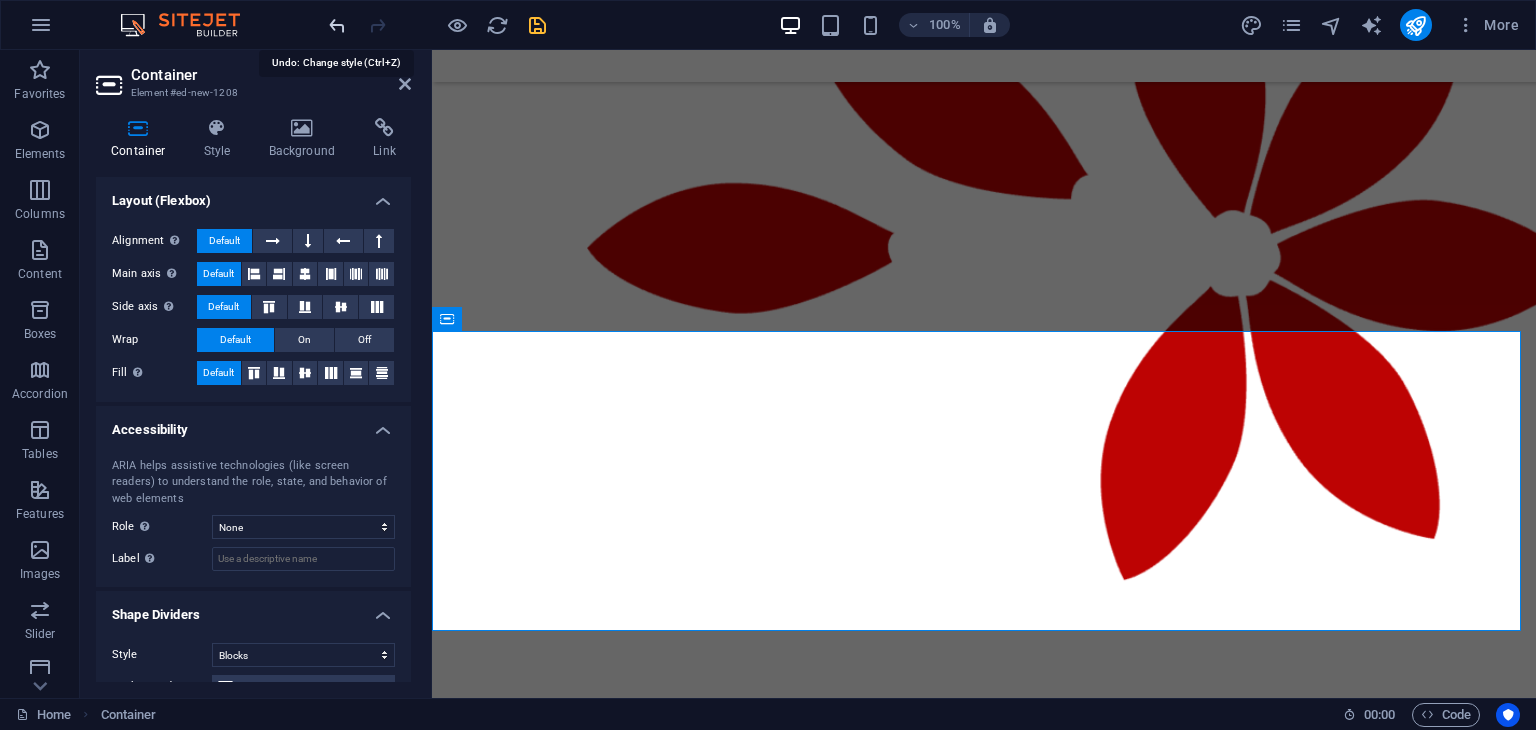 click at bounding box center [337, 25] 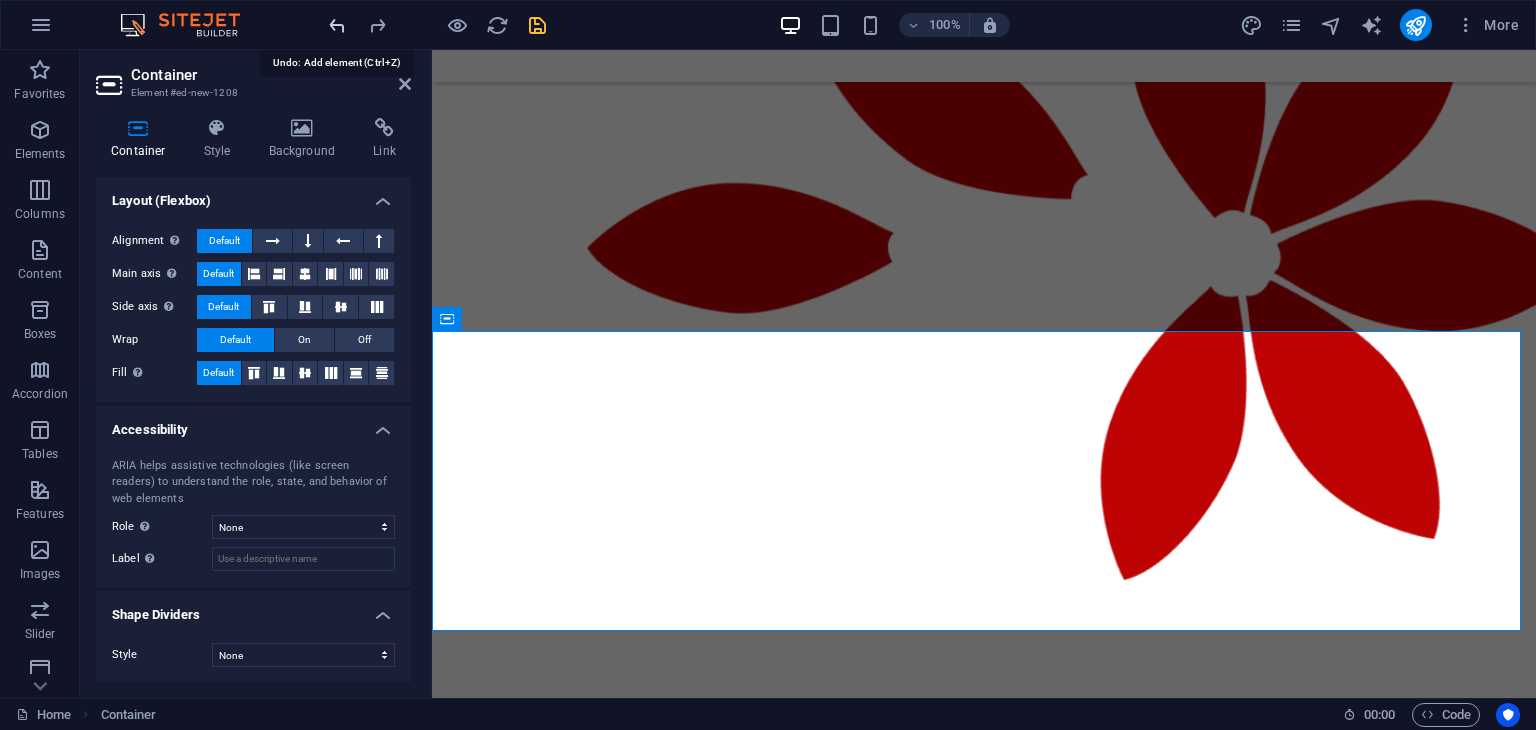 click at bounding box center (337, 25) 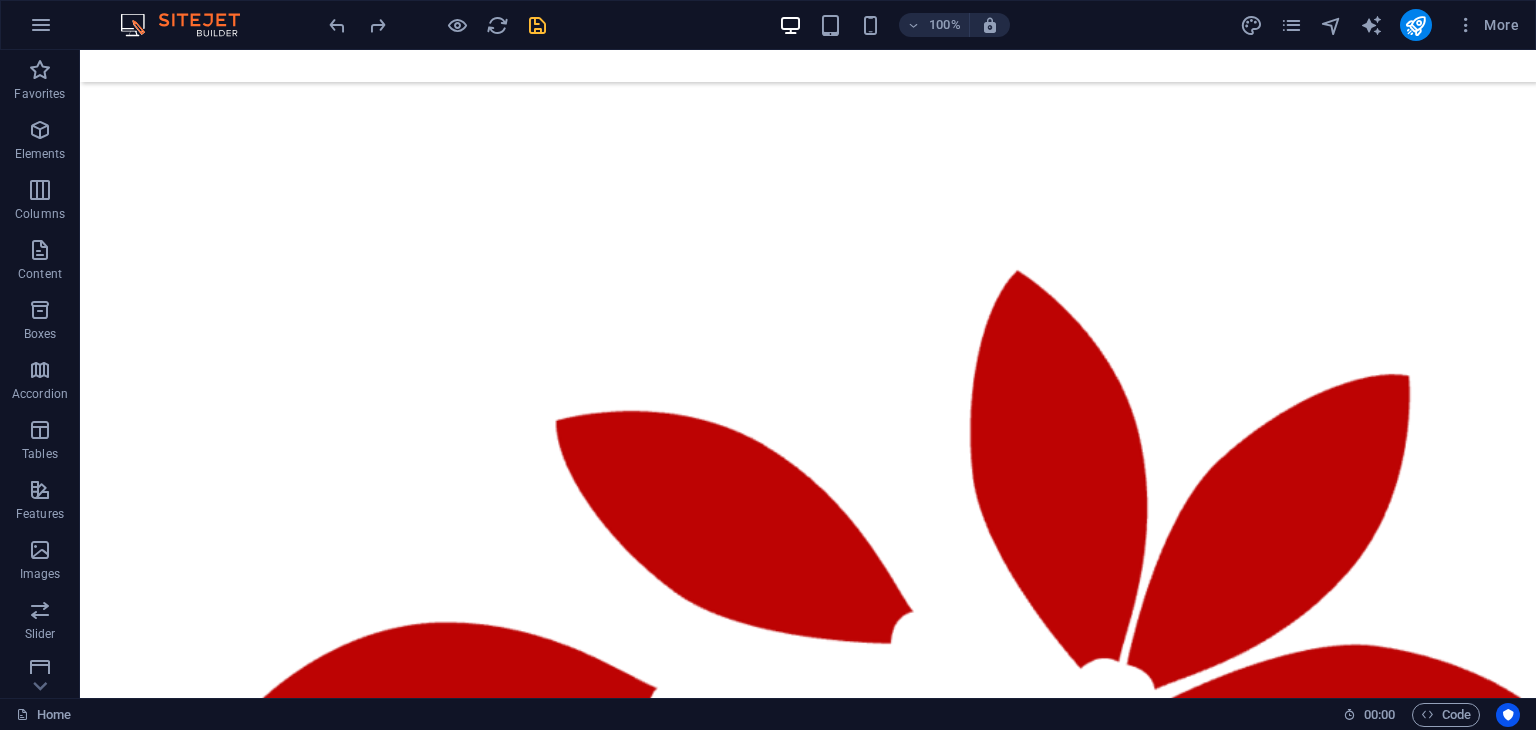 scroll, scrollTop: 3567, scrollLeft: 0, axis: vertical 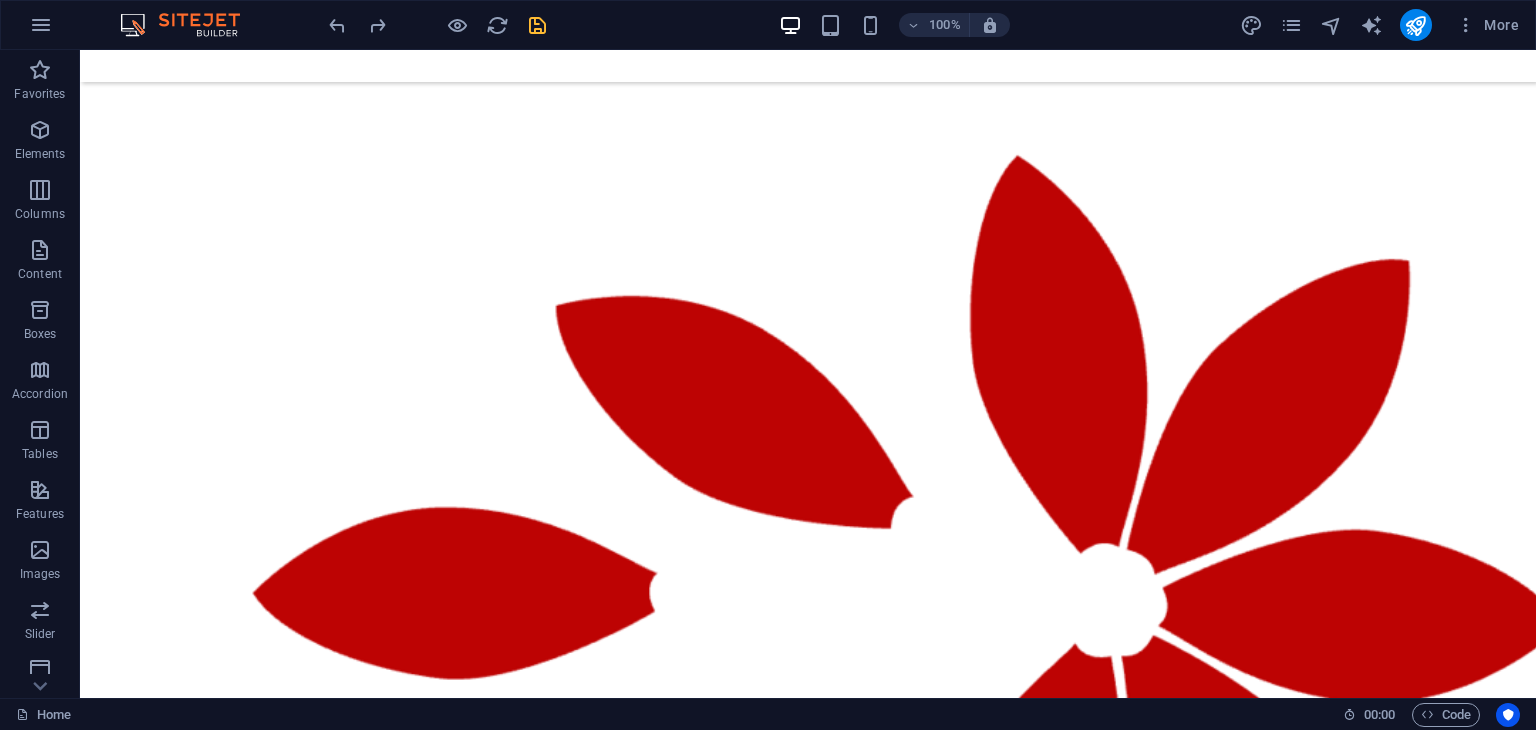 click on "Expert Accounting and Bookkeeping Services in the [COUNTRY] Affordable and Reliable Accounting and Bookkeeping services for all businesses. Get Started Our Mission We are dedicated to empowering businesses with accurate financial insights and strategic support. Our mission is to ensure compliance with [COUNTRY] regulations, improve operational efficiency, and promote sustainable growth in a competitive marketplace. With our expert guidance, companies can make well-informed decisions that enhance their long-term success and stability. About Us At AlWard AlMomaiz Accounting and Bookkeeping Services LLC, we are dedicated to providing accurate, trustworthy, and customized financial solutions for businesses of all sizes. Located in the [COUNTRY], our skilled team offers a full range of accounting, tax, and management services designed to enhance your financial clarity and drive business success. With a client-focused approach, we ensure your financial operations are seamless, enabling you to concentrate on growth and profitability." at bounding box center [808, 5653] 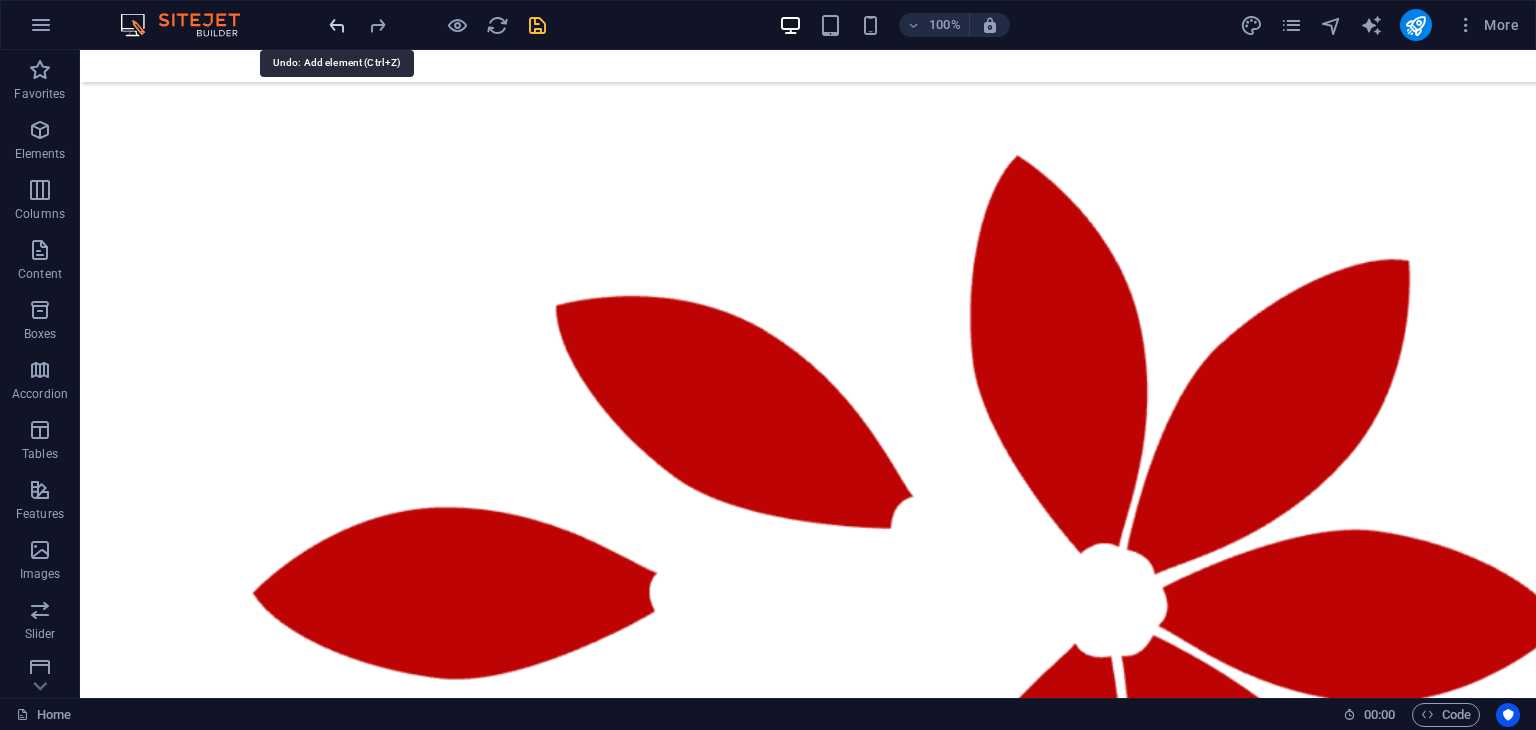 click at bounding box center (337, 25) 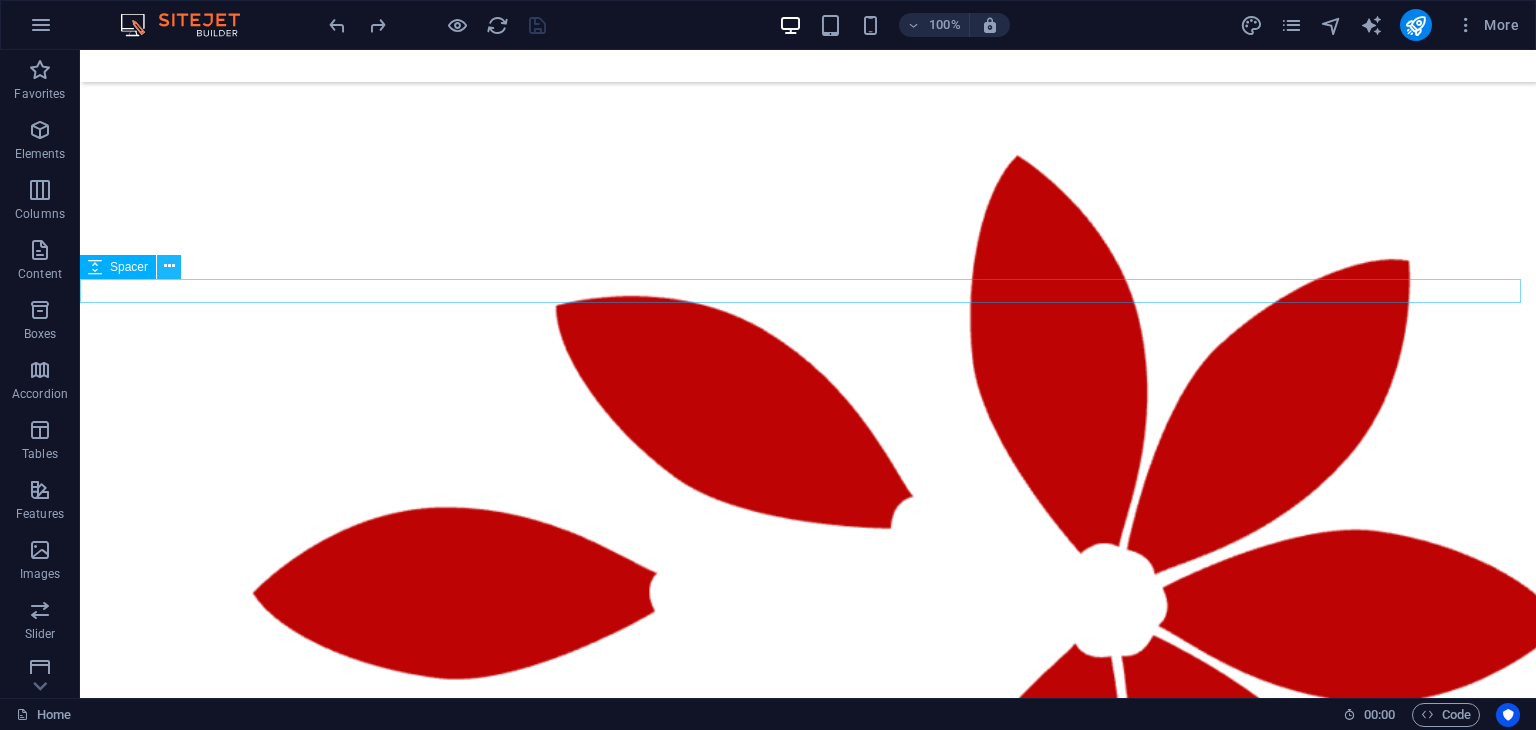 click at bounding box center (169, 266) 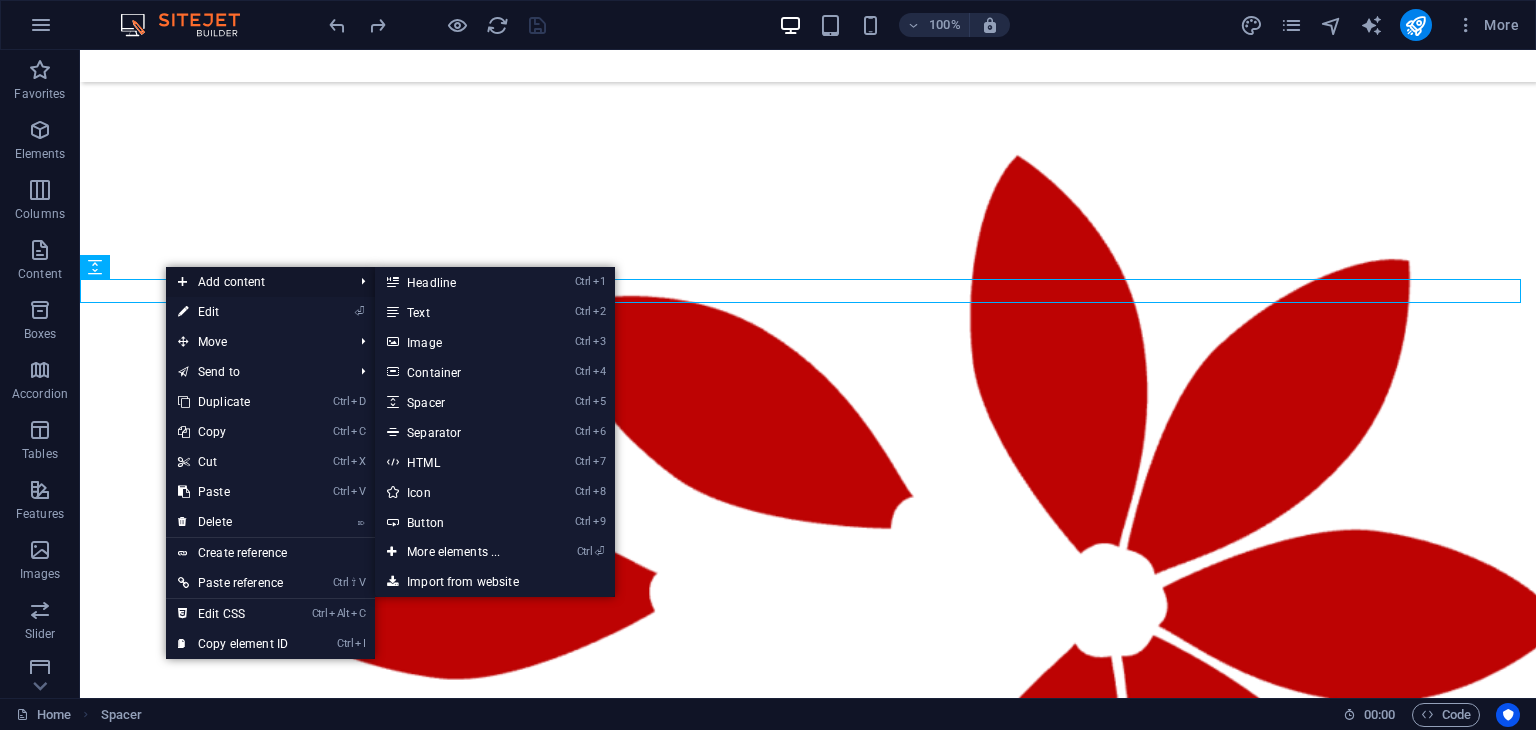 click on "Add content" at bounding box center (255, 282) 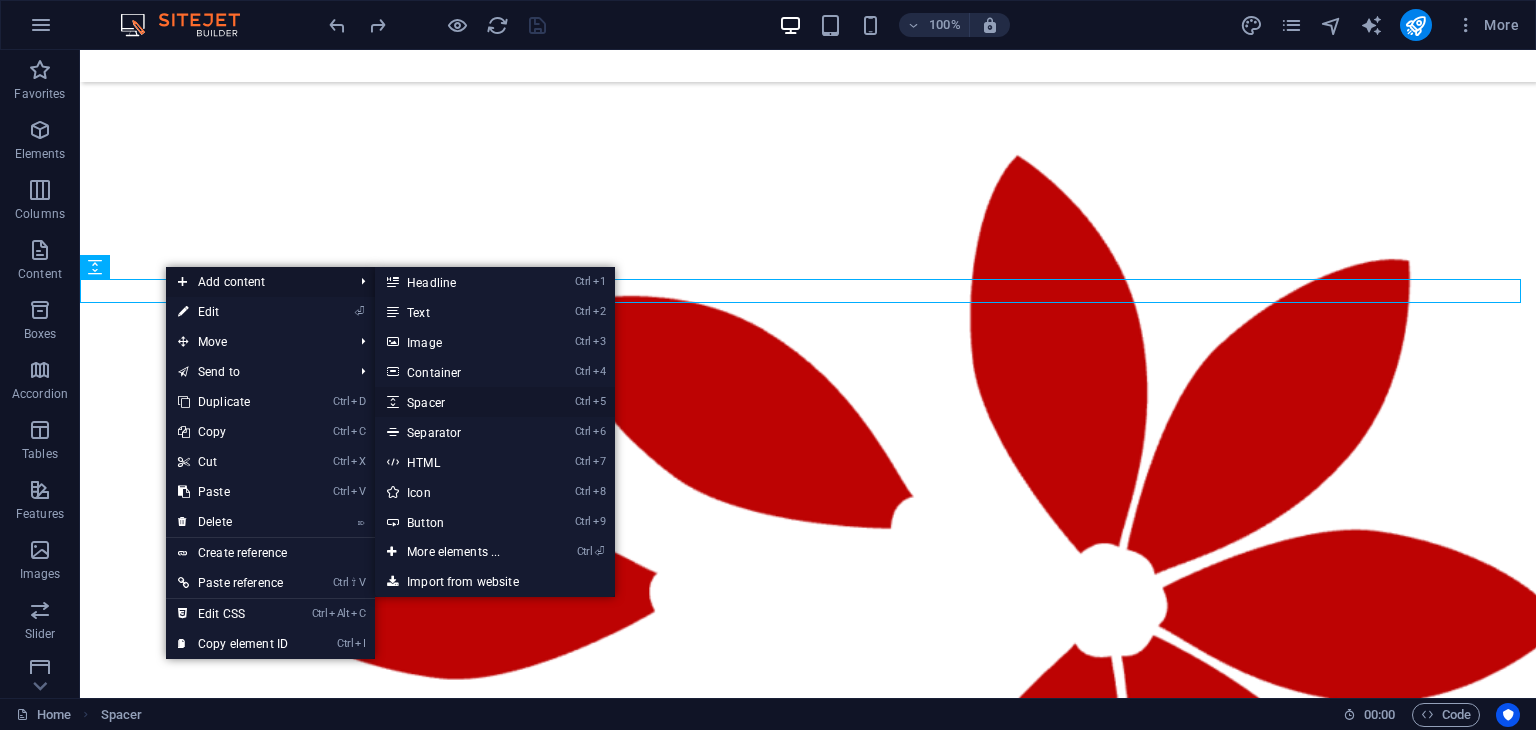 click on "Ctrl 5  Spacer" at bounding box center (457, 402) 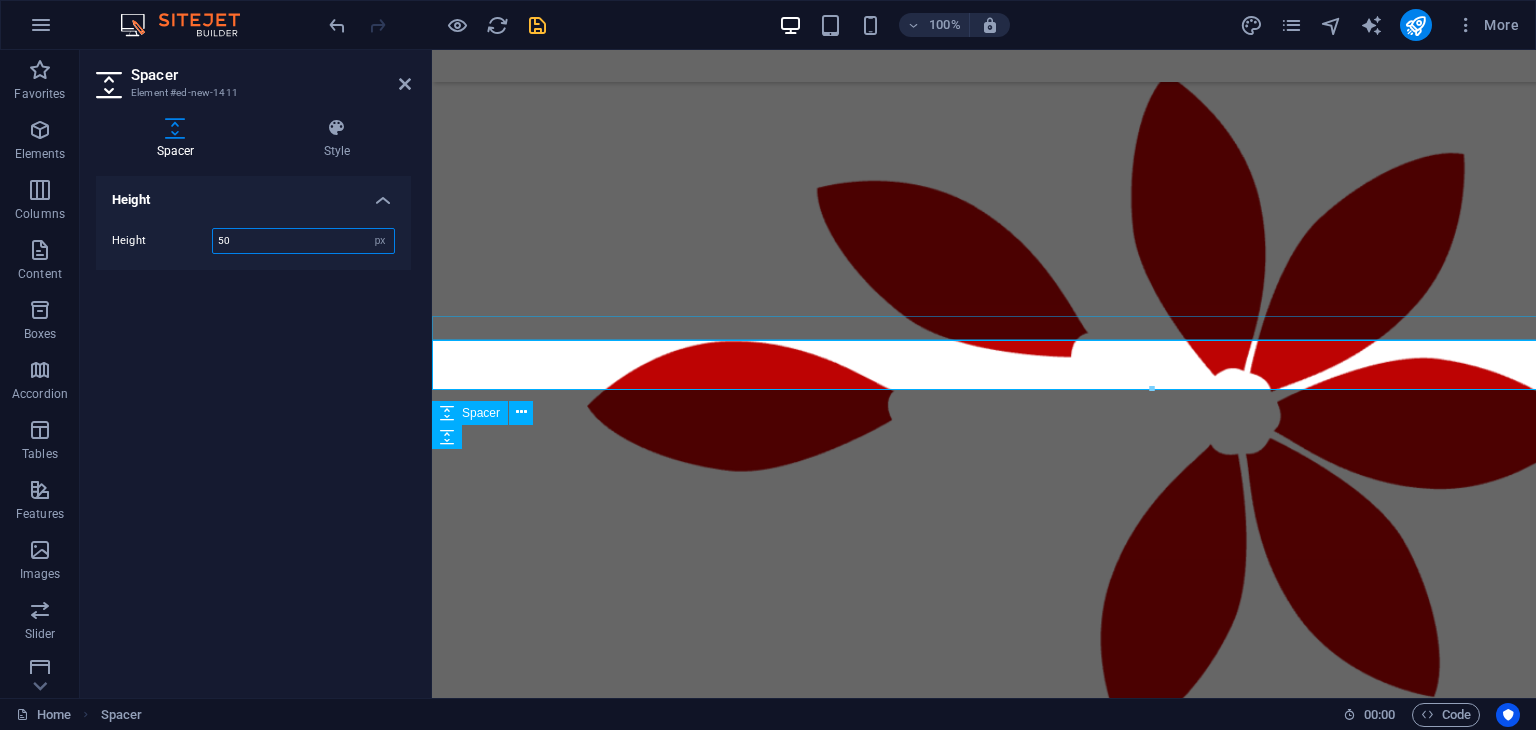 scroll, scrollTop: 3530, scrollLeft: 0, axis: vertical 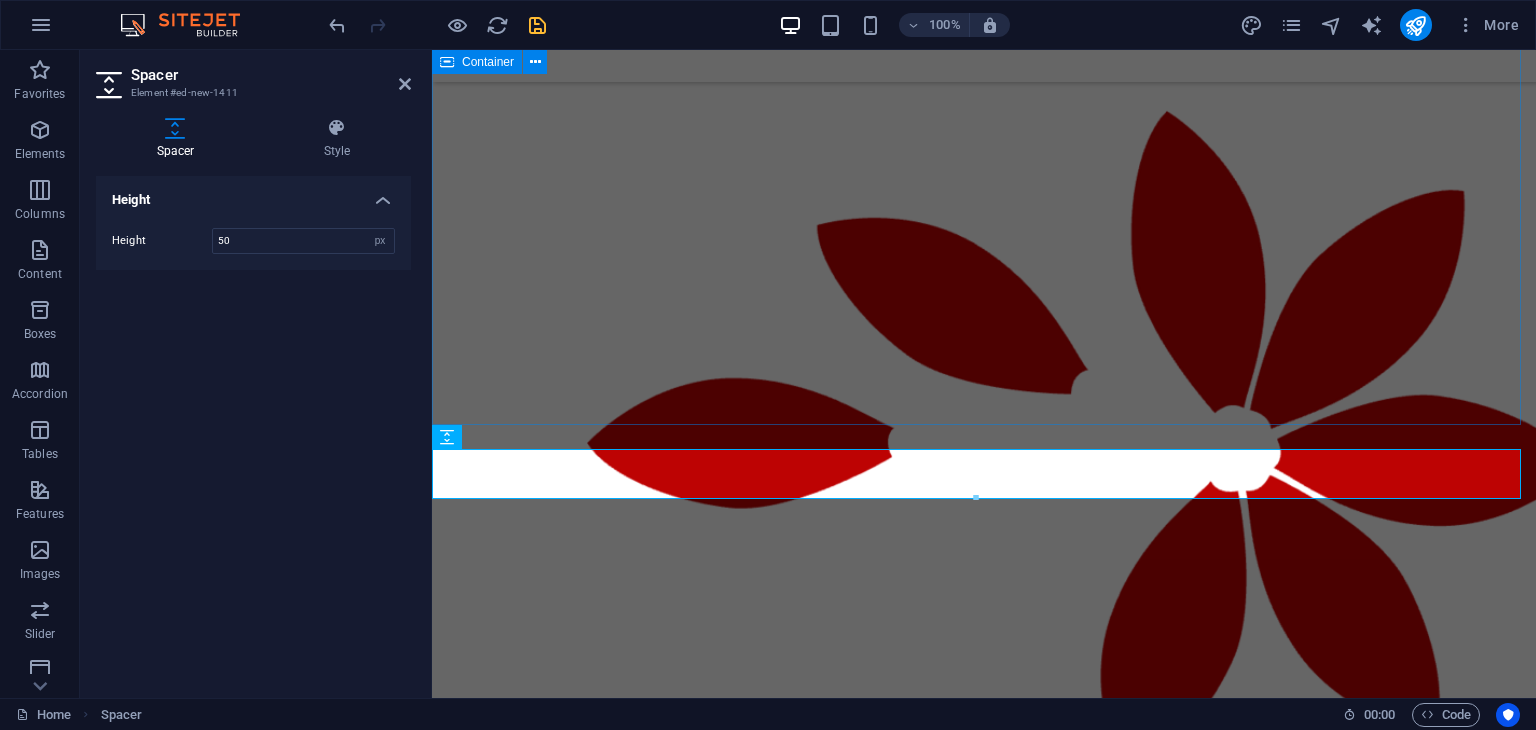 click on "Our Mission We are dedicated to empowering businesses with accurate financial insights and strategic support. Our mission is to ensure compliance with [COUNTRY] regulations, improve operational efficiency, and promote sustainable growth in a competitive marketplace. With our expert guidance, companies can make well-informed decisions that enhance their long-term success and stability. About Us At AlWard AlMomaiz Accounting and Bookkeeping Services LLC, we are dedicated to providing accurate, trustworthy, and customized financial solutions for businesses of all sizes. Located in the [COUNTRY], our skilled team offers a full range of accounting, tax, and management services designed to enhance your financial clarity and drive business success. With a client-focused approach, we ensure your financial operations are seamless, enabling you to concentrate on growth and profitability. Your Success Partner  Technology Driven Get a free quote Client support Expertise For Results" at bounding box center [984, 143] 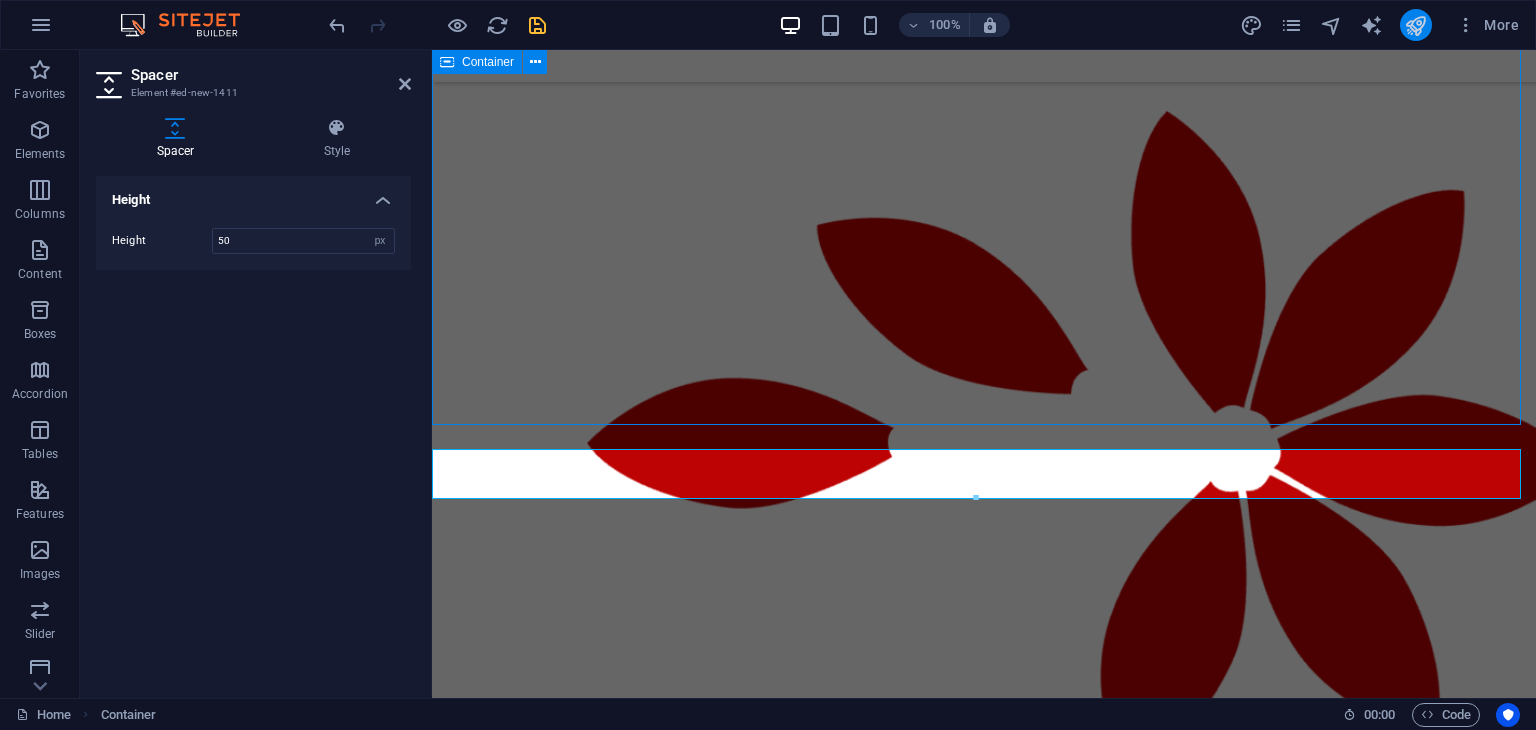 scroll, scrollTop: 2089, scrollLeft: 0, axis: vertical 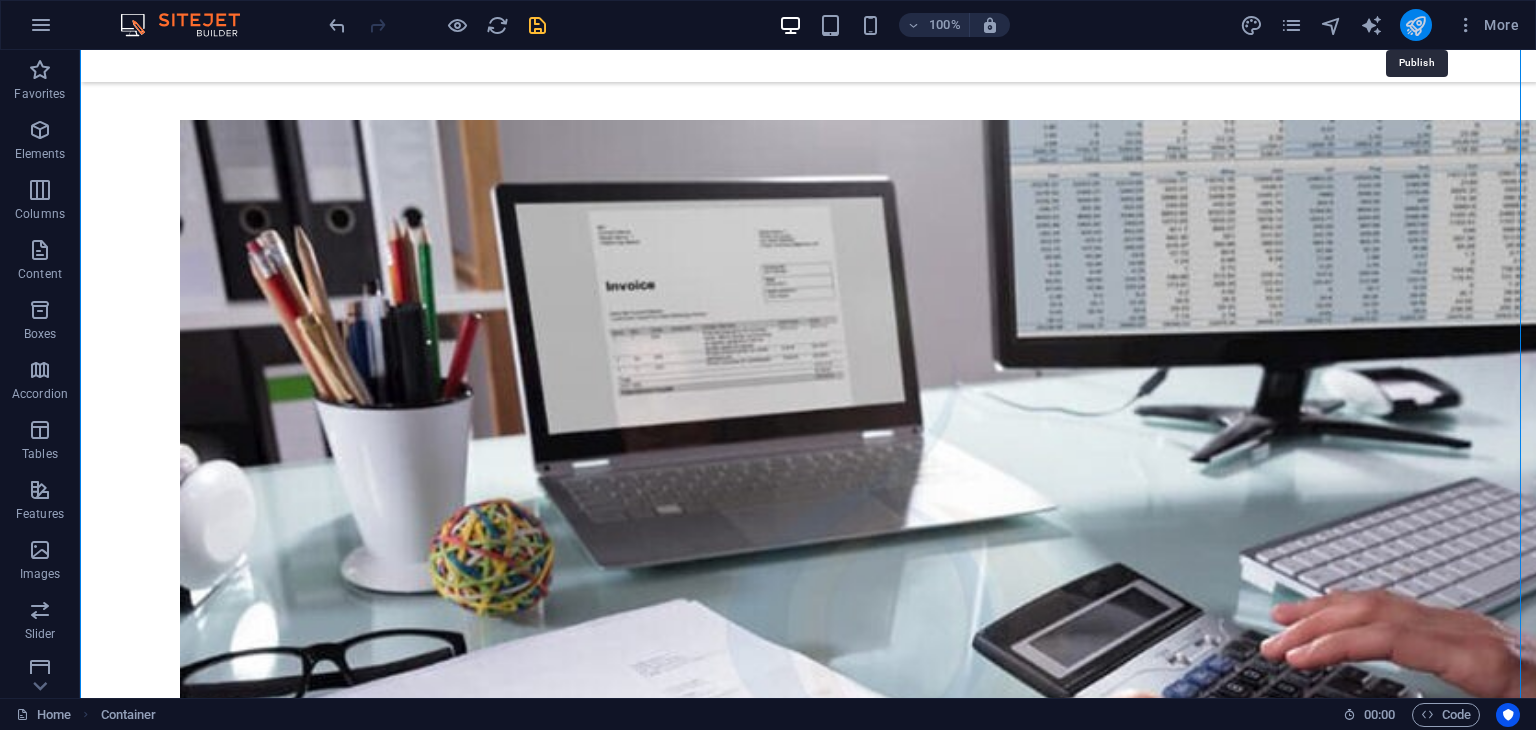 click at bounding box center (1415, 25) 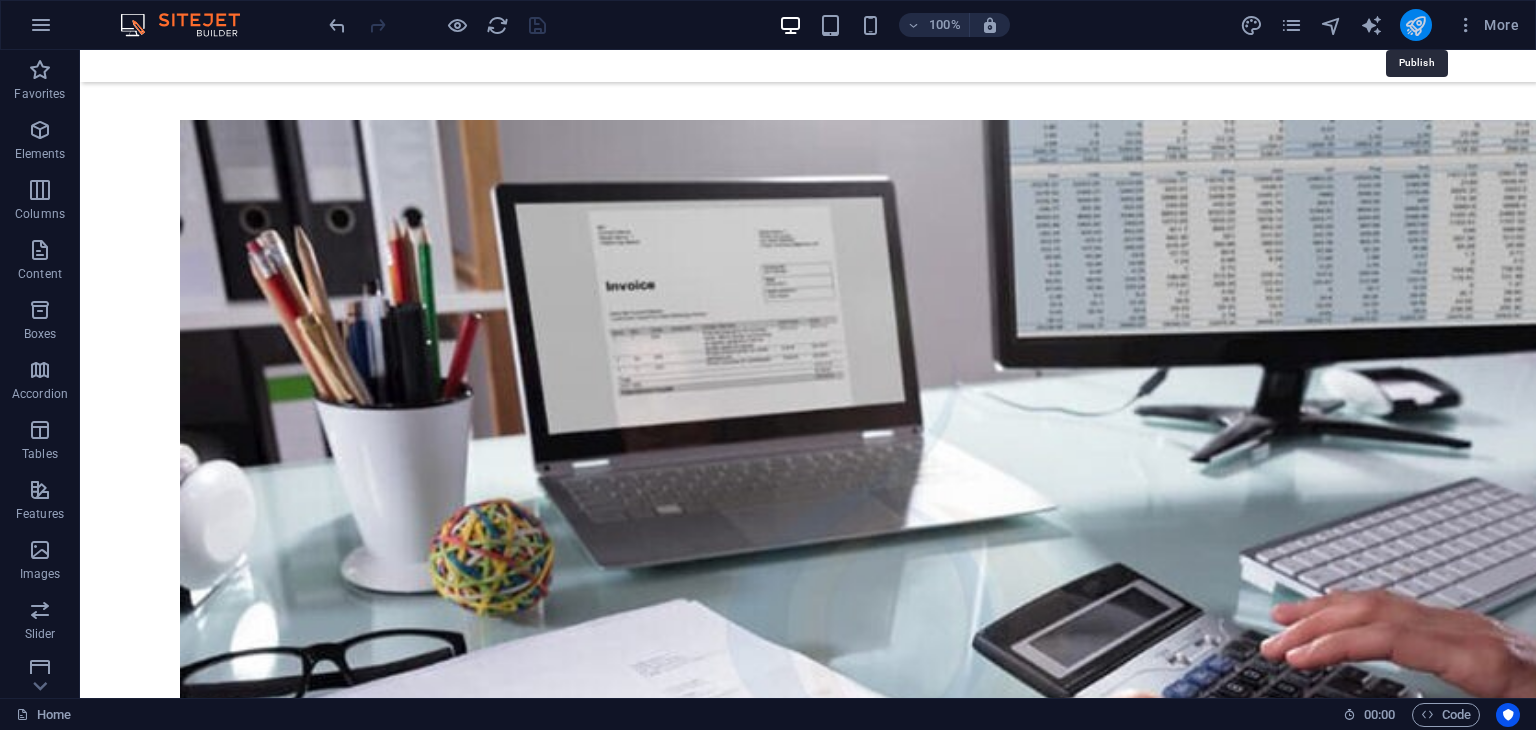 click at bounding box center (1415, 25) 